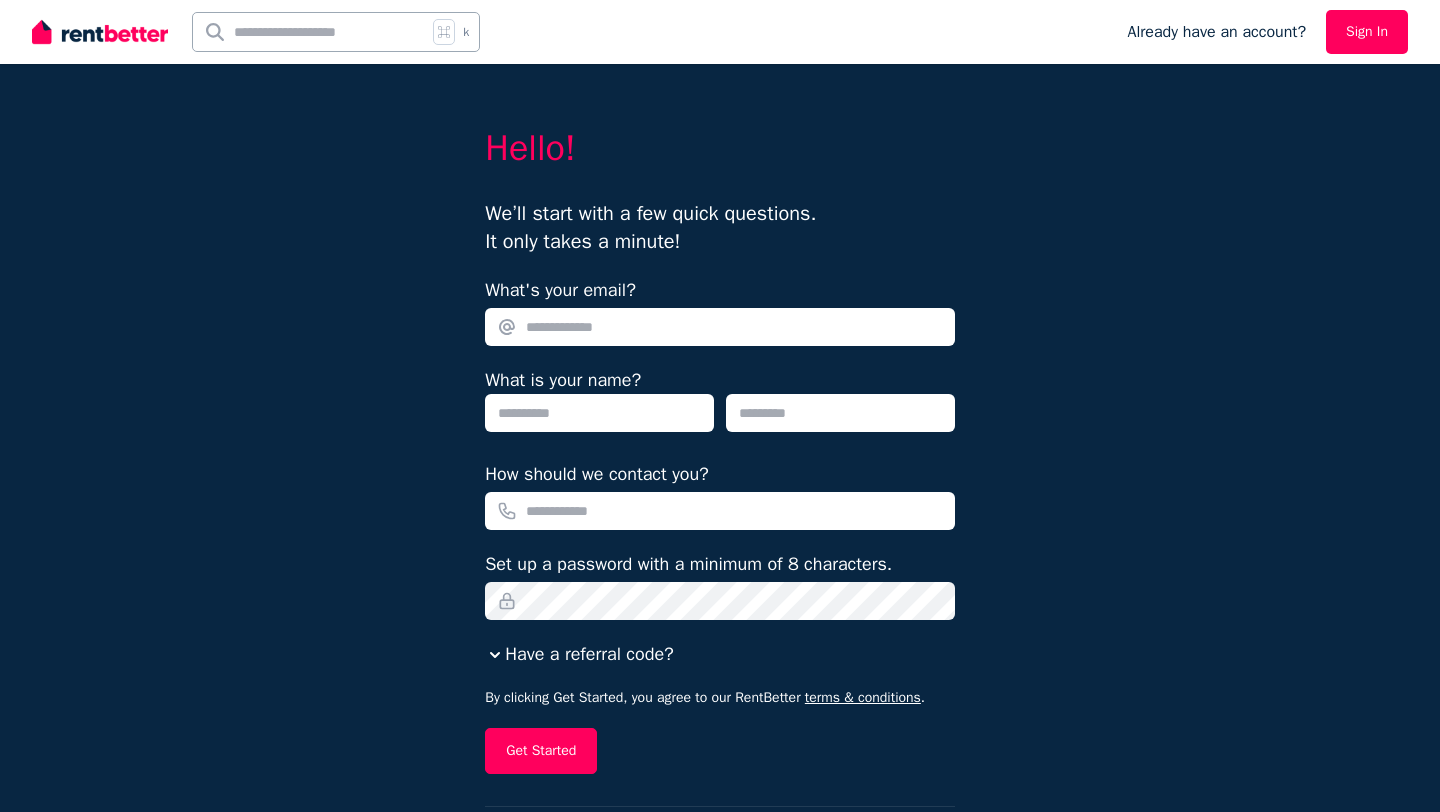 scroll, scrollTop: 0, scrollLeft: 0, axis: both 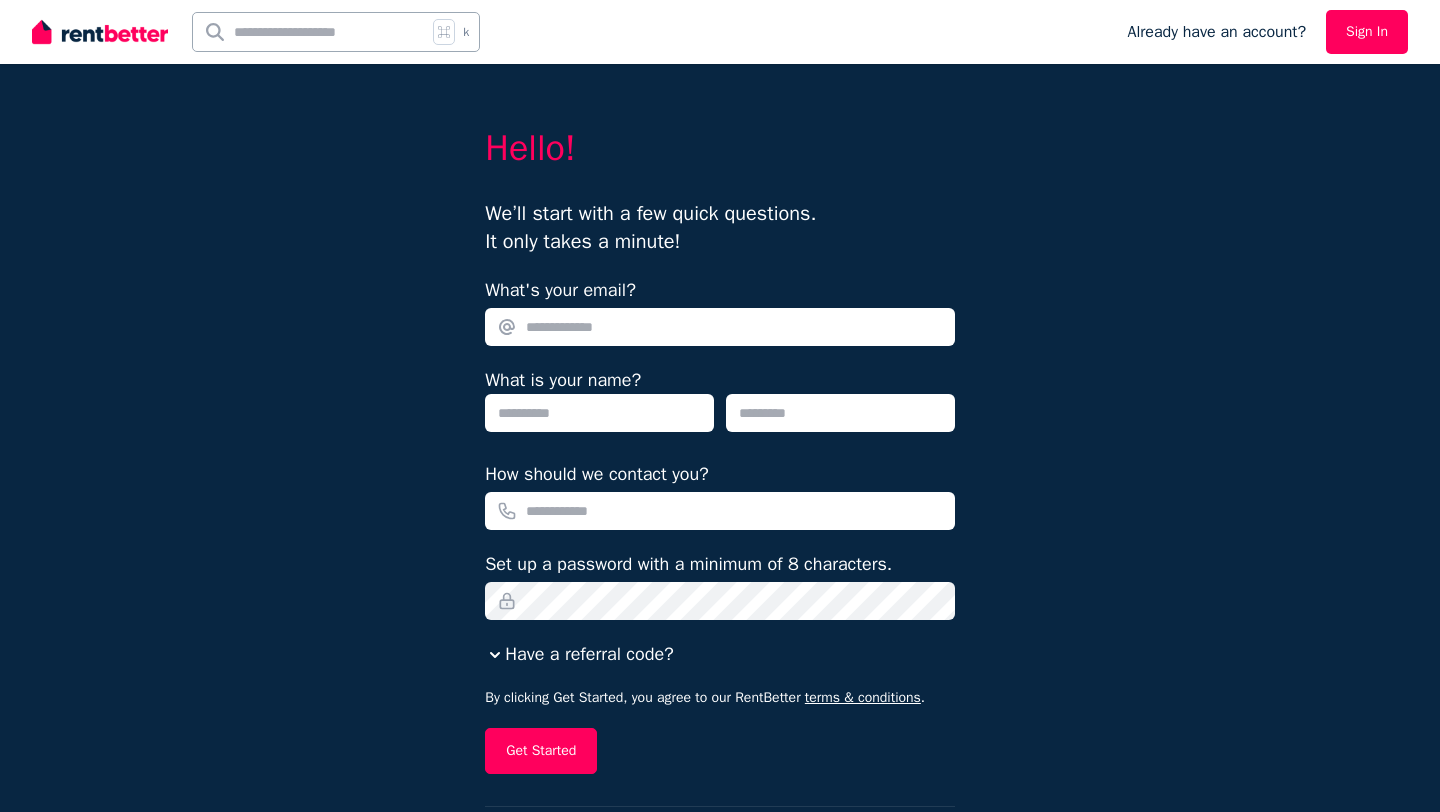 click on "What's your email?" at bounding box center (720, 327) 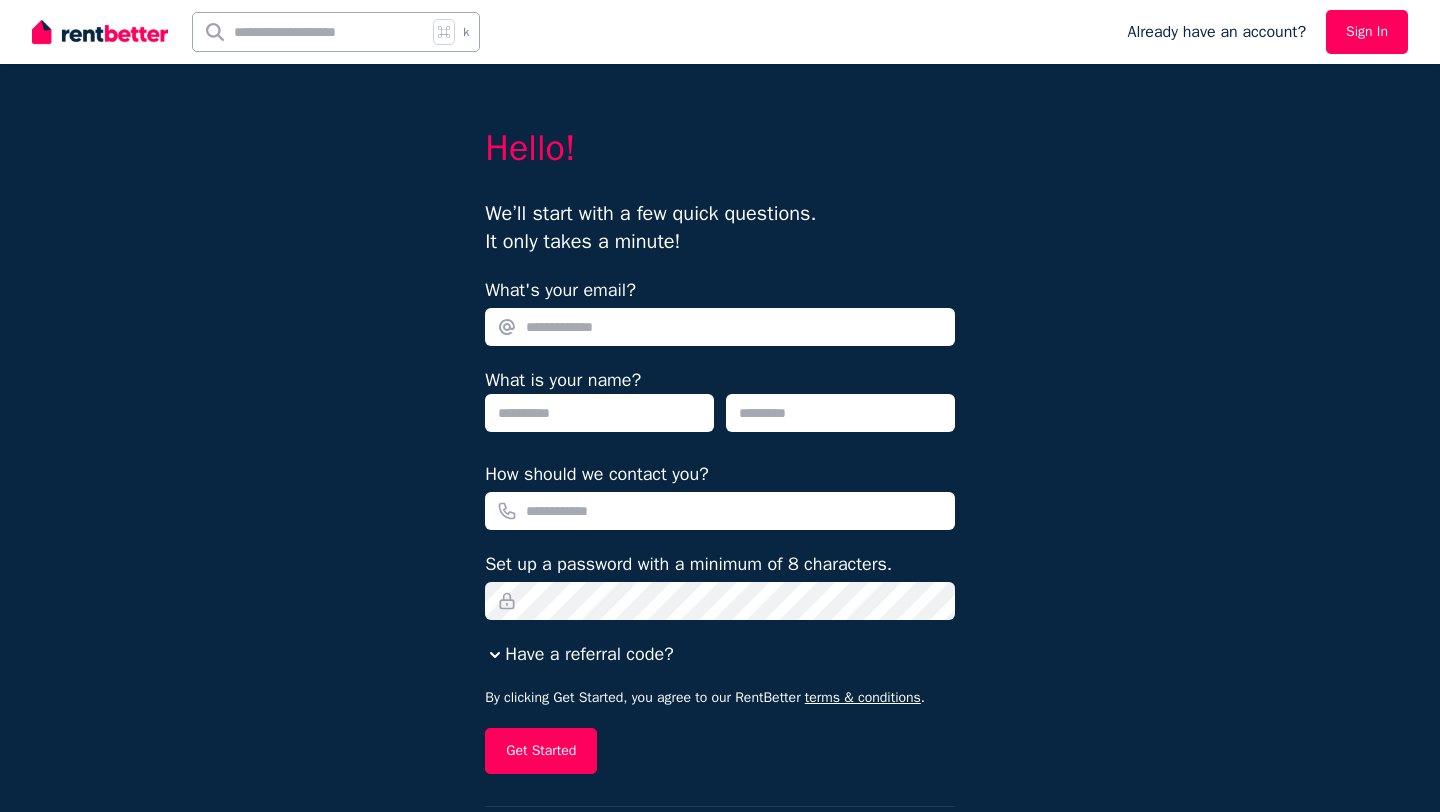 type on "**********" 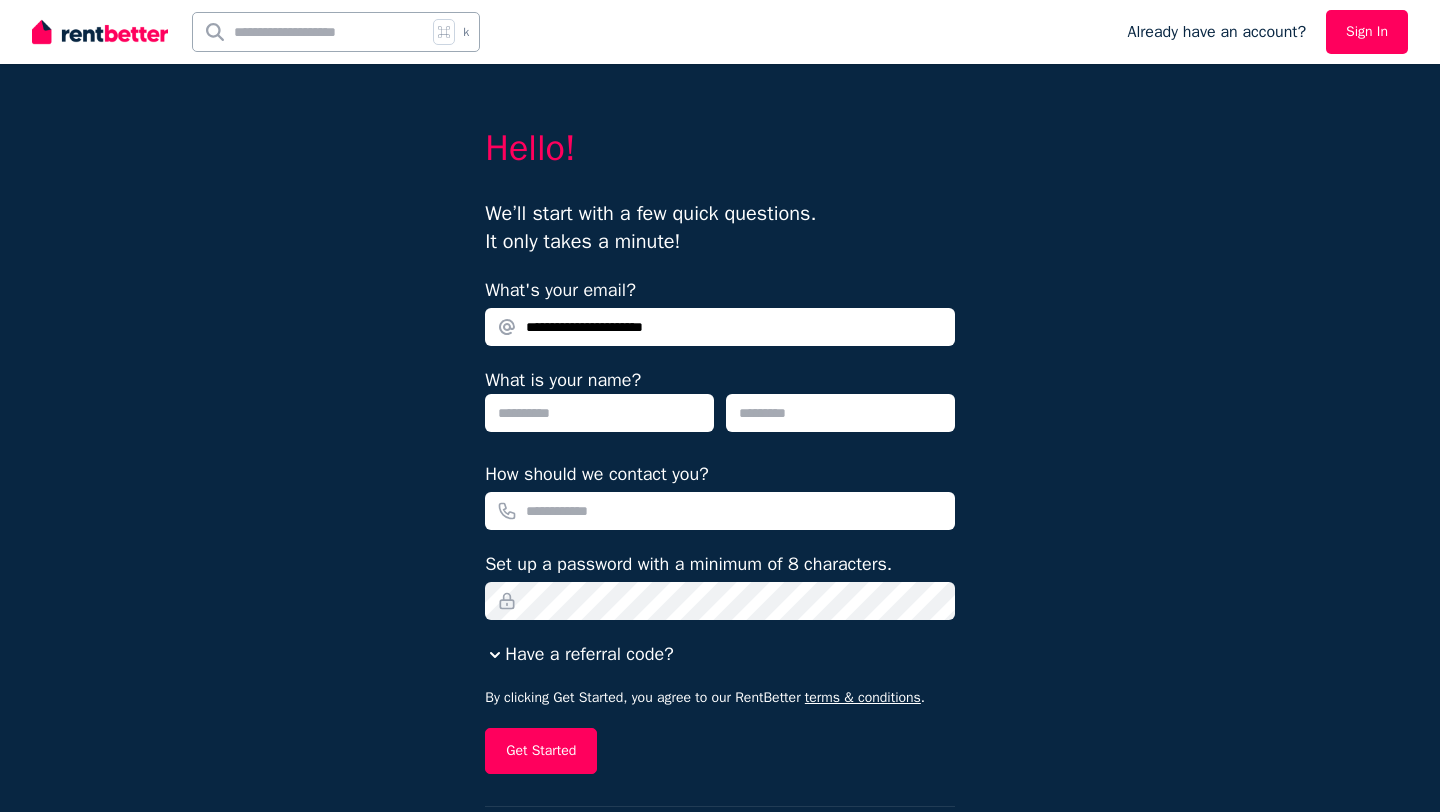 type on "*****" 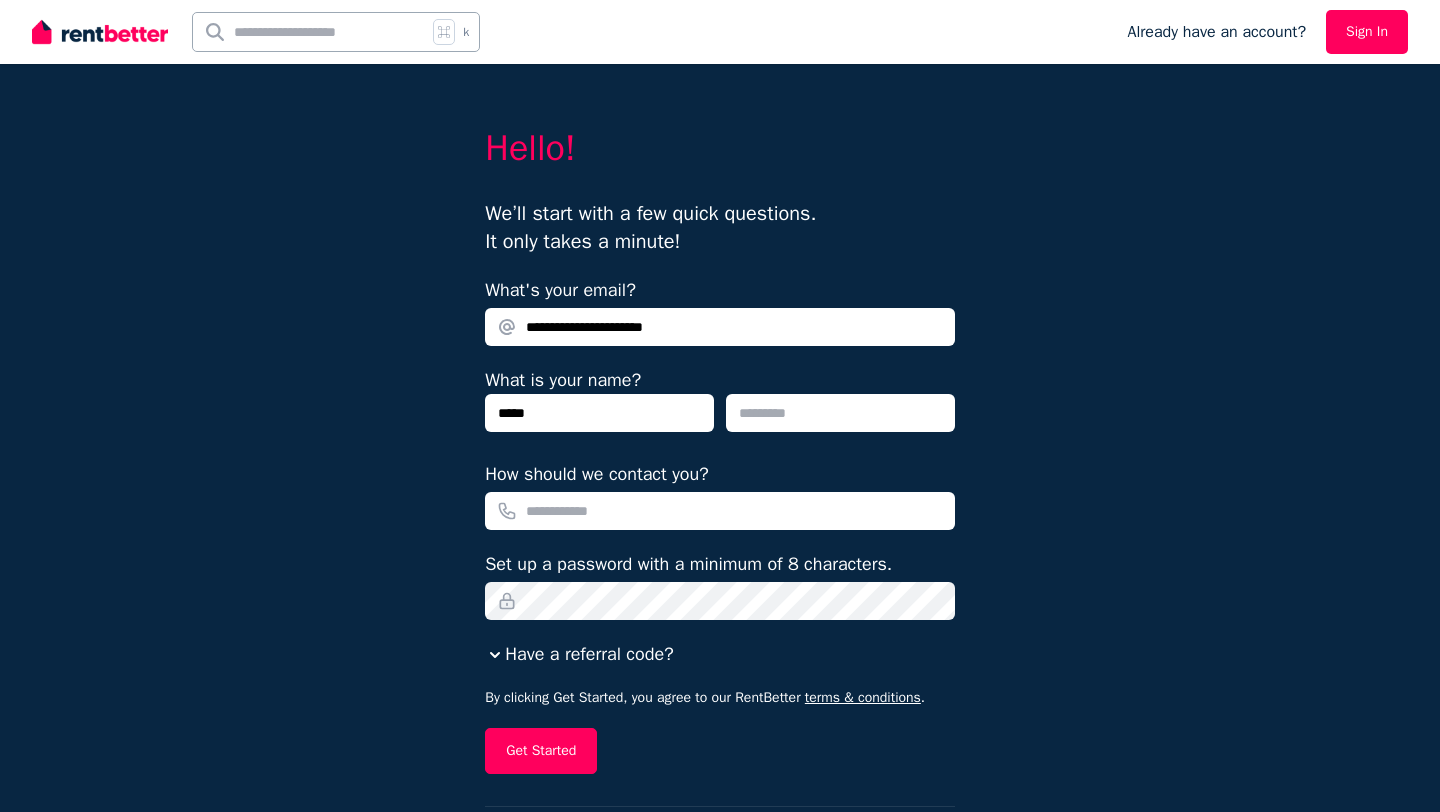 type on "*********" 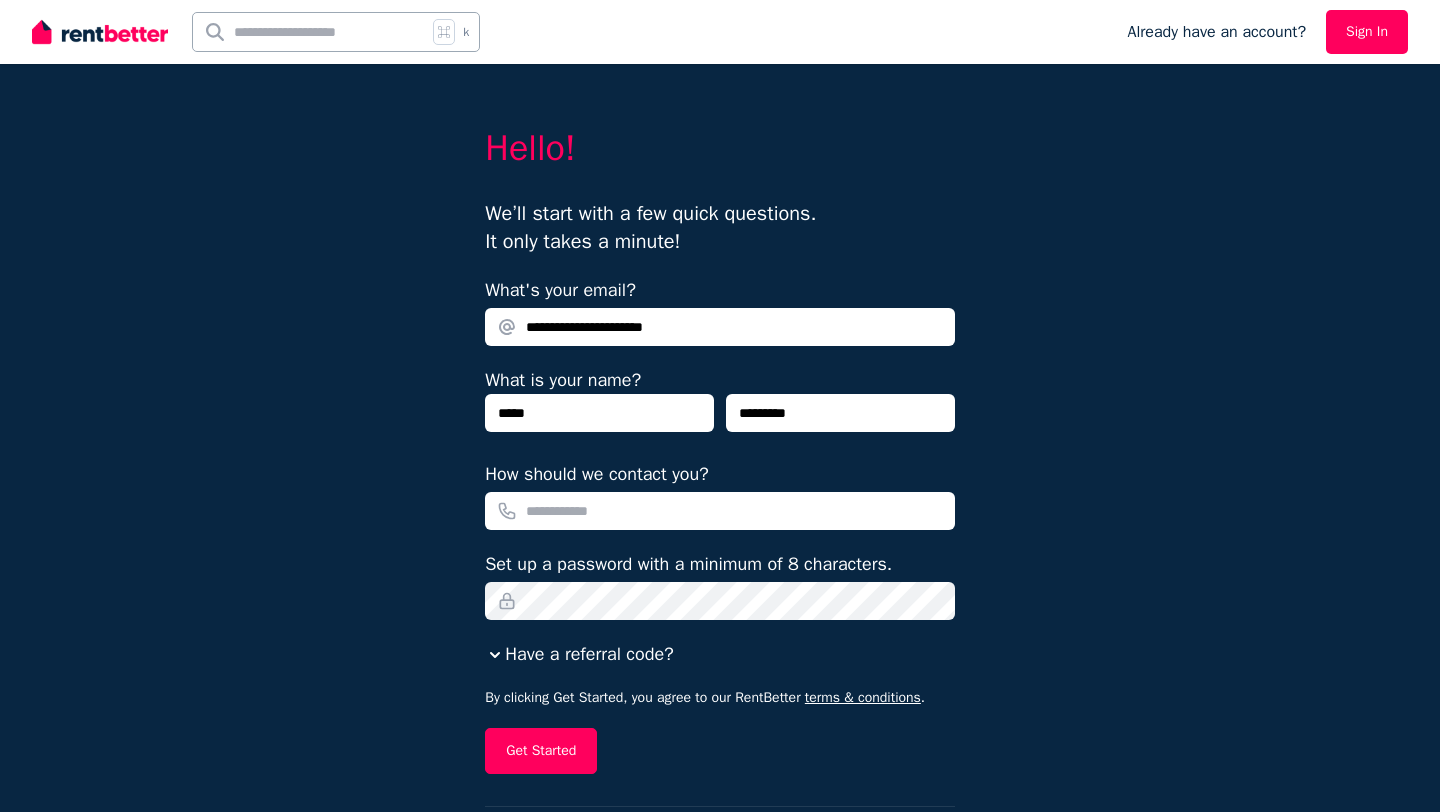 type on "**********" 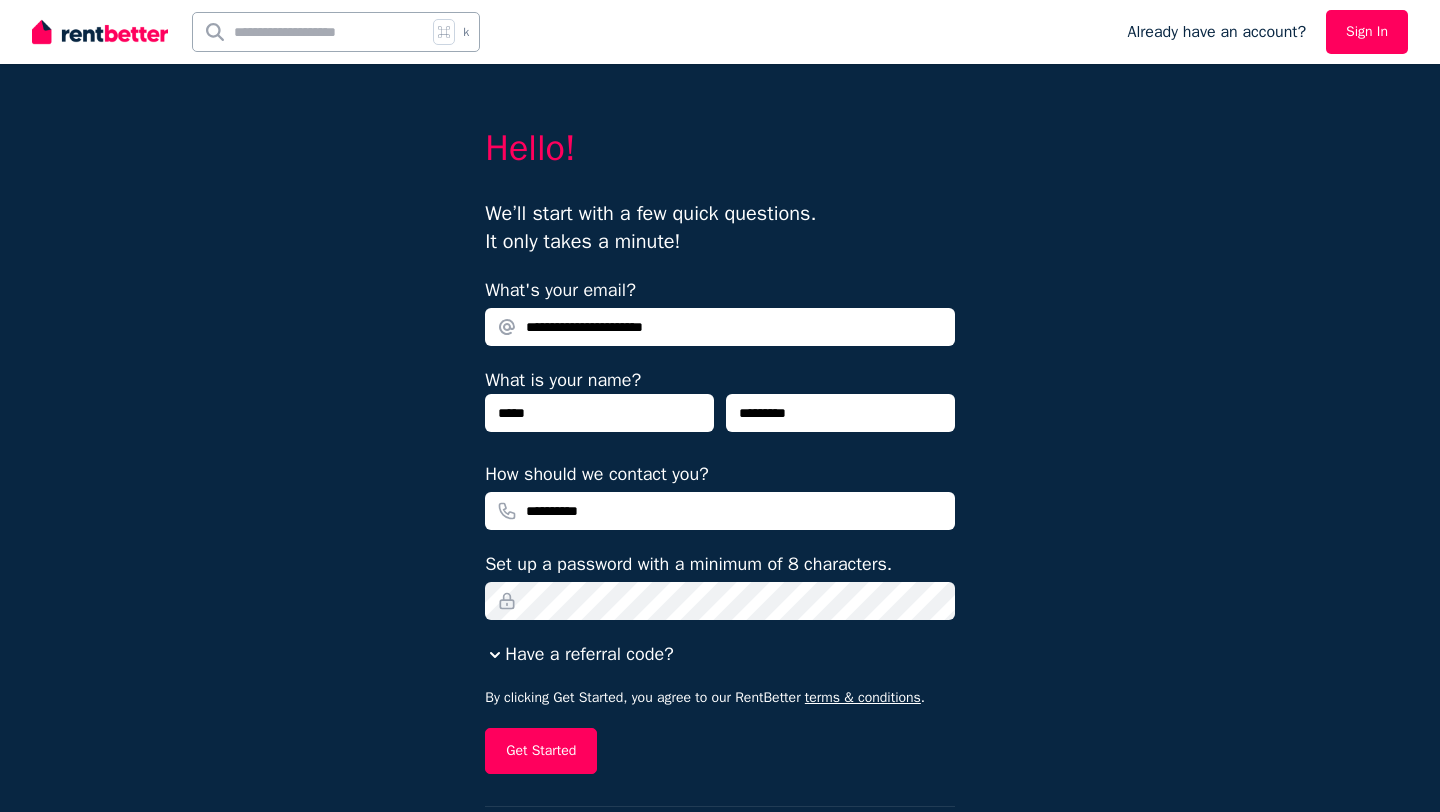 click on "Sign In" at bounding box center [1367, 32] 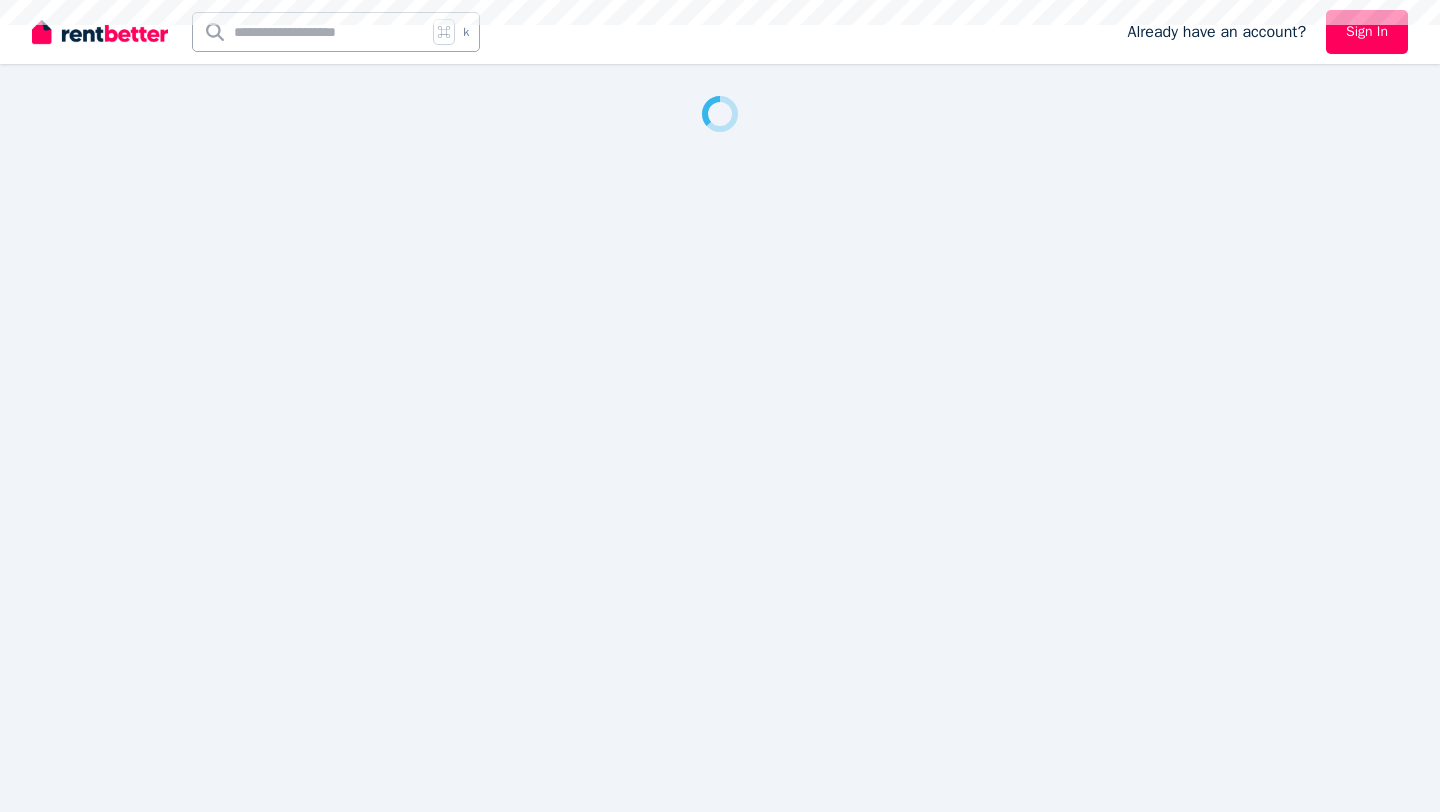 scroll, scrollTop: 0, scrollLeft: 0, axis: both 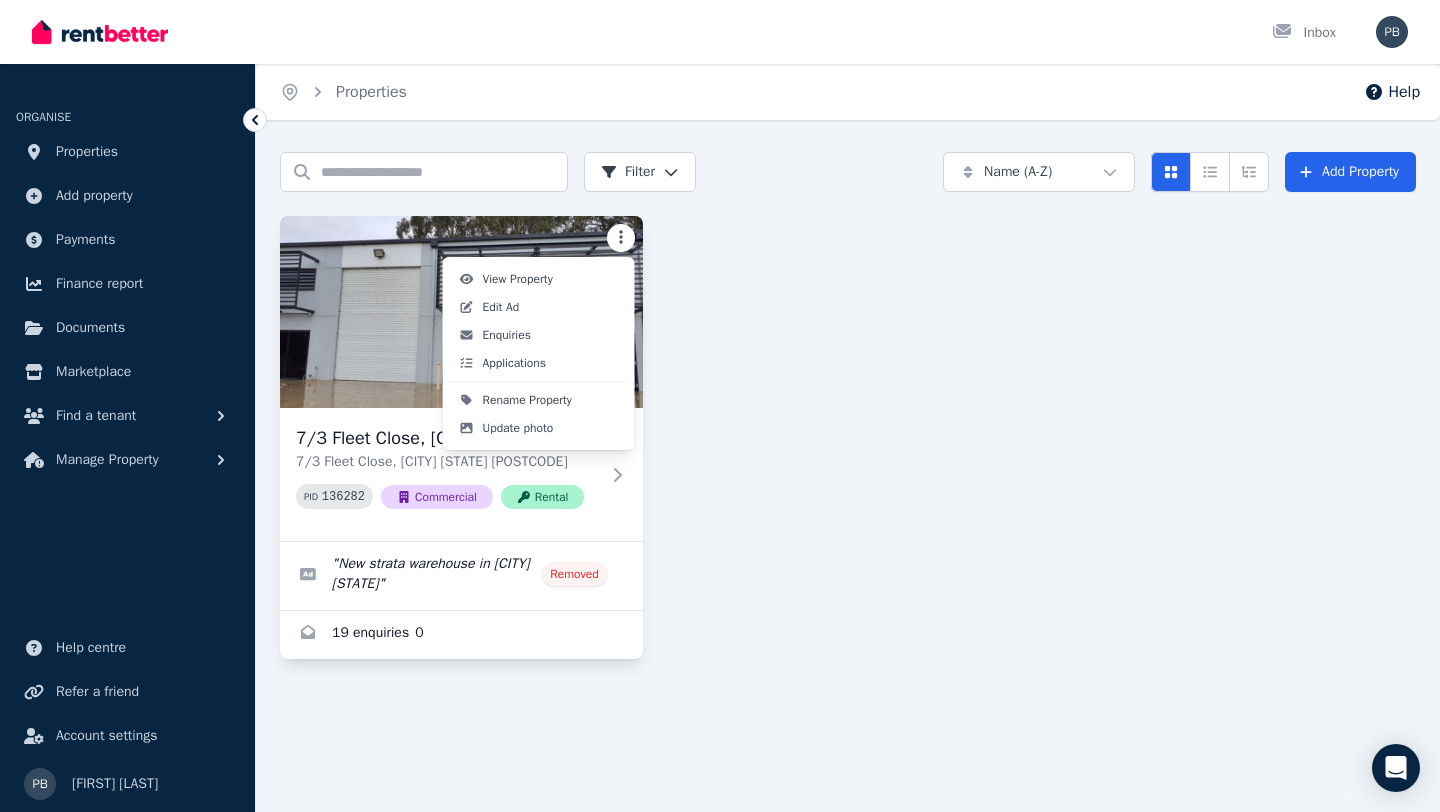 click on "Open main menu Inbox Open user menu ORGANISE Properties Add property Payments Finance report Documents Marketplace Find a tenant Manage Property Help centre Refer a friend Account settings Your profile Peter Batterham Home Properties Help Search properties Filter Name (A-Z) Add Property 7/3 Fleet Close, Tuggerah 7/3 Fleet Close, Tuggerah NSW 2259 PID   136282 Commercial Rental " New strata warehouse in Tuggerah NSW " Removed 19   enquiries 0 /portal
View Property Edit Ad Enquiries Applications Rename Property Update photo" at bounding box center (720, 406) 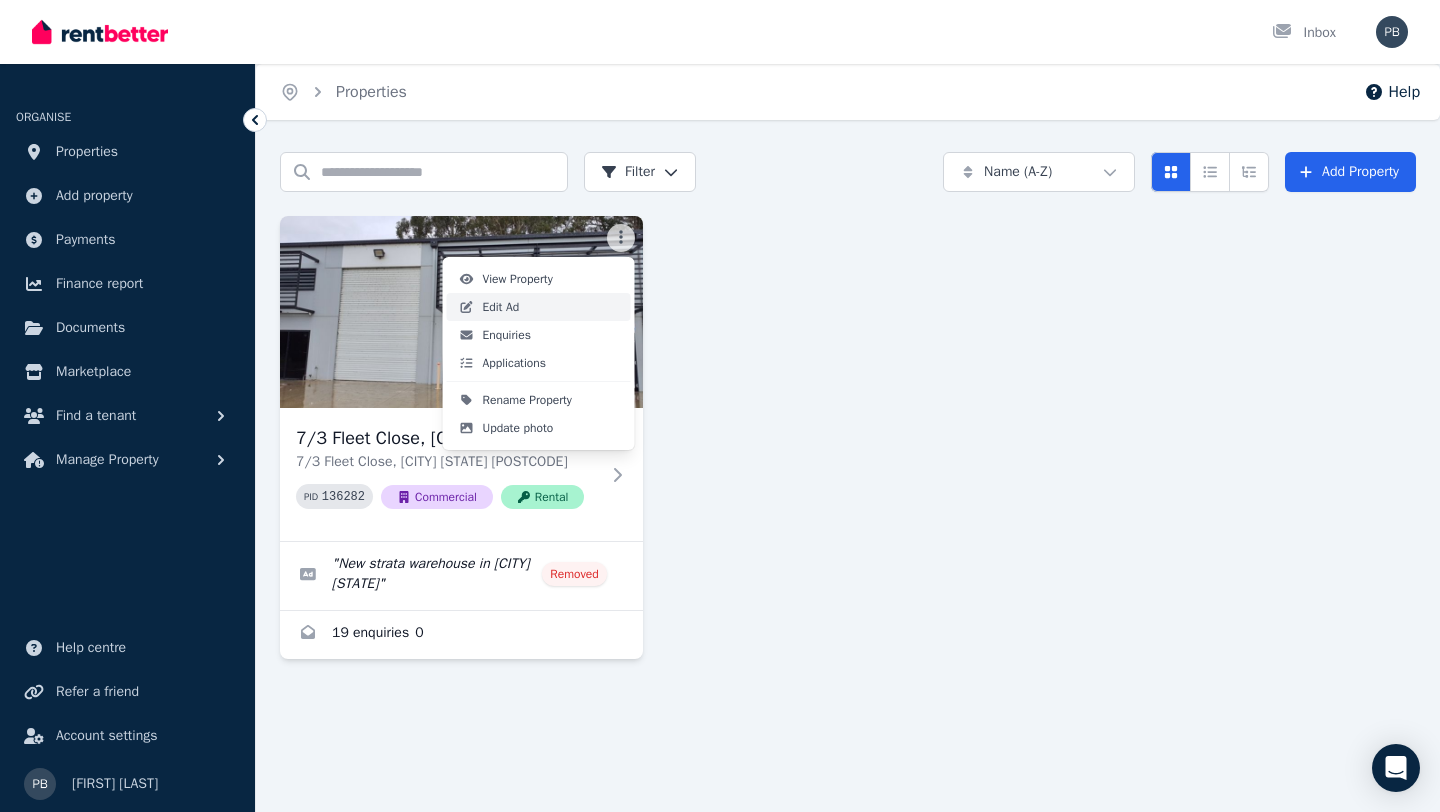 click on "Edit Ad" at bounding box center [539, 307] 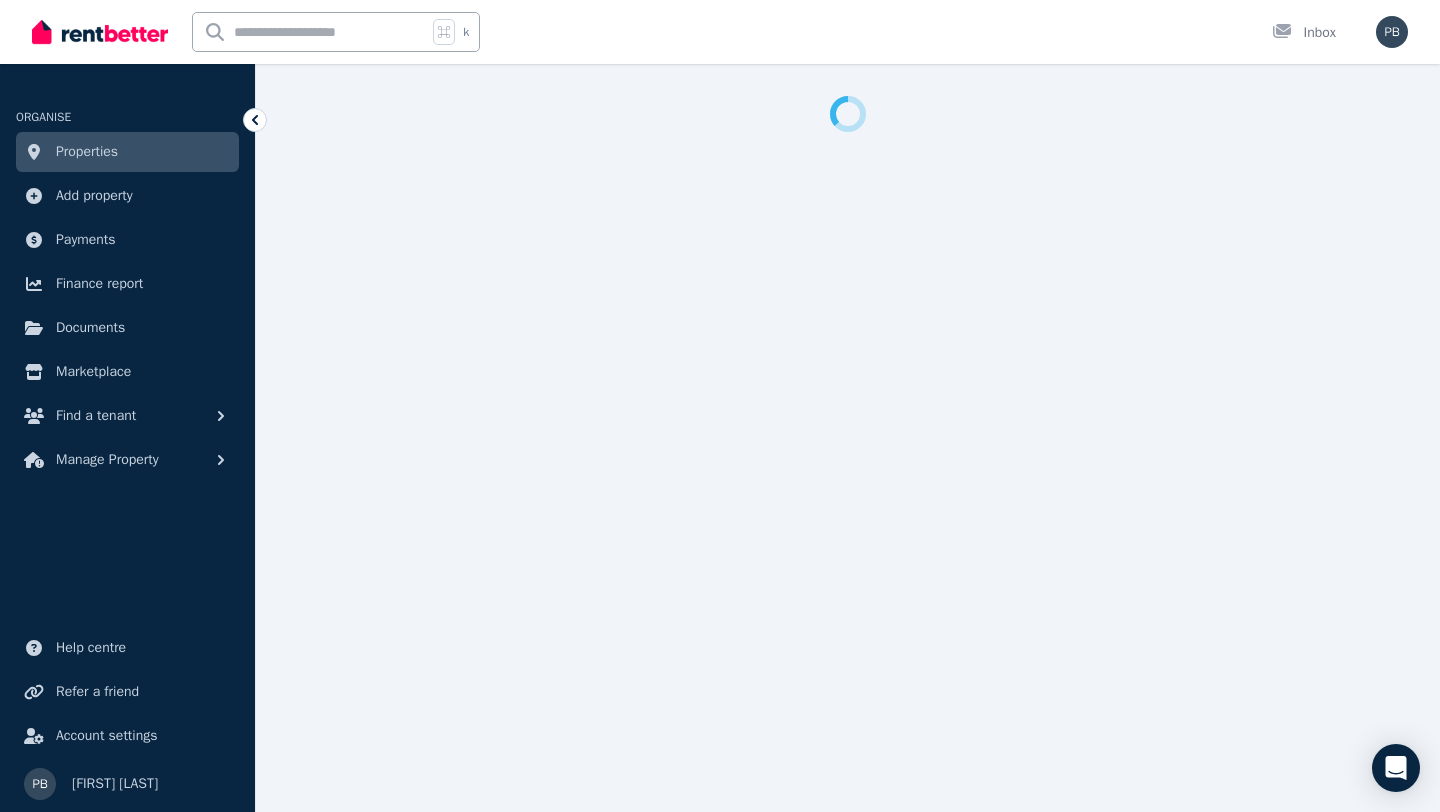 select on "***" 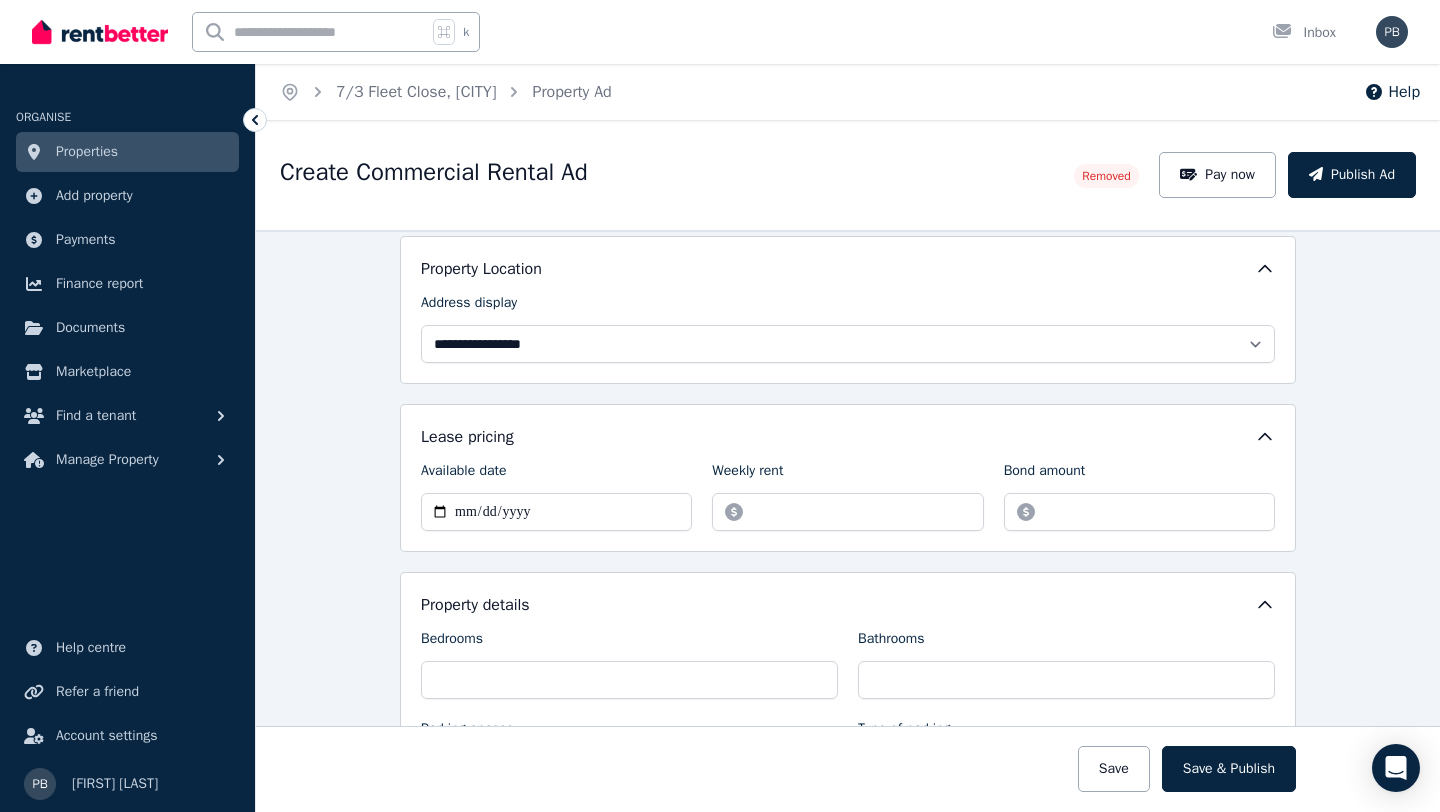 scroll, scrollTop: 313, scrollLeft: 0, axis: vertical 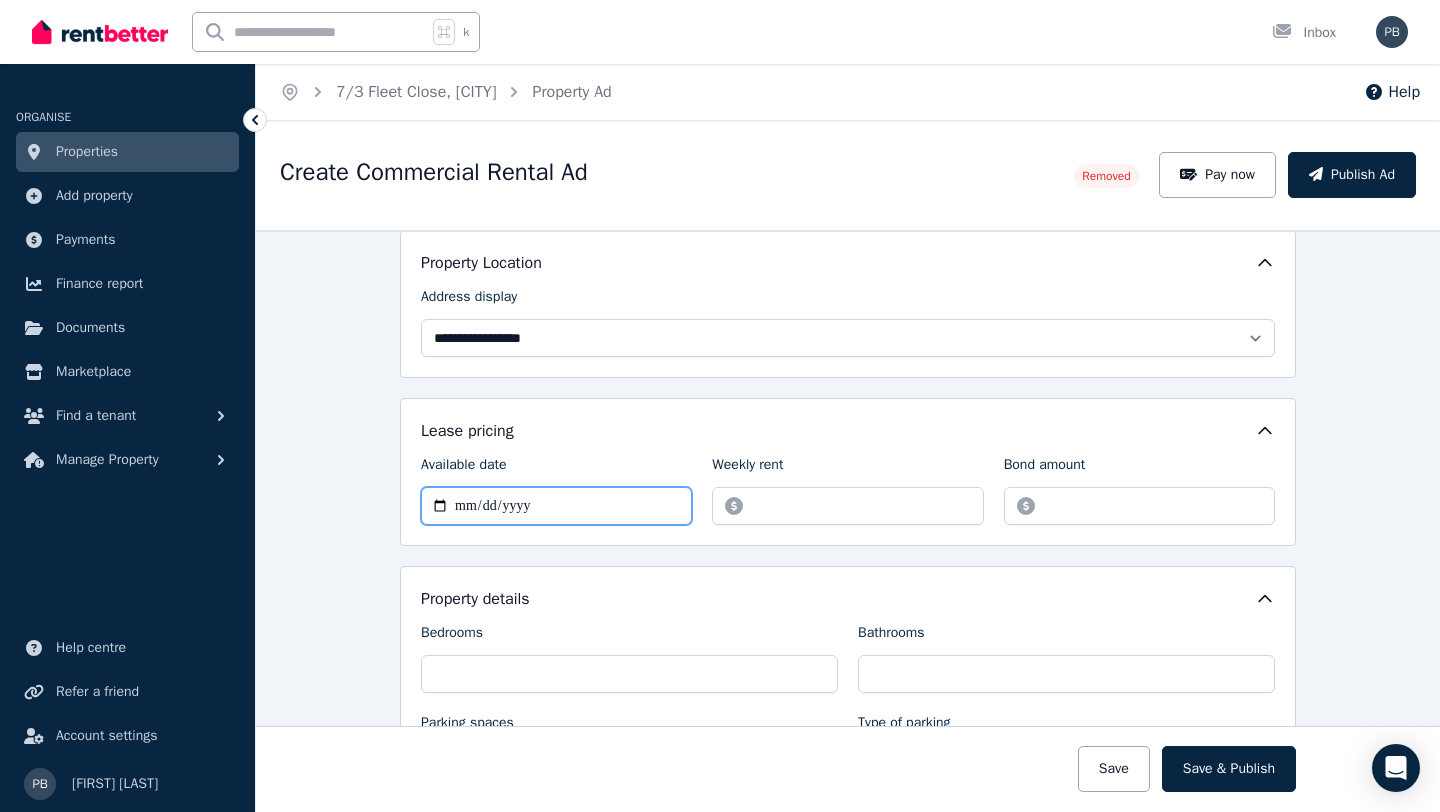 click on "Available date" at bounding box center [556, 506] 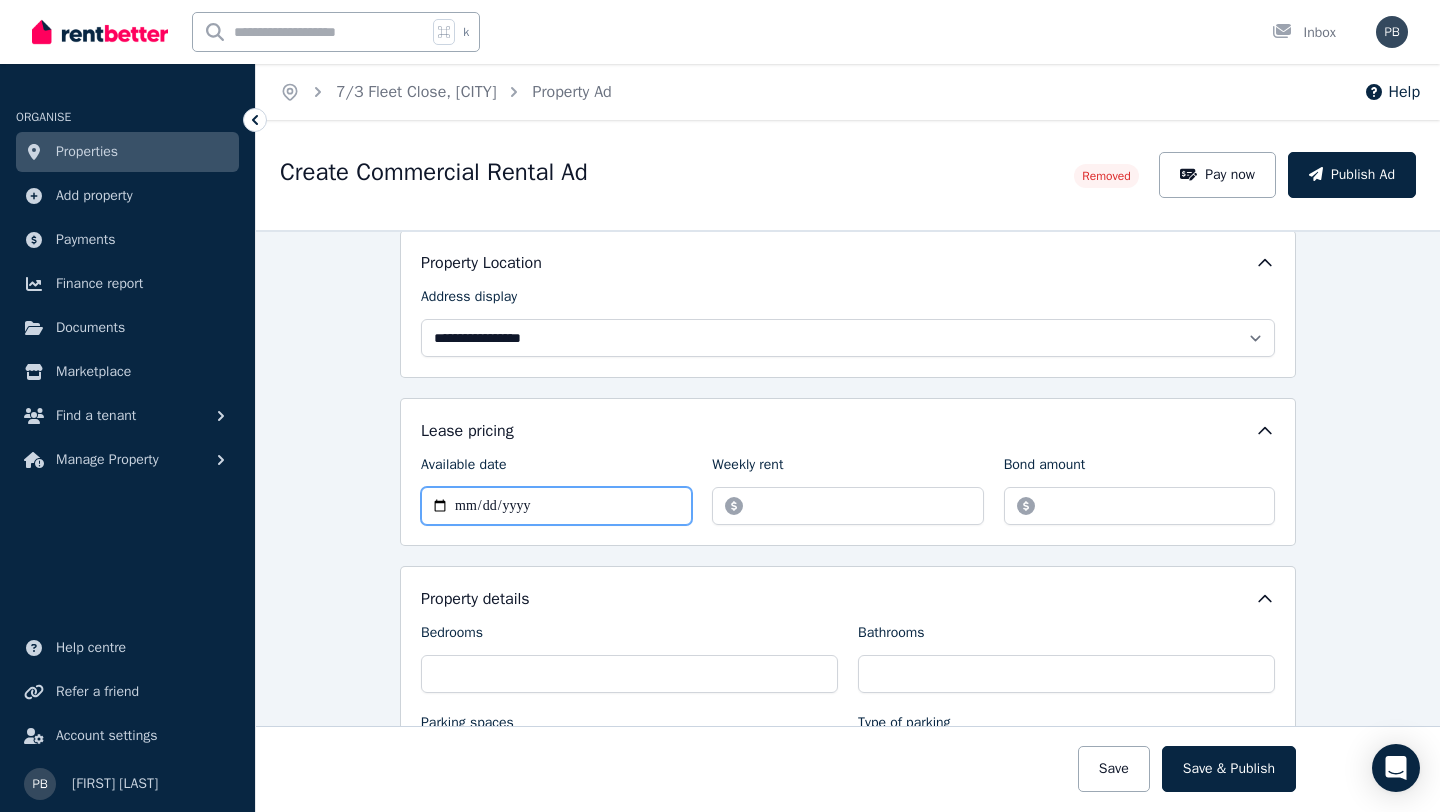 type on "**********" 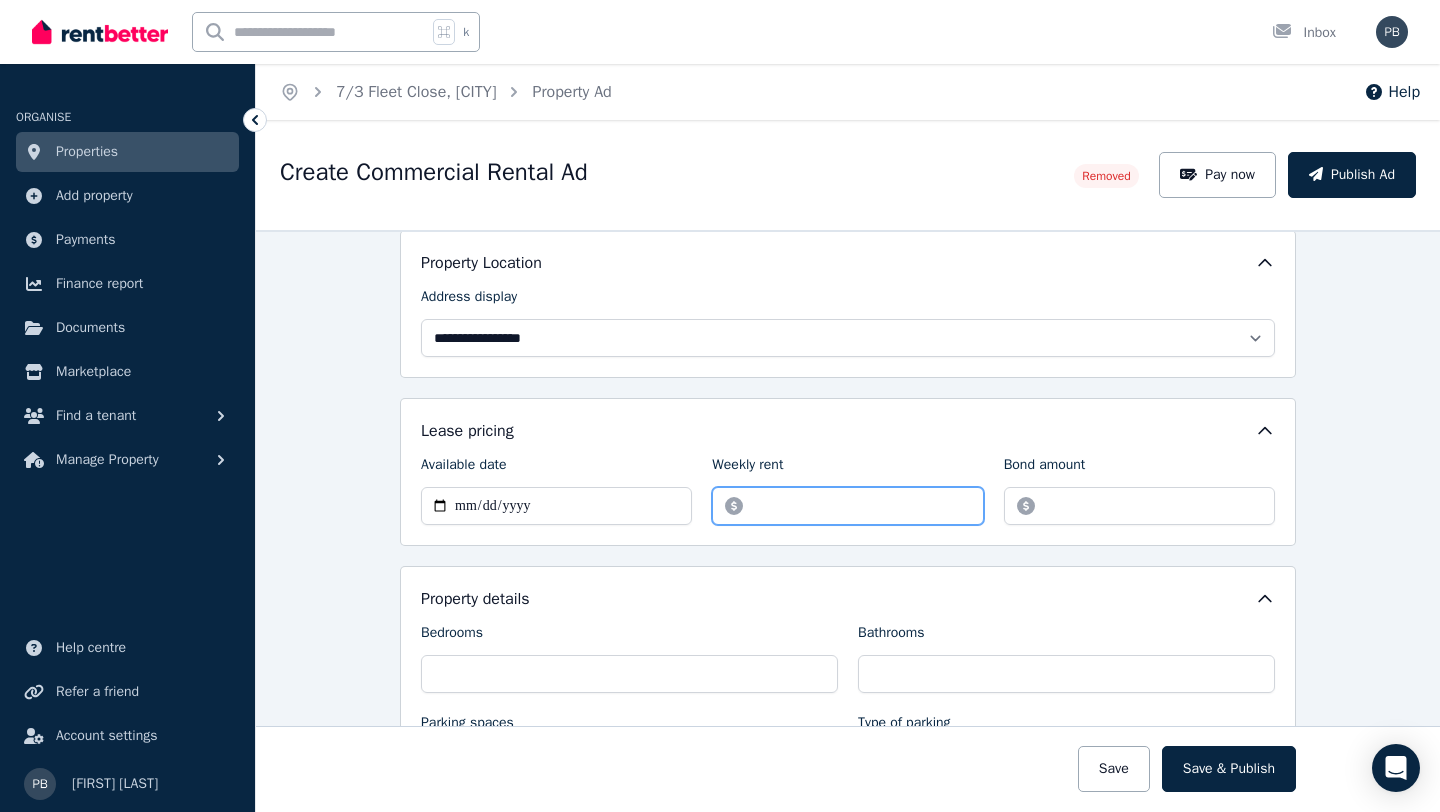 click on "Weekly rent" at bounding box center (847, 506) 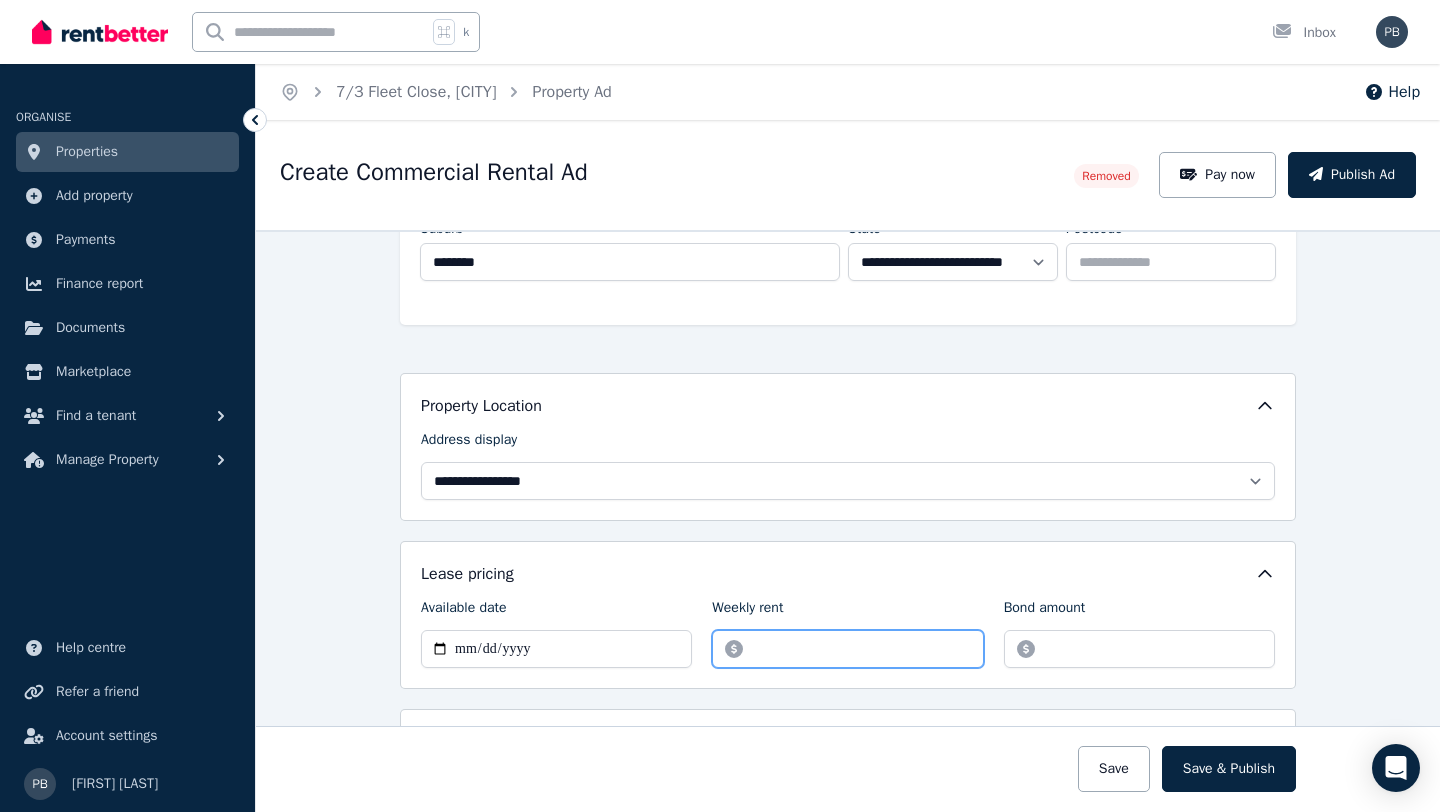 scroll, scrollTop: 0, scrollLeft: 0, axis: both 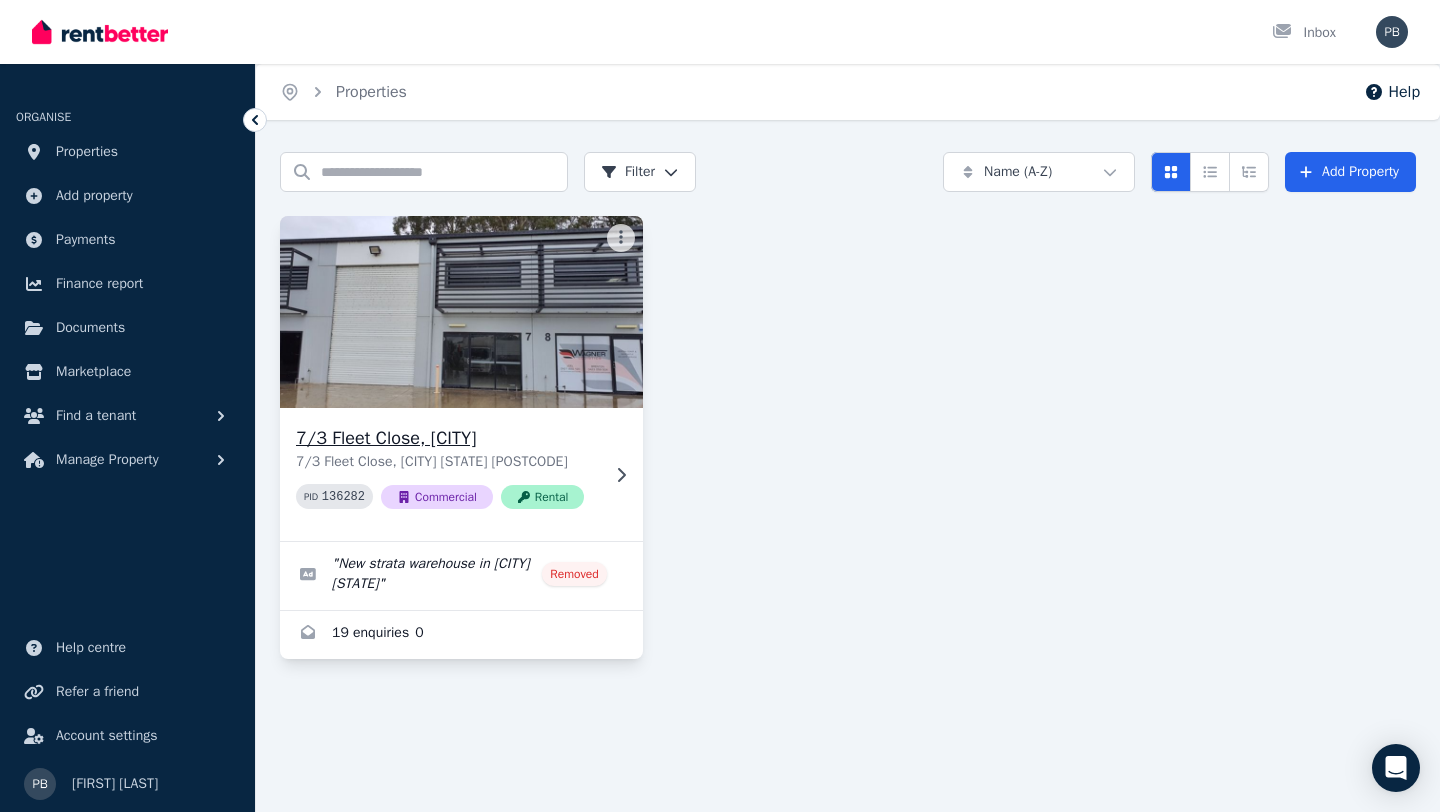 click at bounding box center [461, 312] 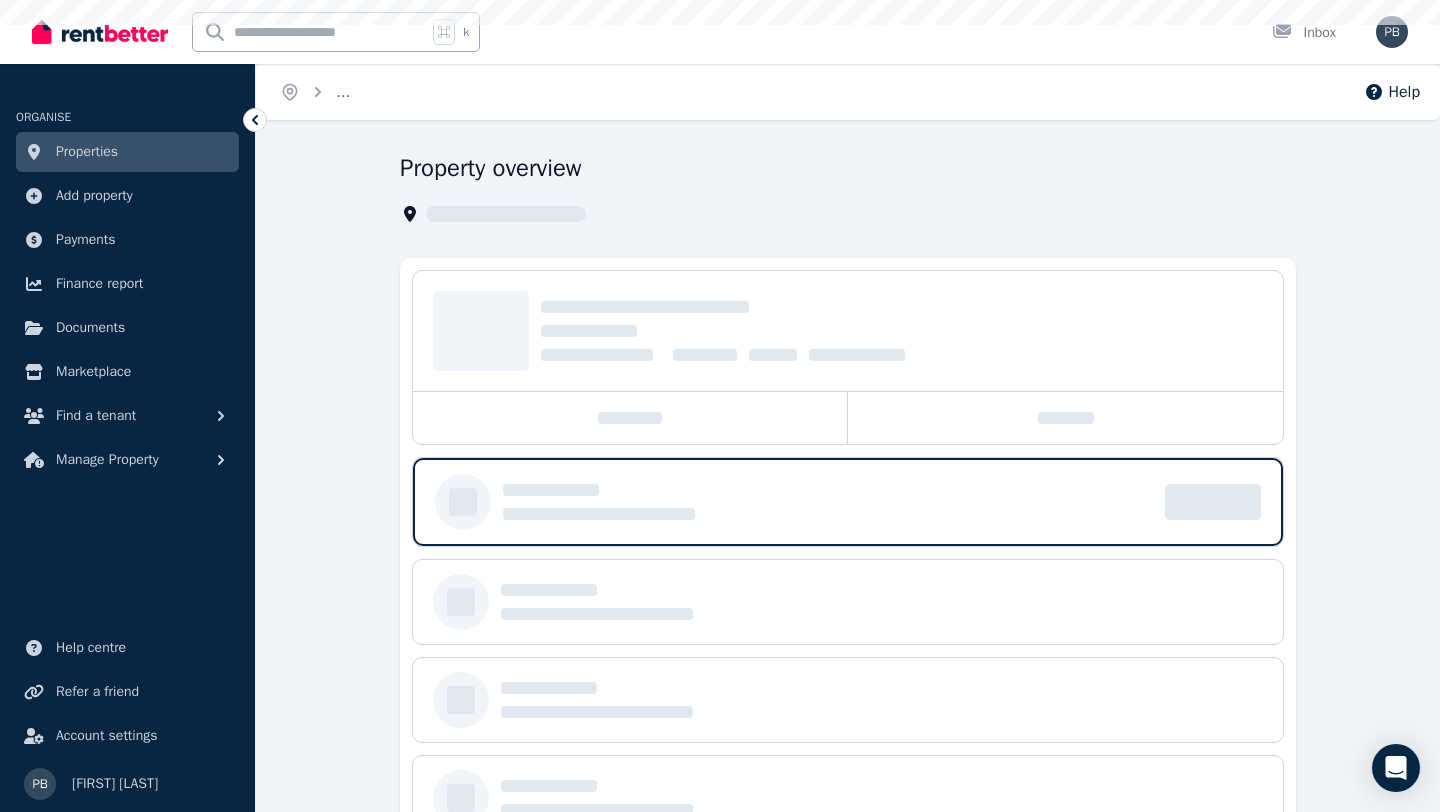 click at bounding box center (481, 331) 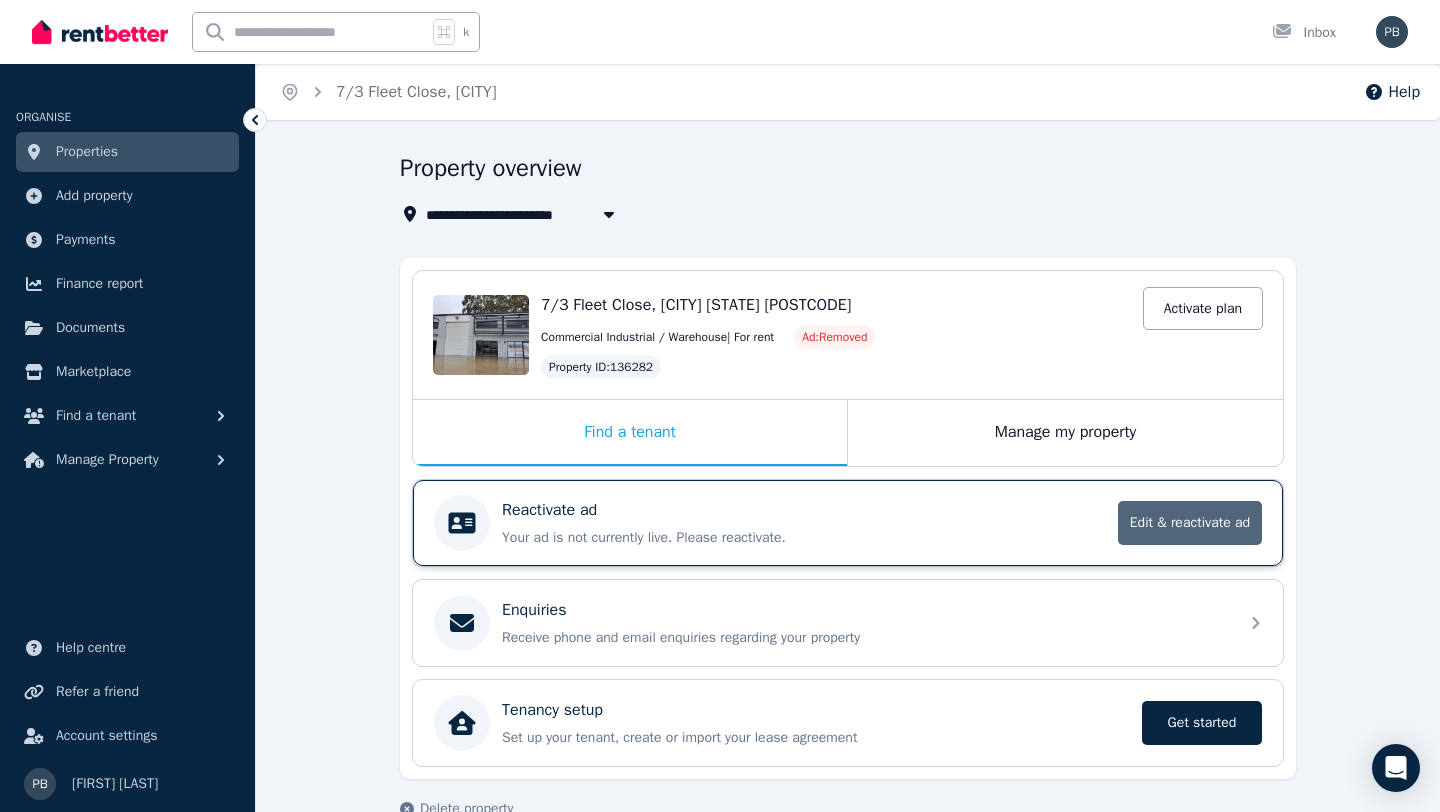 click on "Edit & reactivate ad" at bounding box center (1190, 523) 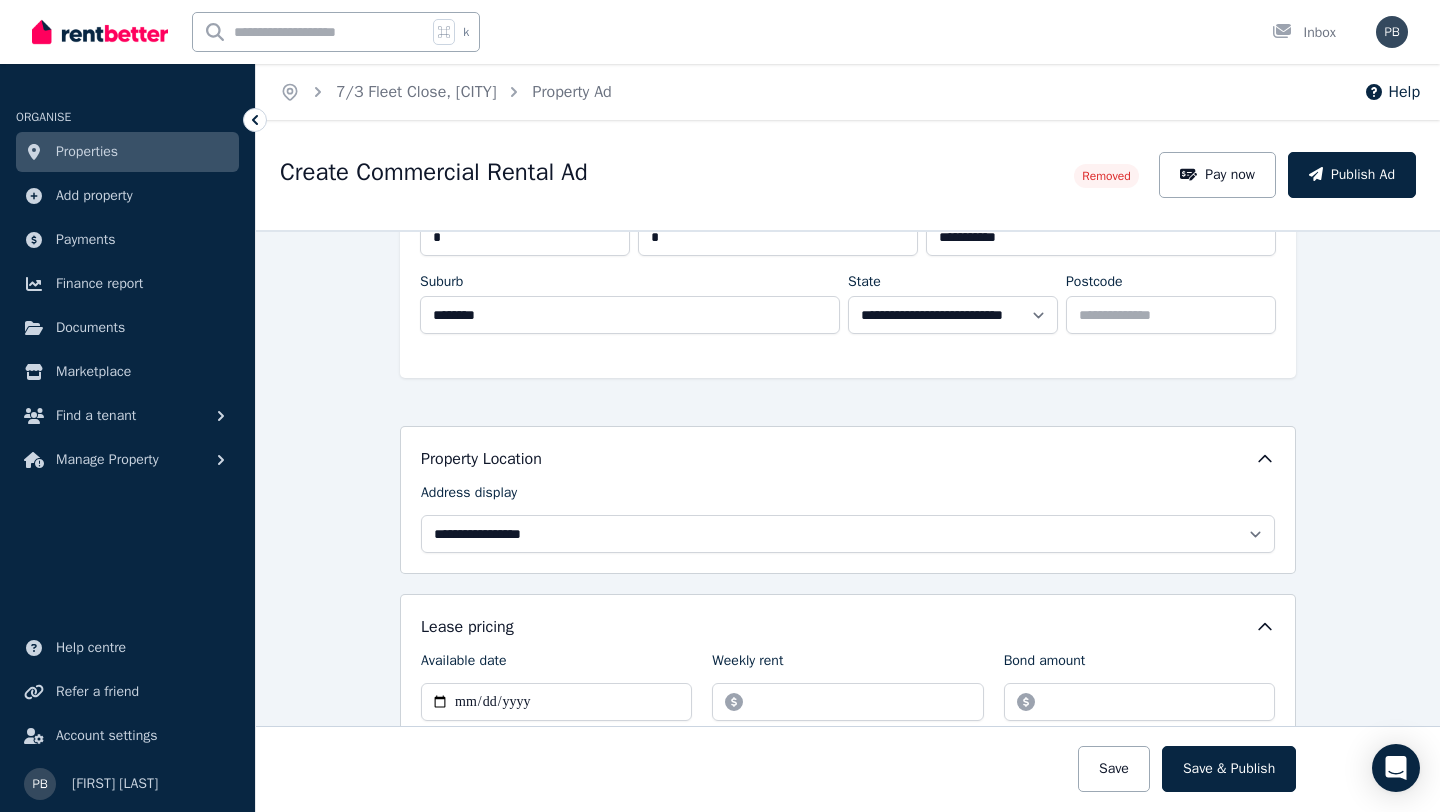 scroll, scrollTop: 0, scrollLeft: 0, axis: both 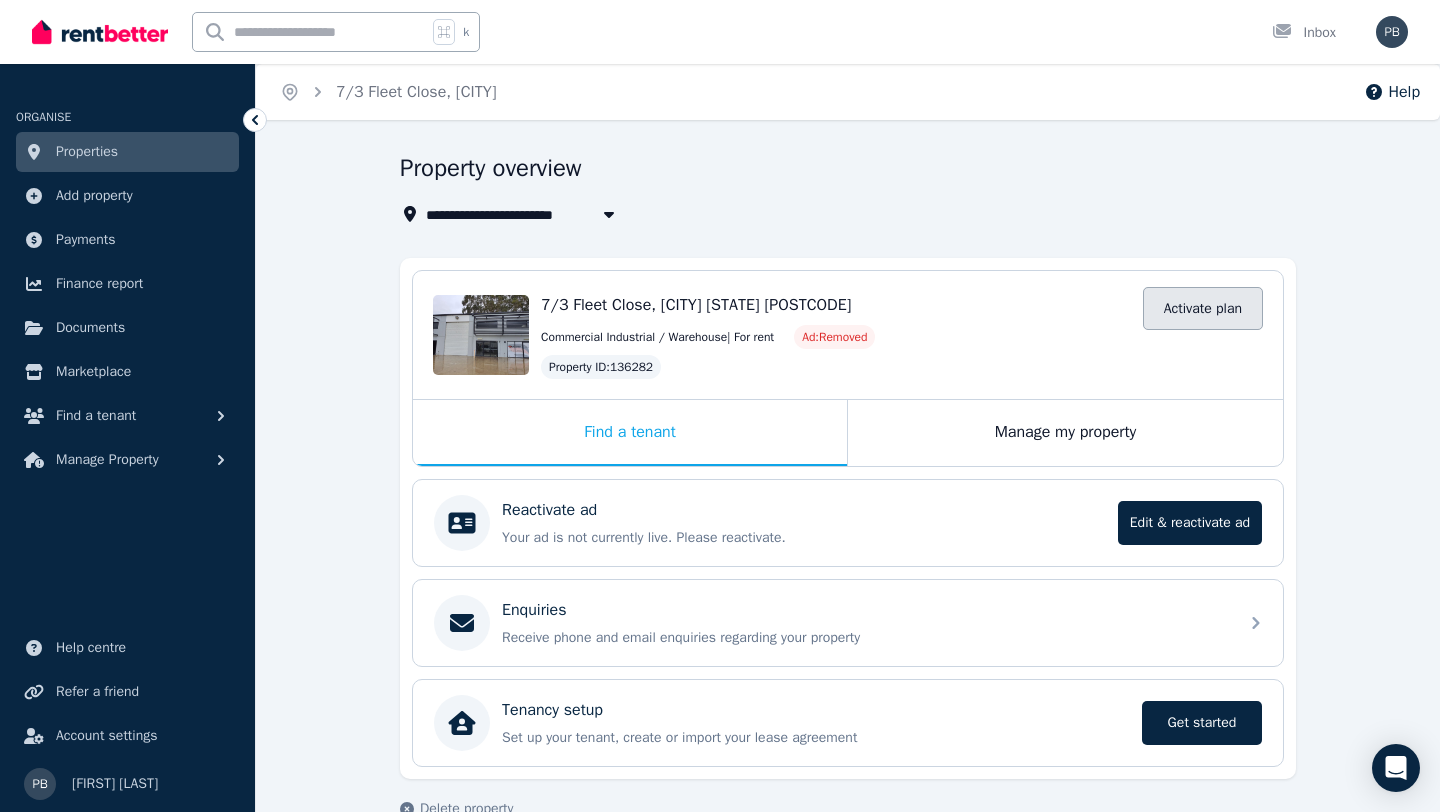 click on "Activate plan" at bounding box center [1203, 308] 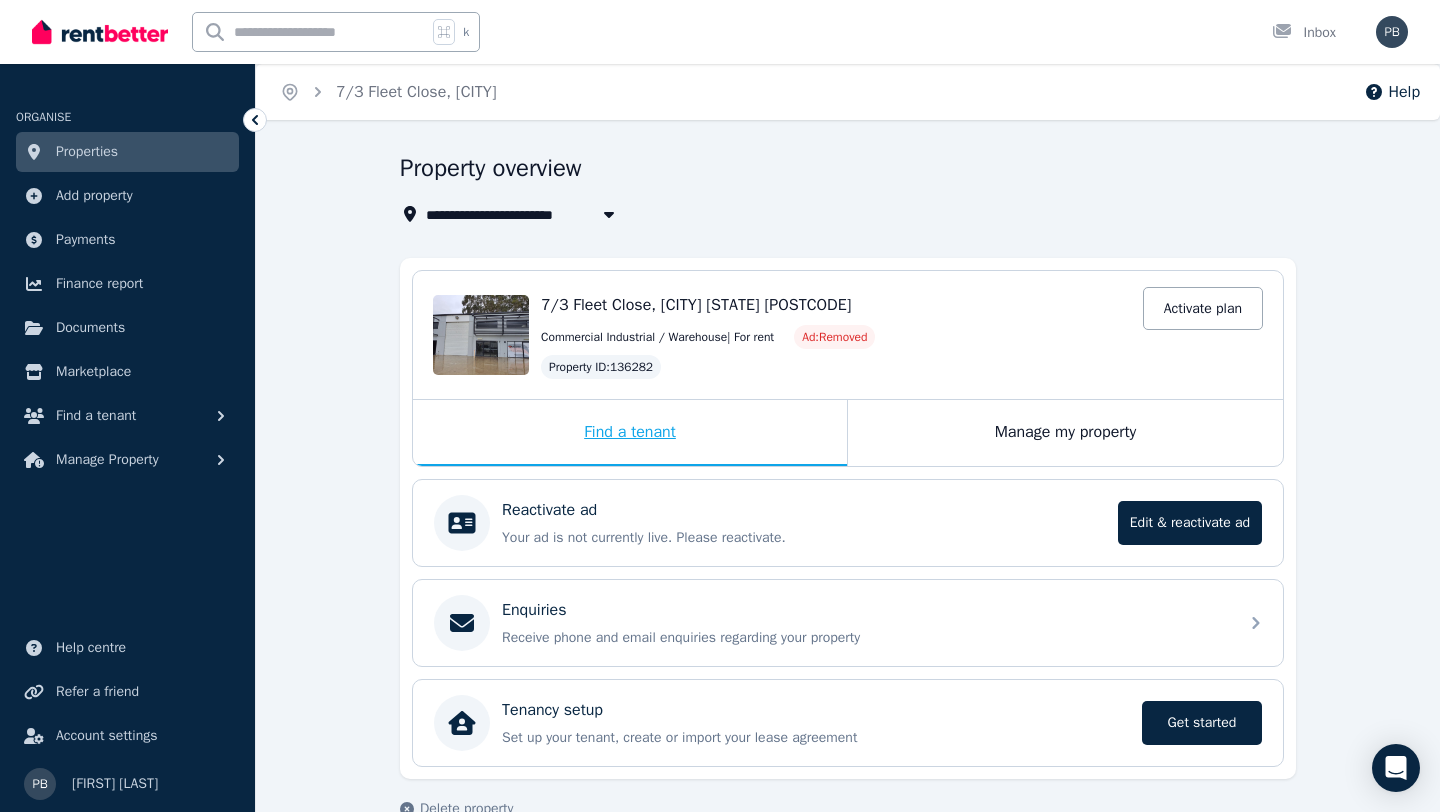 click on "Find a tenant" at bounding box center (630, 433) 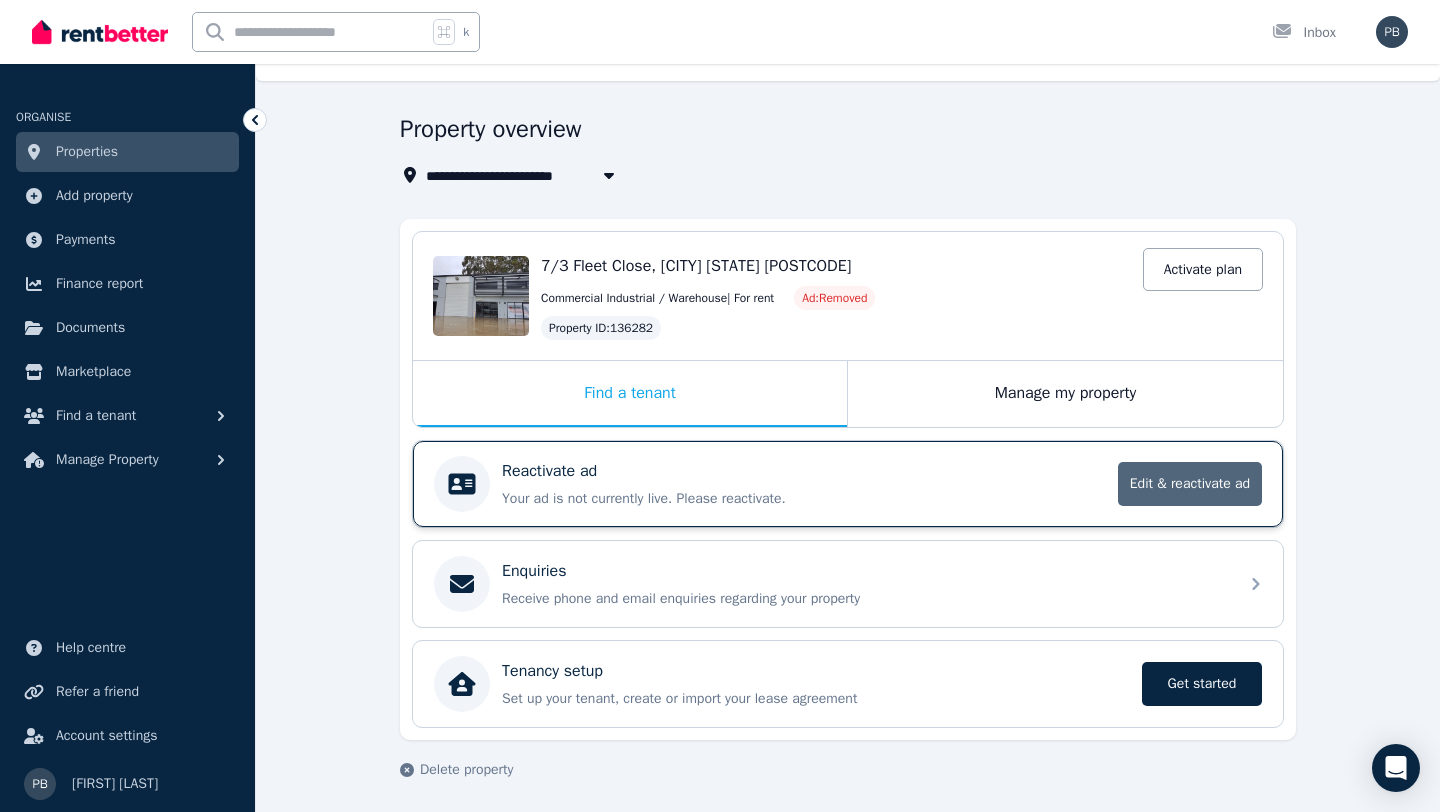 scroll, scrollTop: 43, scrollLeft: 0, axis: vertical 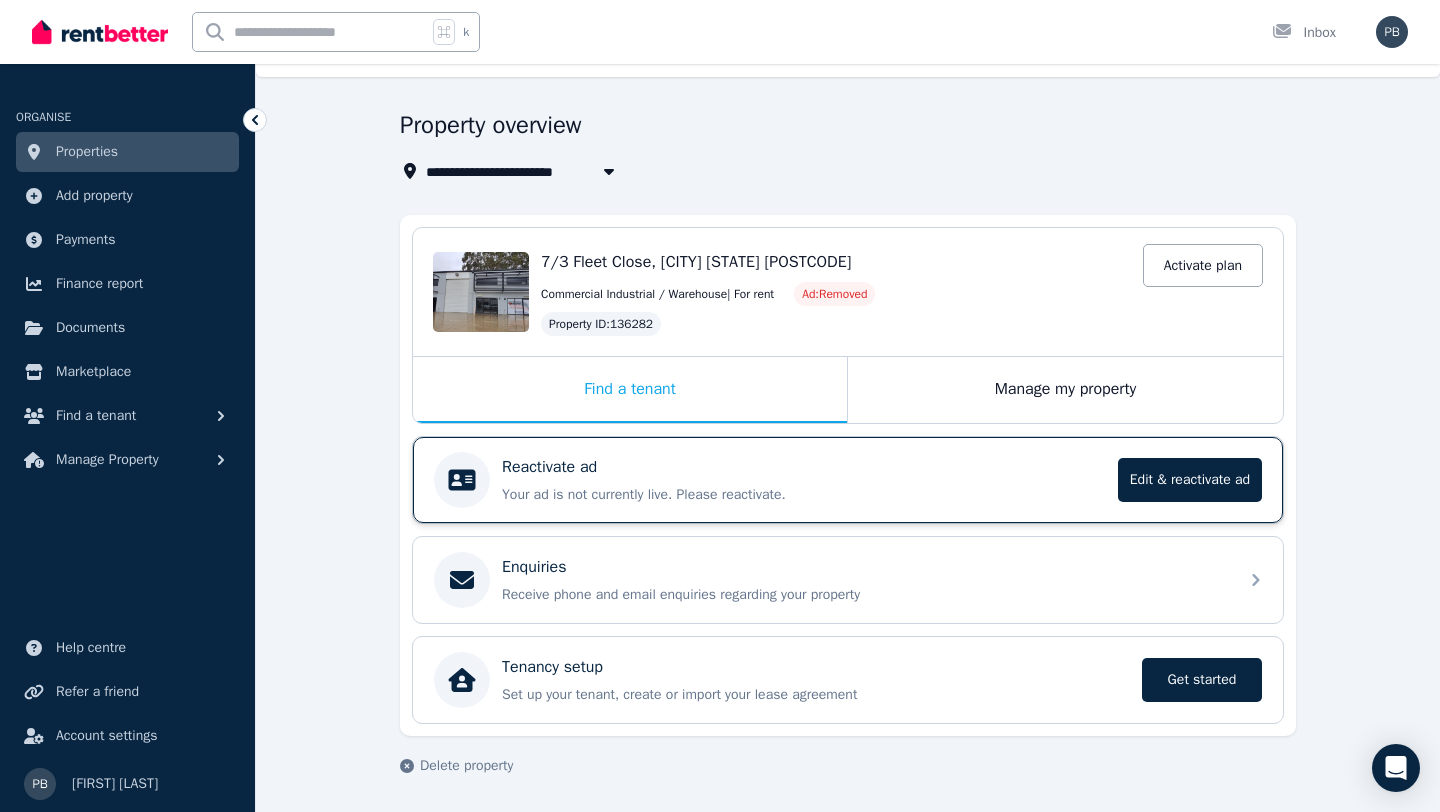 click 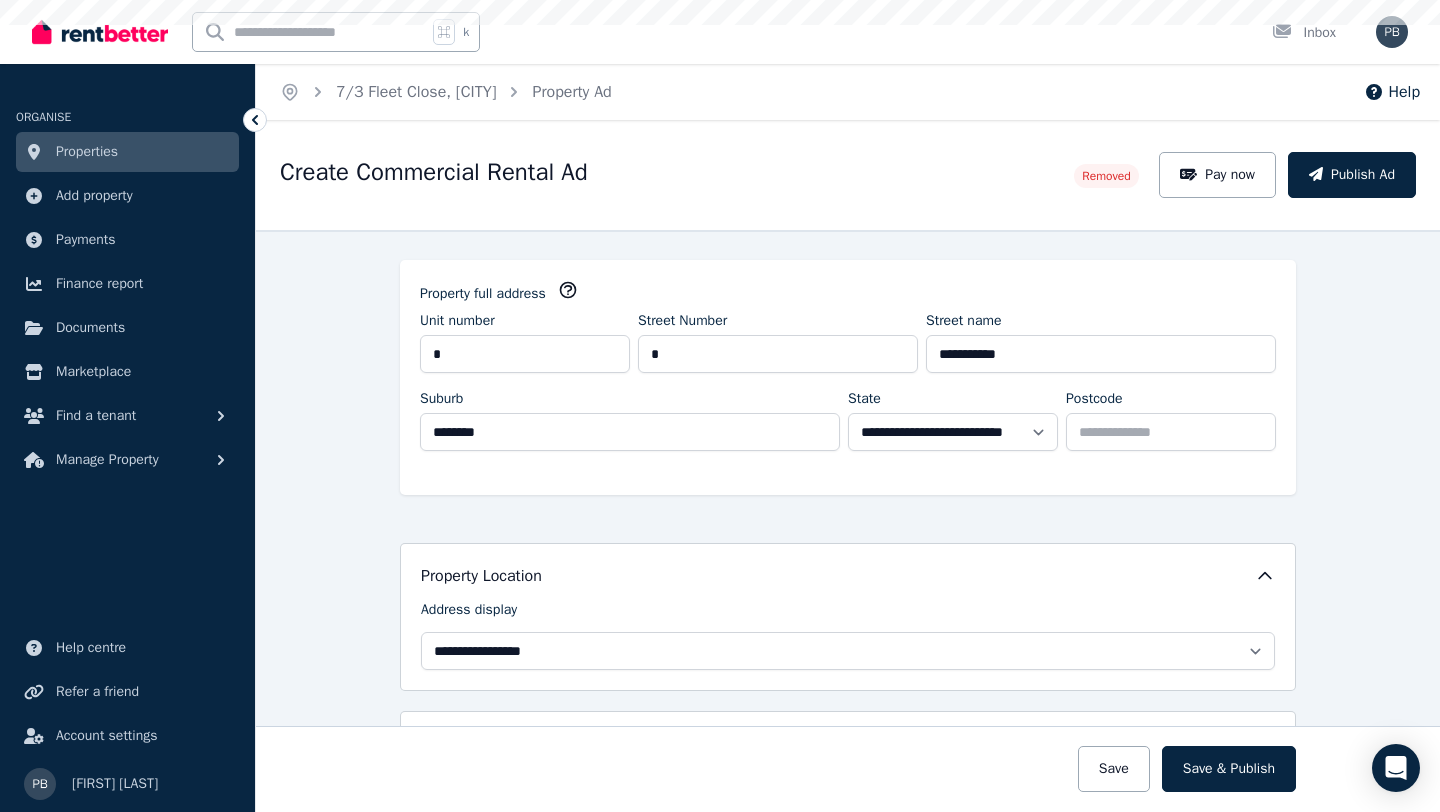 scroll, scrollTop: 0, scrollLeft: 0, axis: both 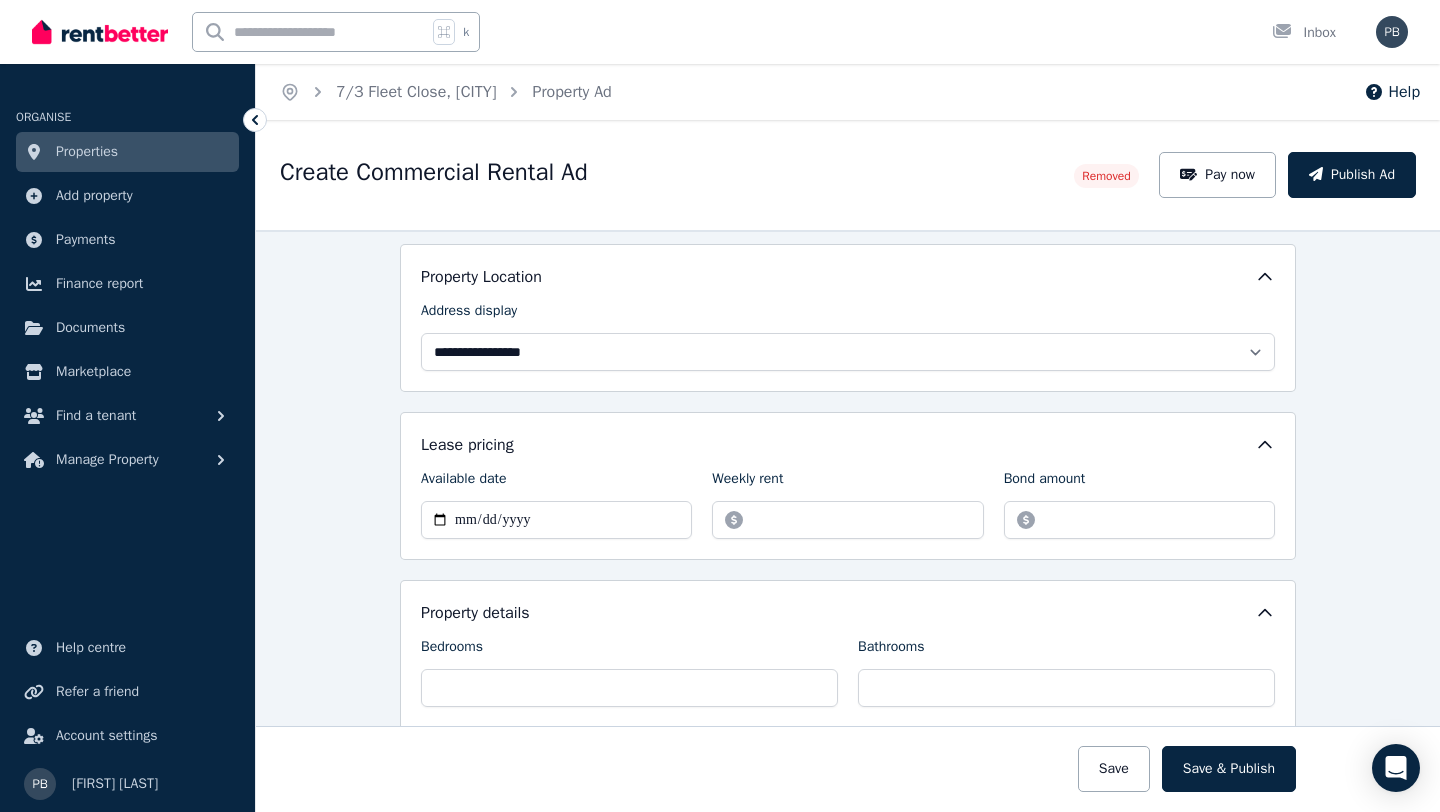 click 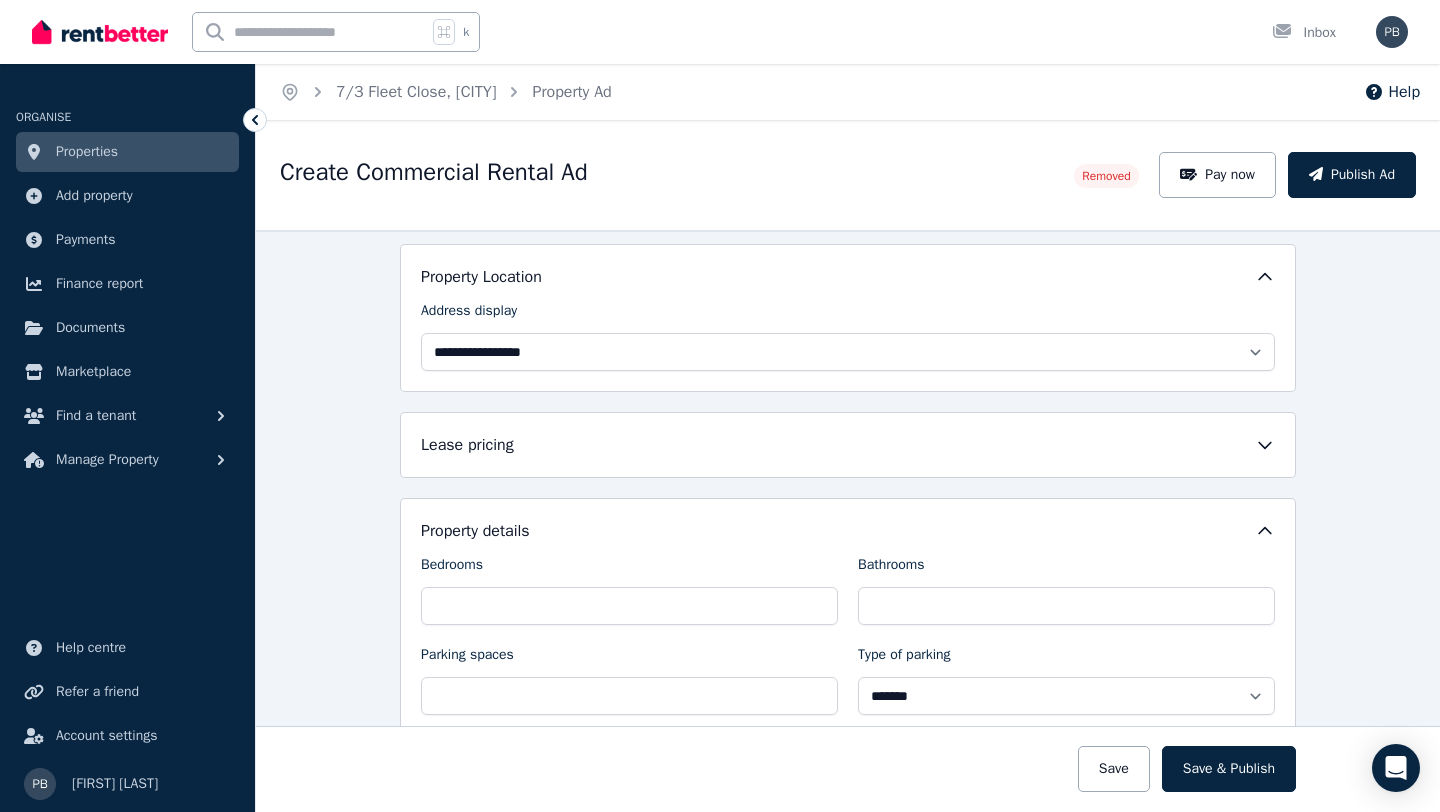 click 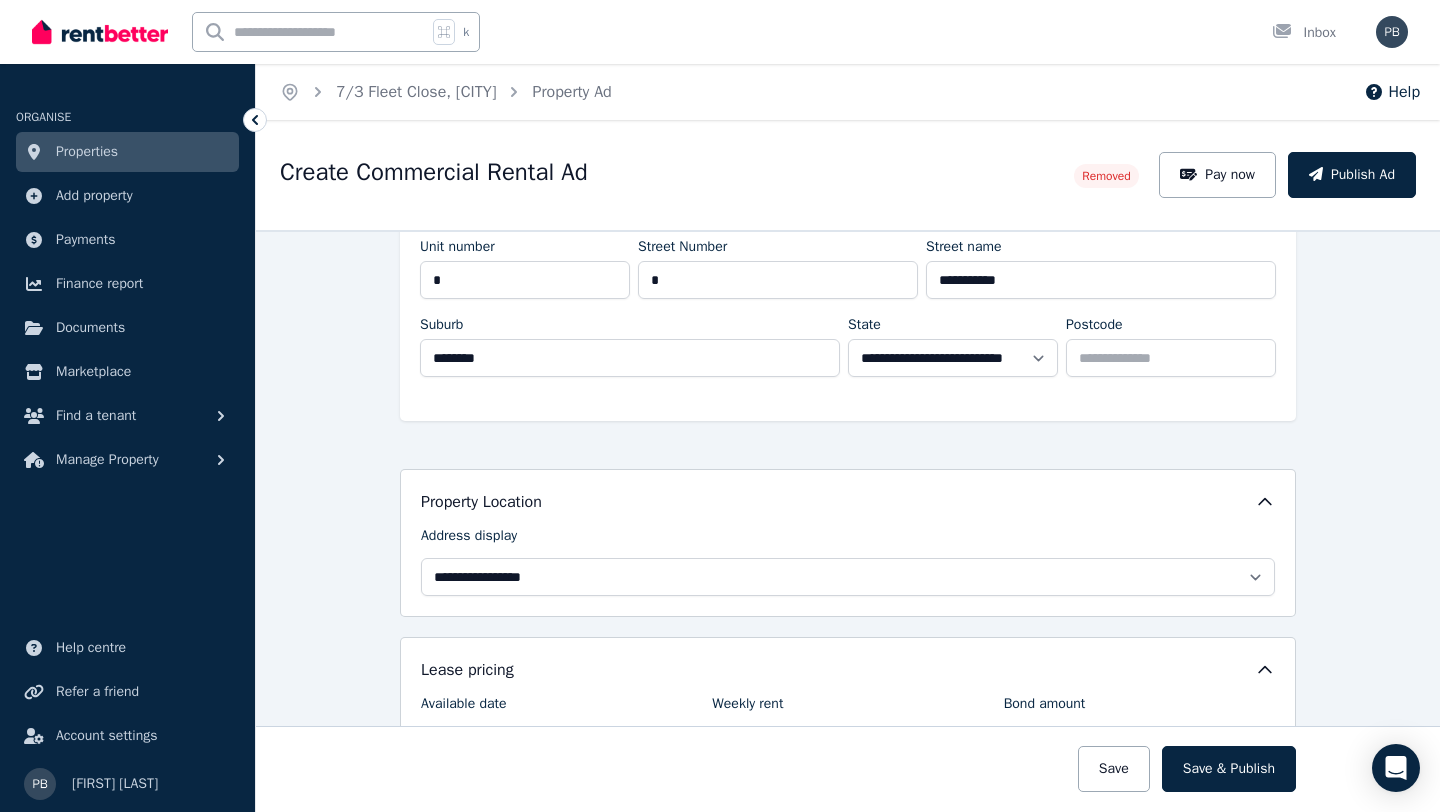 scroll, scrollTop: 0, scrollLeft: 0, axis: both 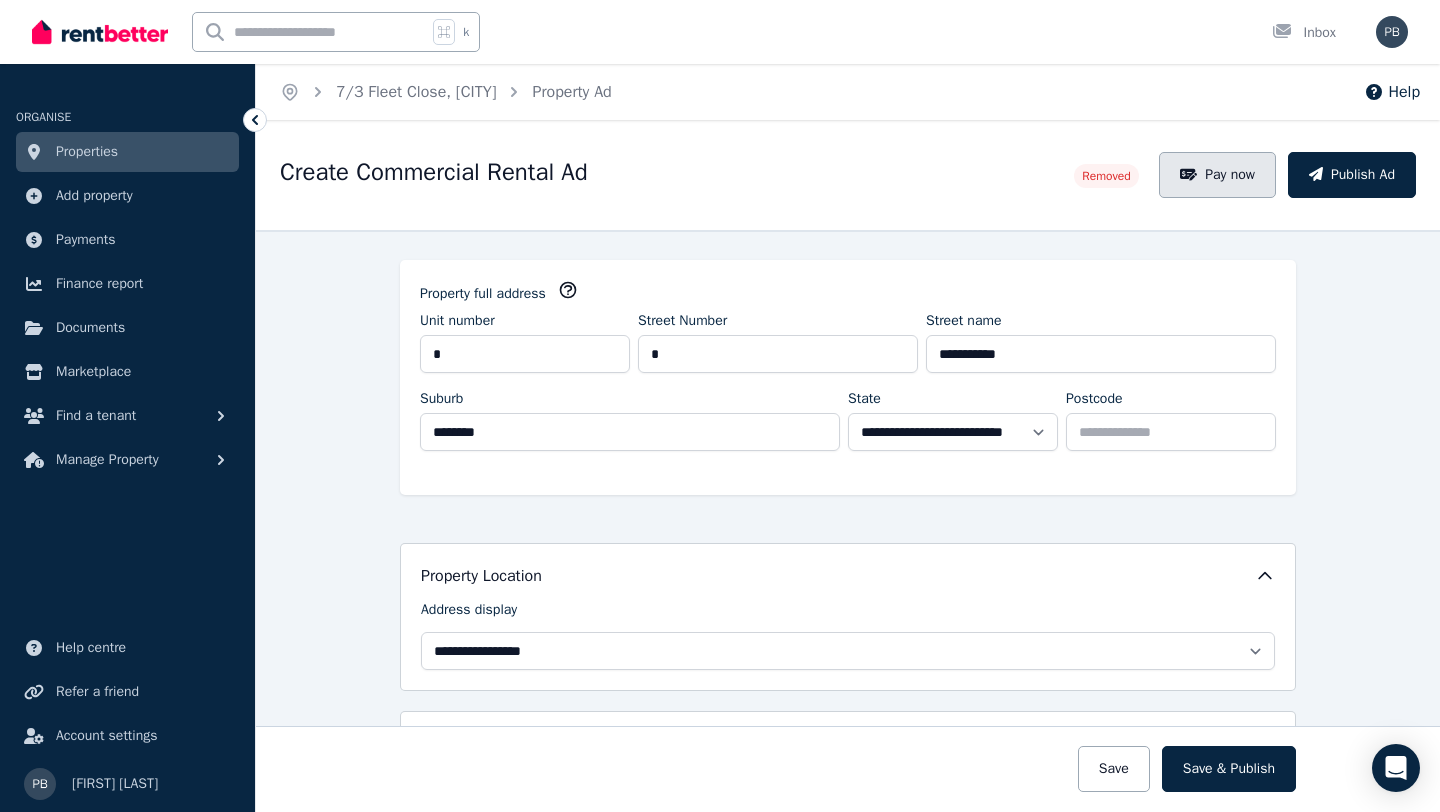 click on "Pay now" at bounding box center (1217, 175) 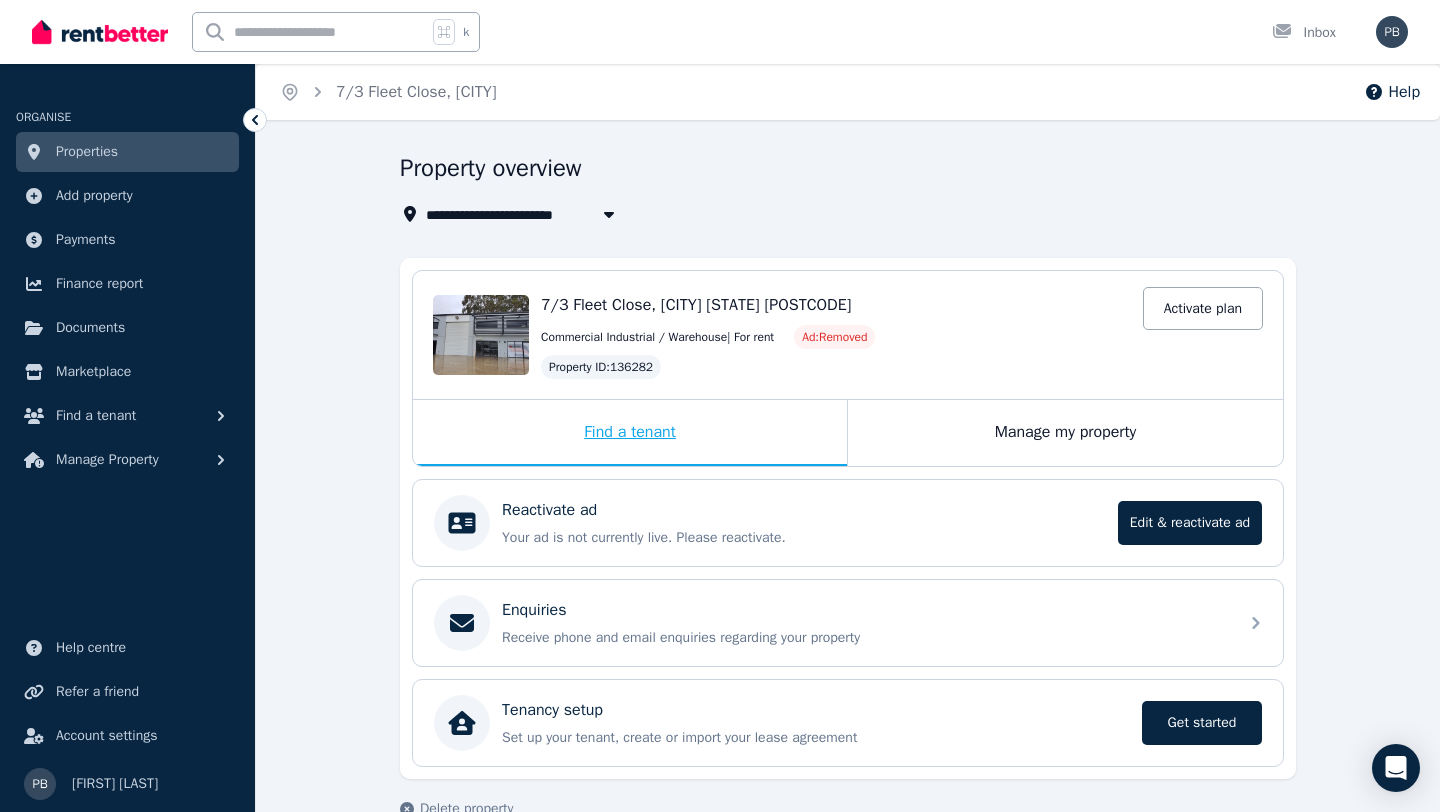 click on "Find a tenant" at bounding box center [630, 433] 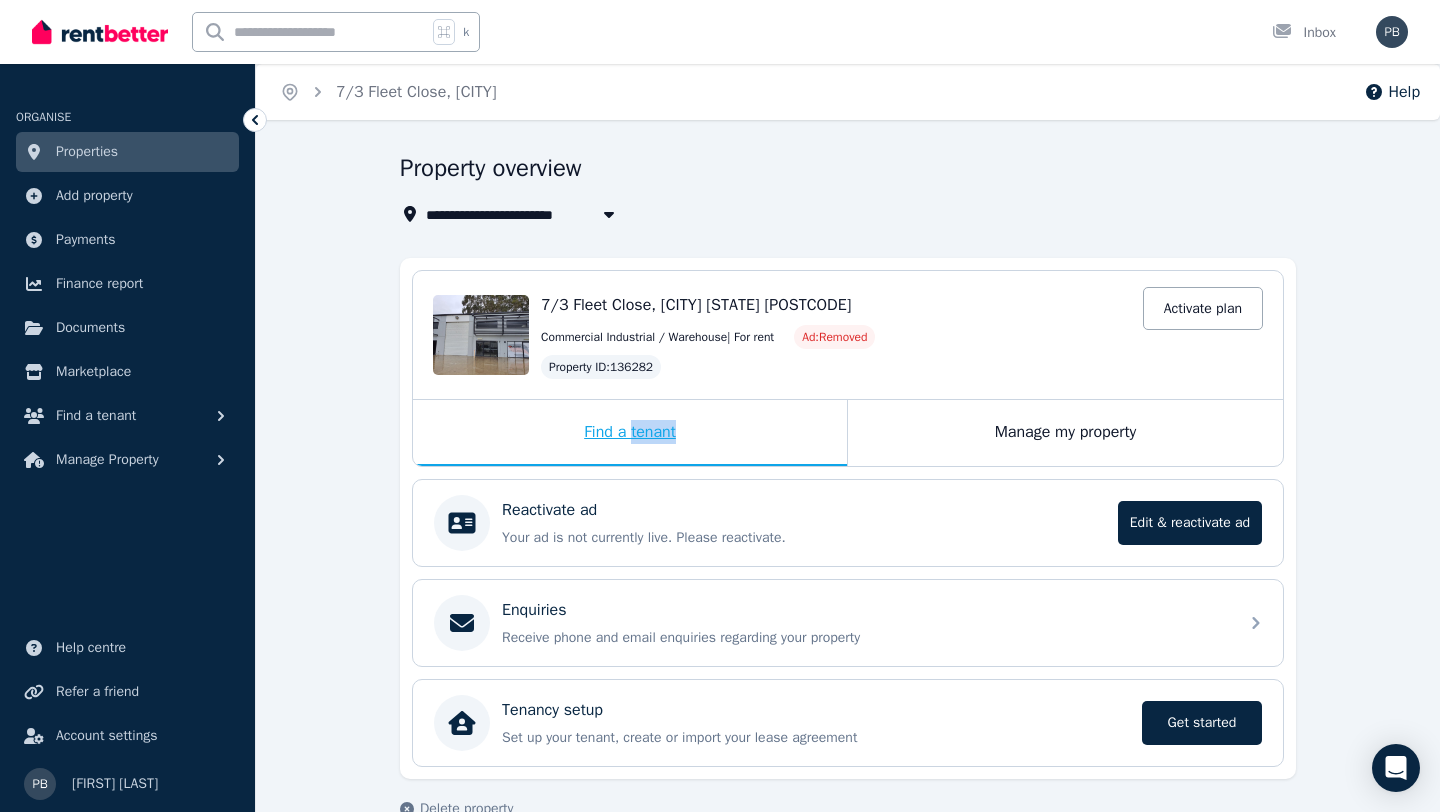click on "Find a tenant" at bounding box center (630, 433) 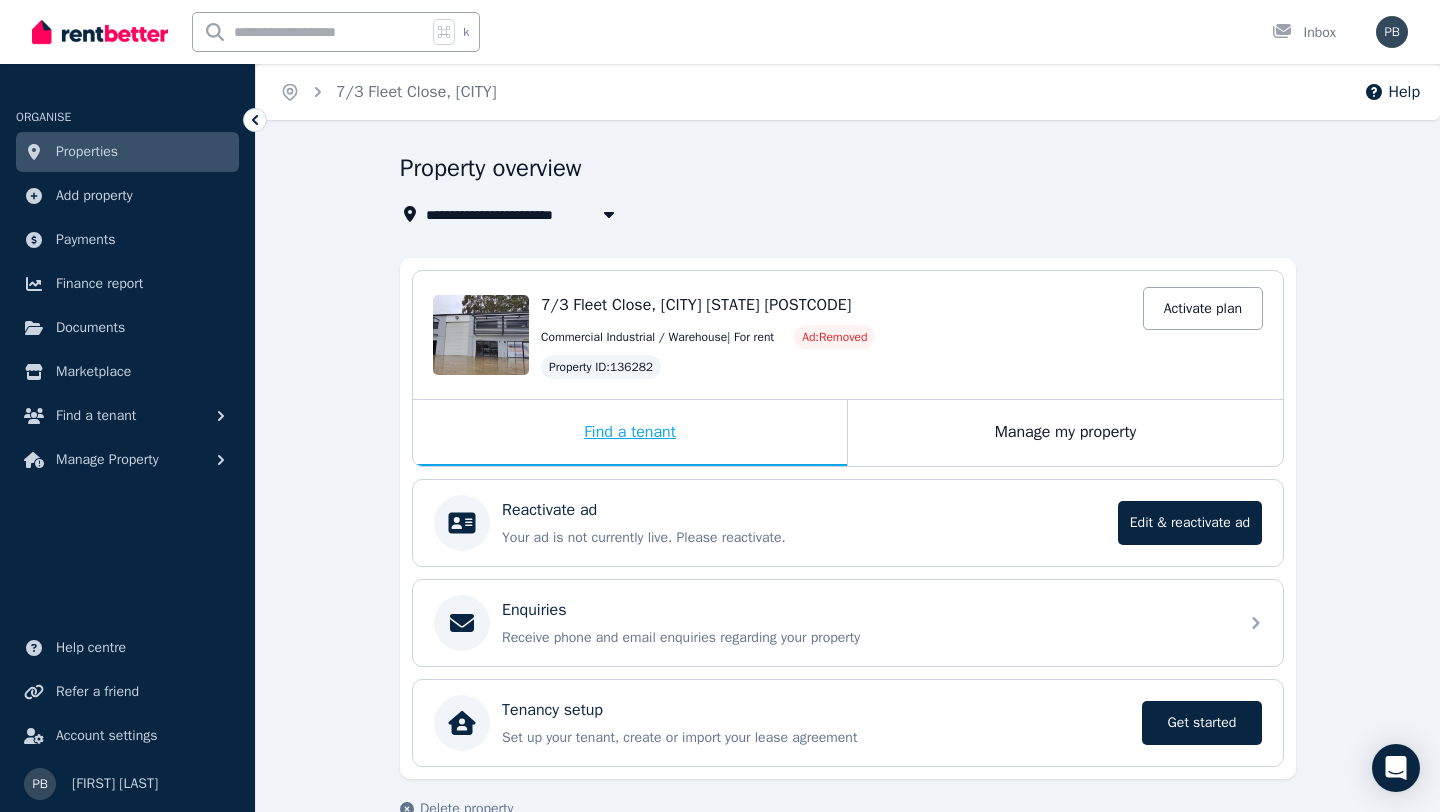 click on "Find a tenant" at bounding box center [630, 433] 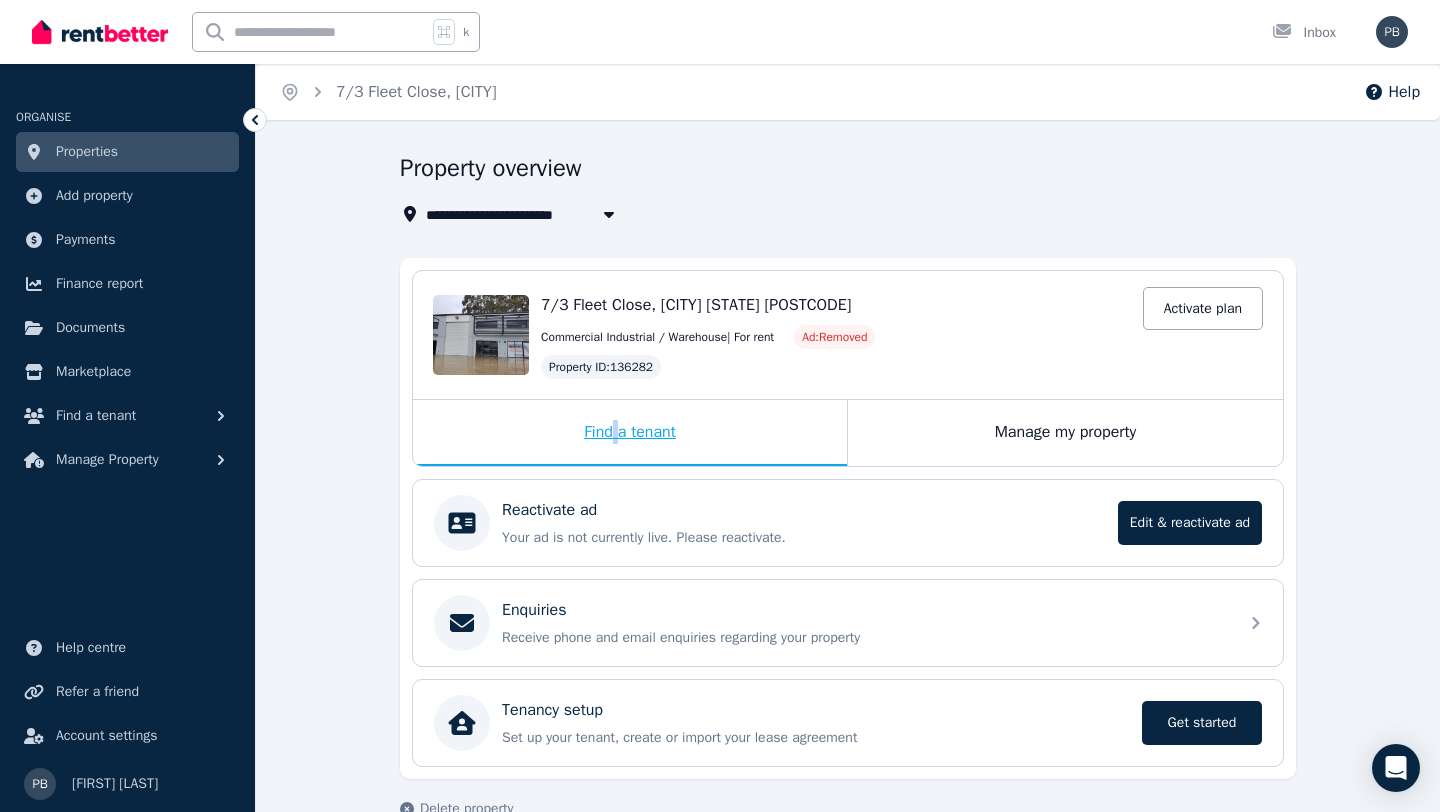 click on "Find a tenant" at bounding box center [630, 433] 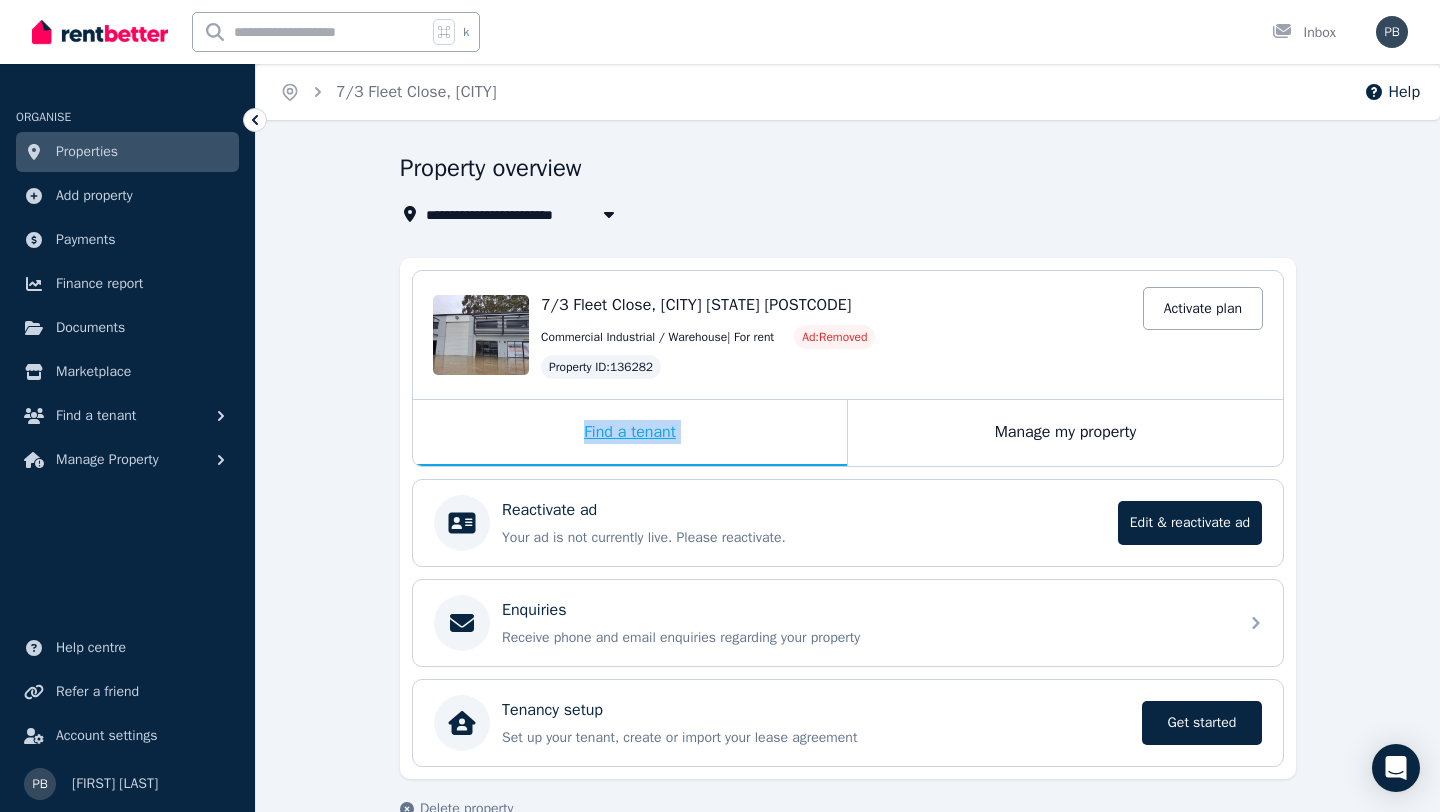 click on "Find a tenant" at bounding box center (630, 433) 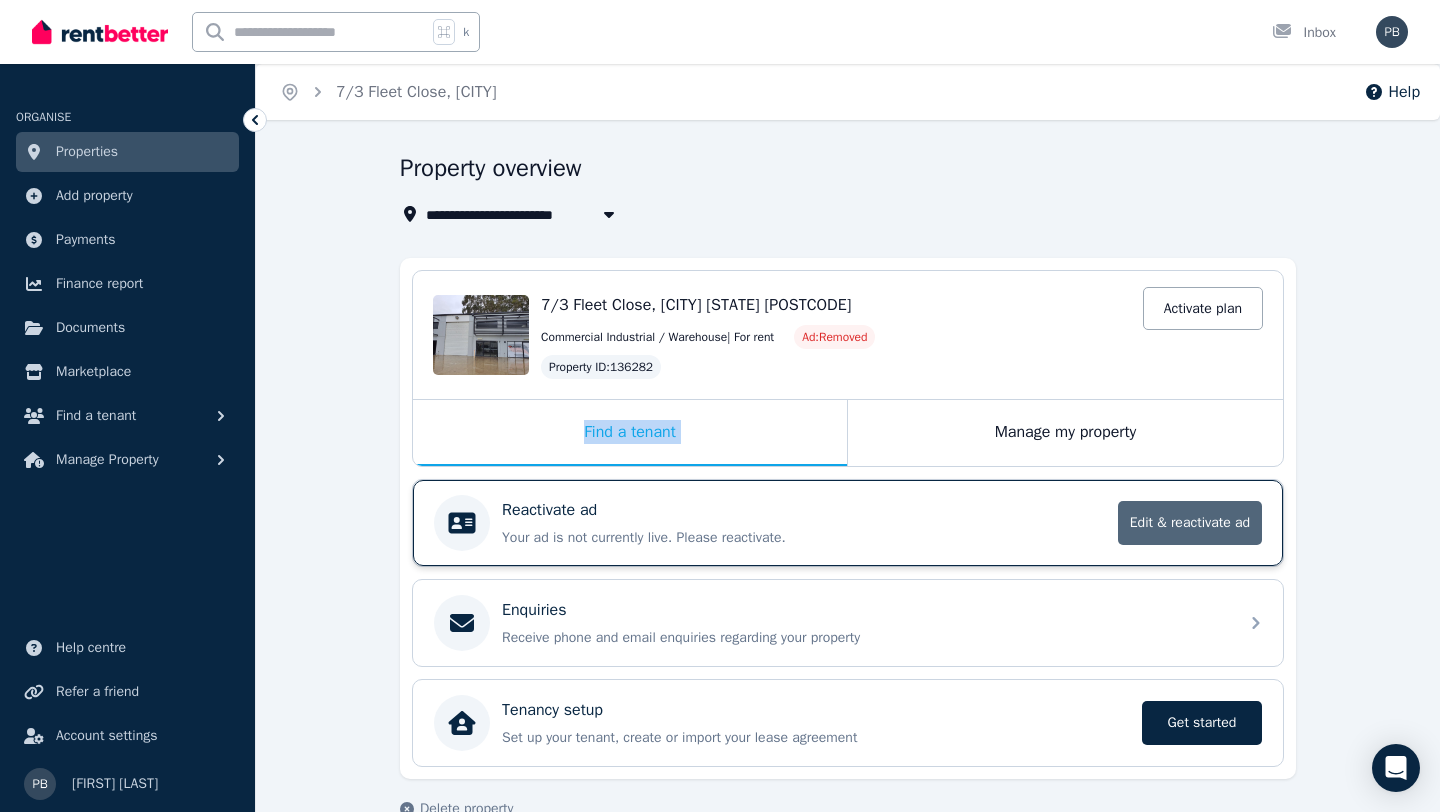 click on "Edit & reactivate ad" at bounding box center (1190, 523) 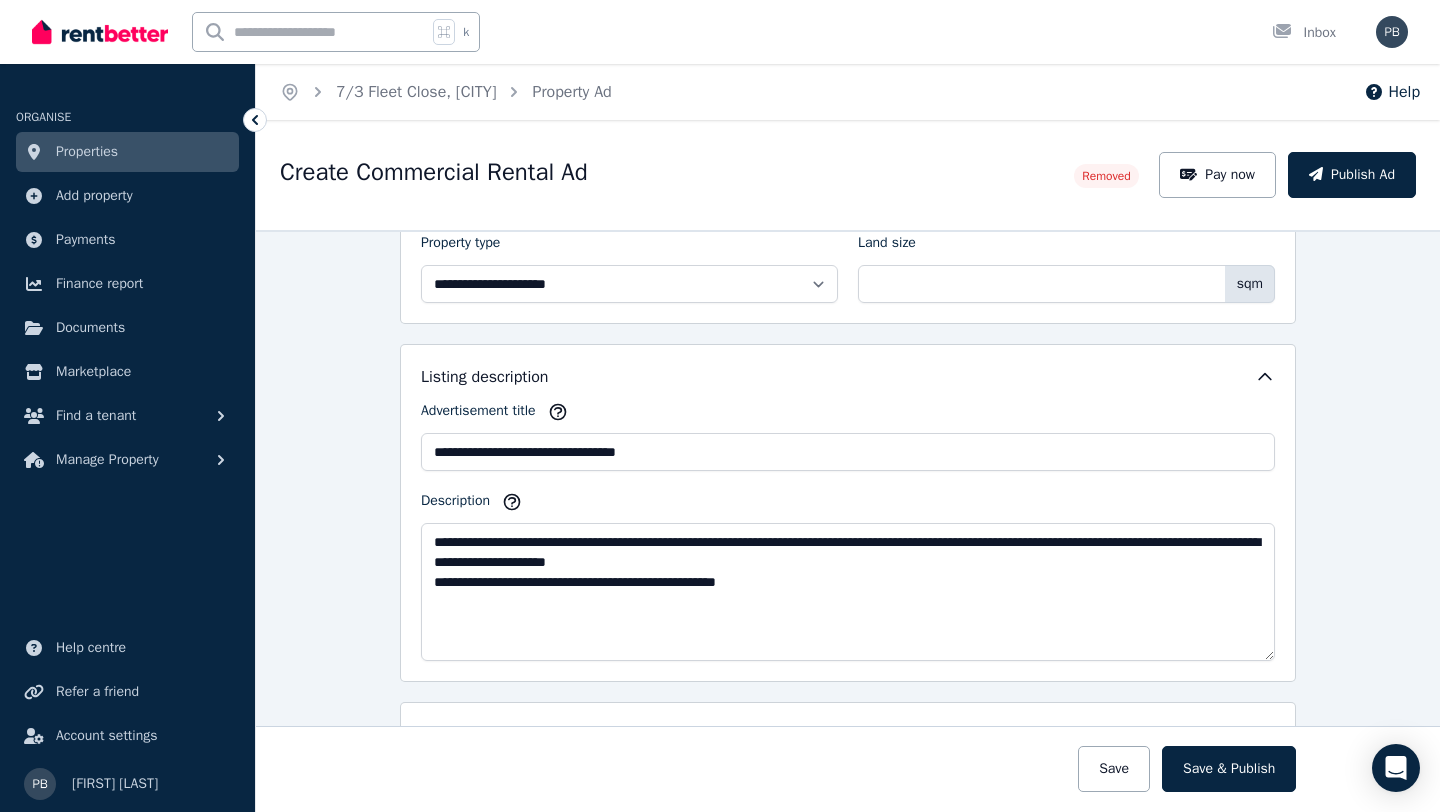 scroll, scrollTop: 890, scrollLeft: 0, axis: vertical 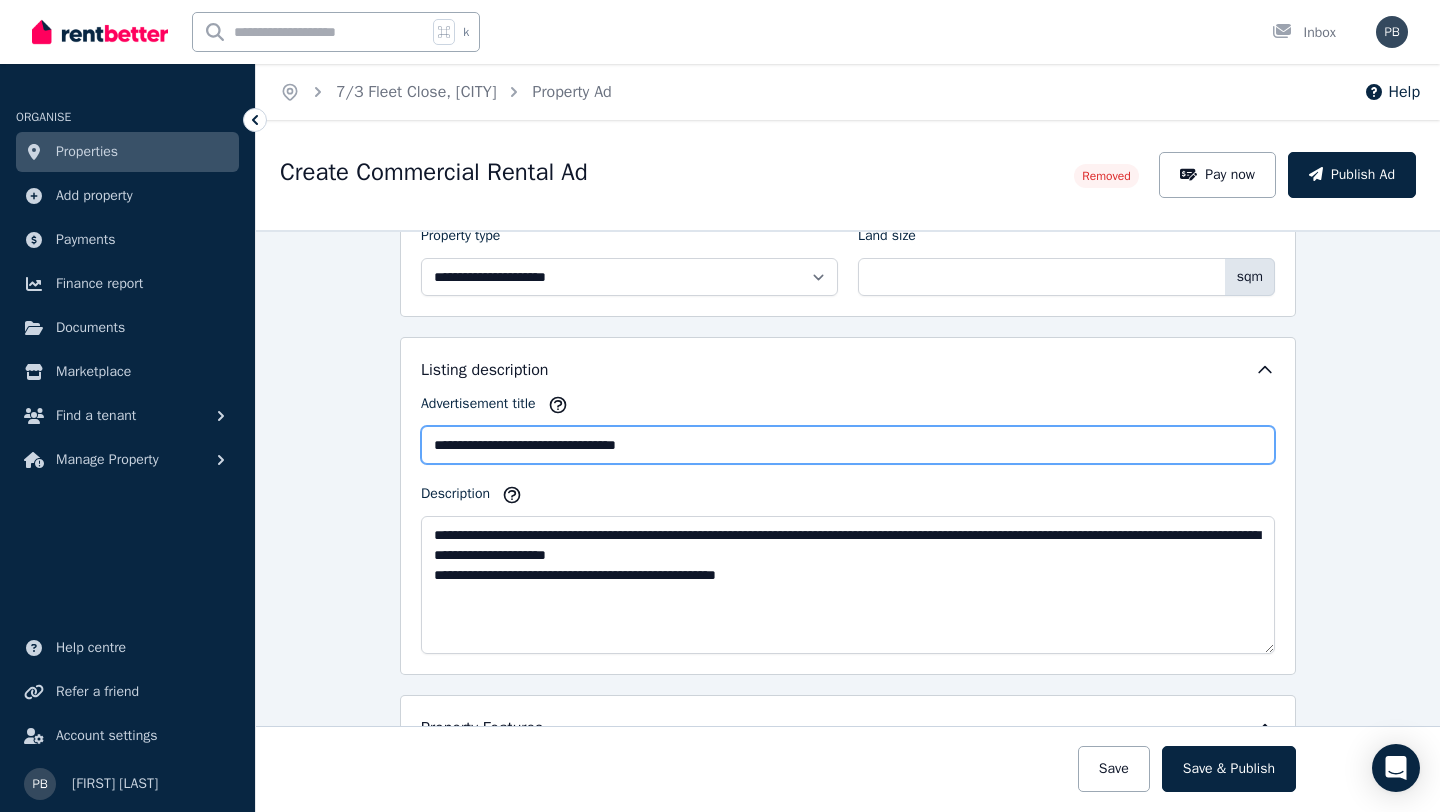 click on "**********" at bounding box center [848, 445] 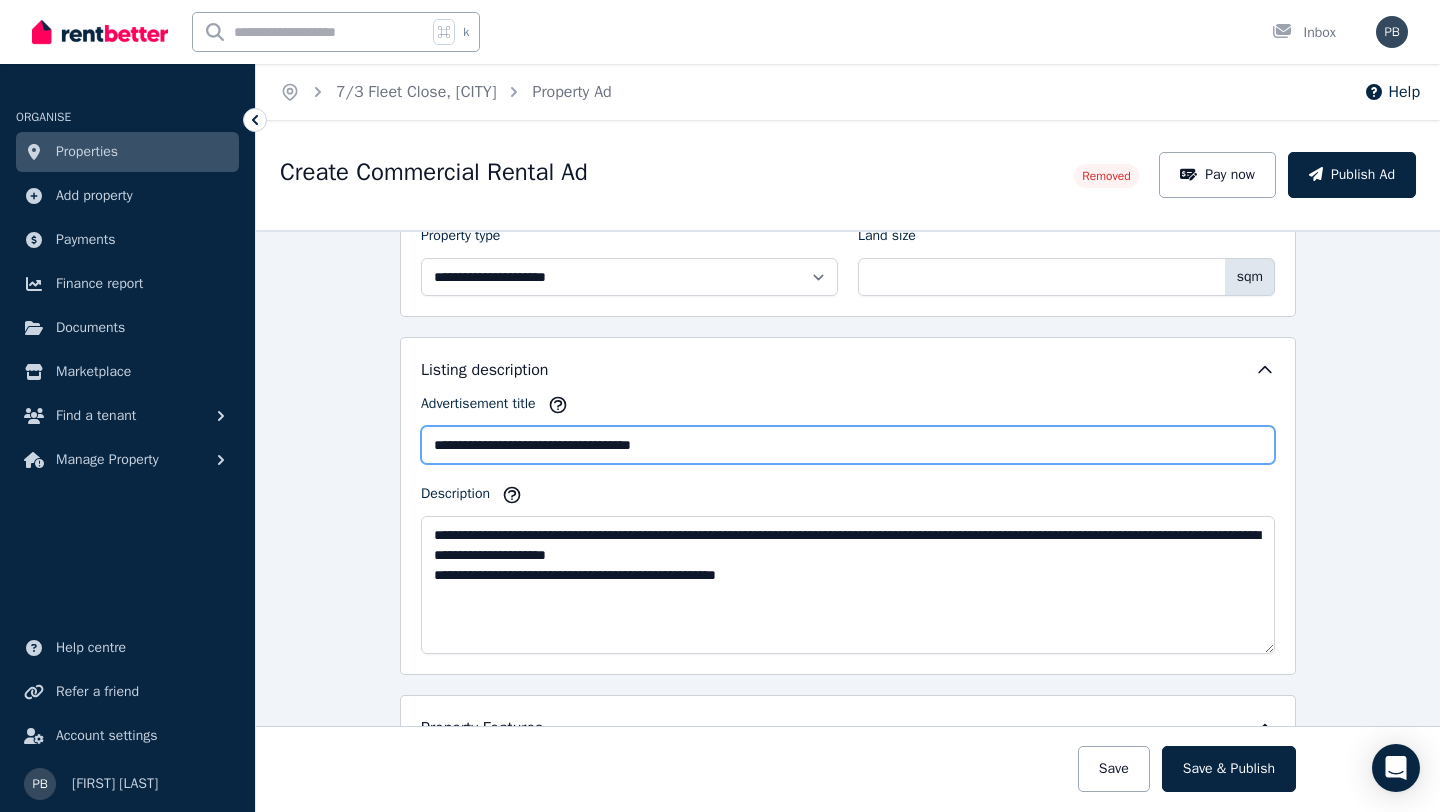 type on "**********" 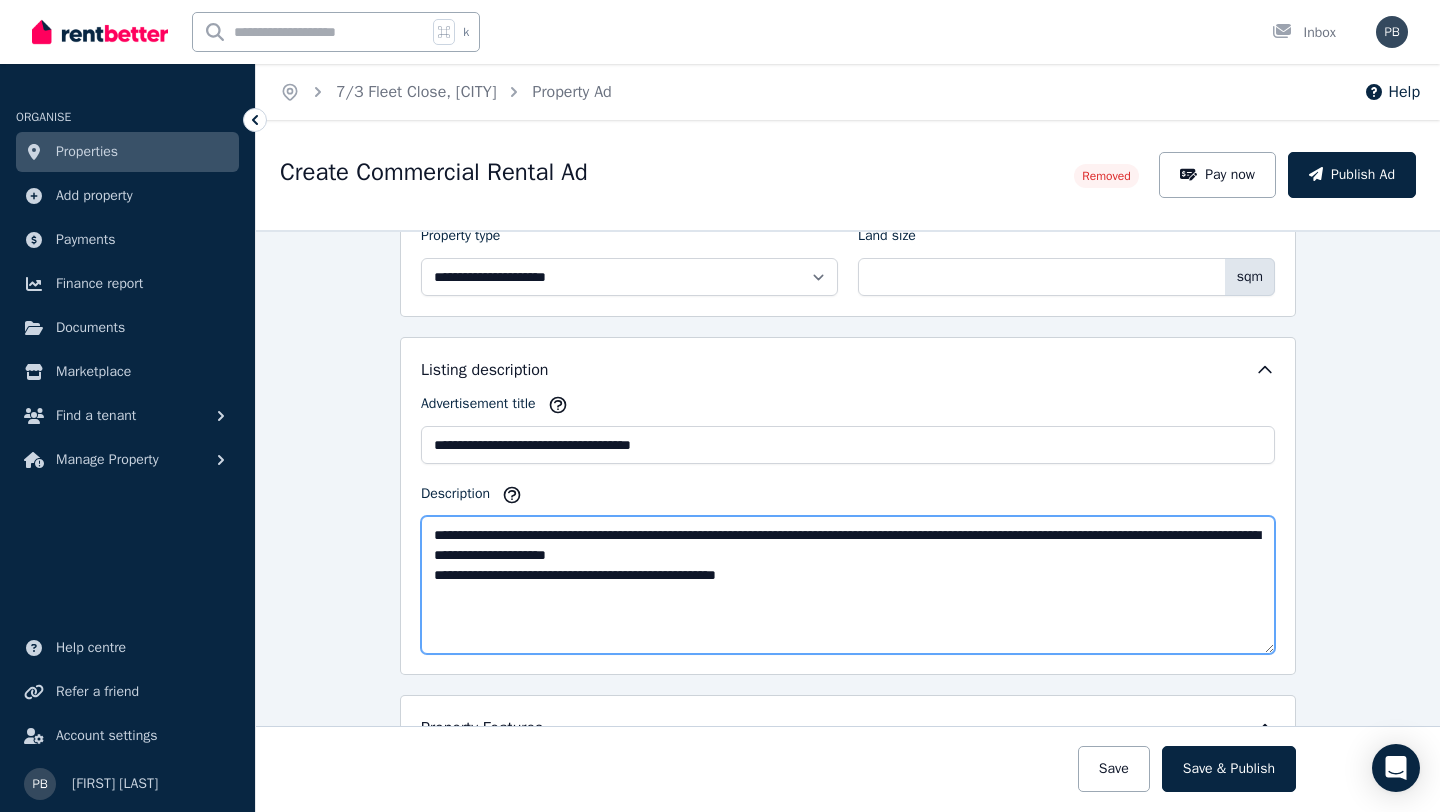 drag, startPoint x: 835, startPoint y: 534, endPoint x: 609, endPoint y: 533, distance: 226.00221 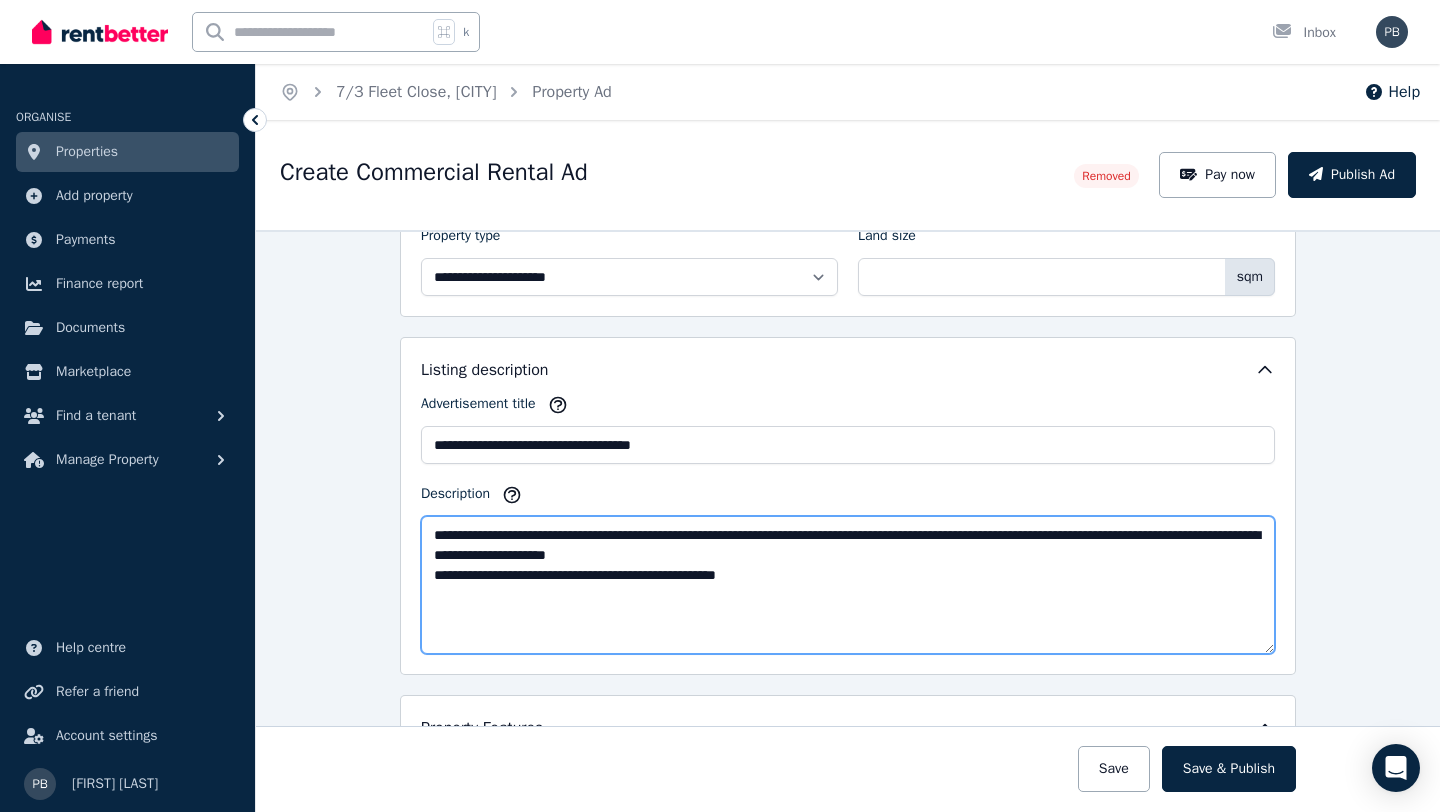 click on "**********" at bounding box center [848, 585] 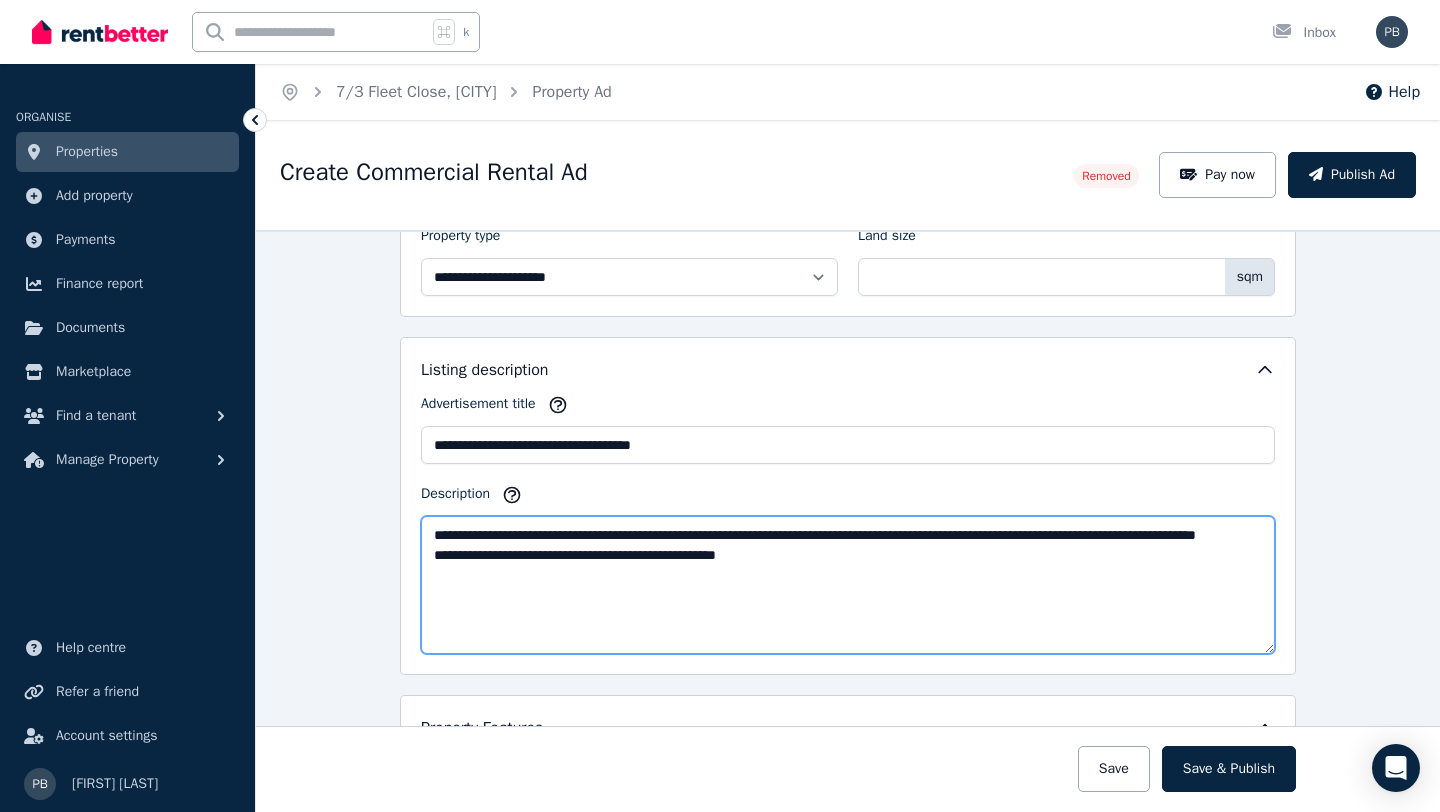 click on "**********" at bounding box center [848, 585] 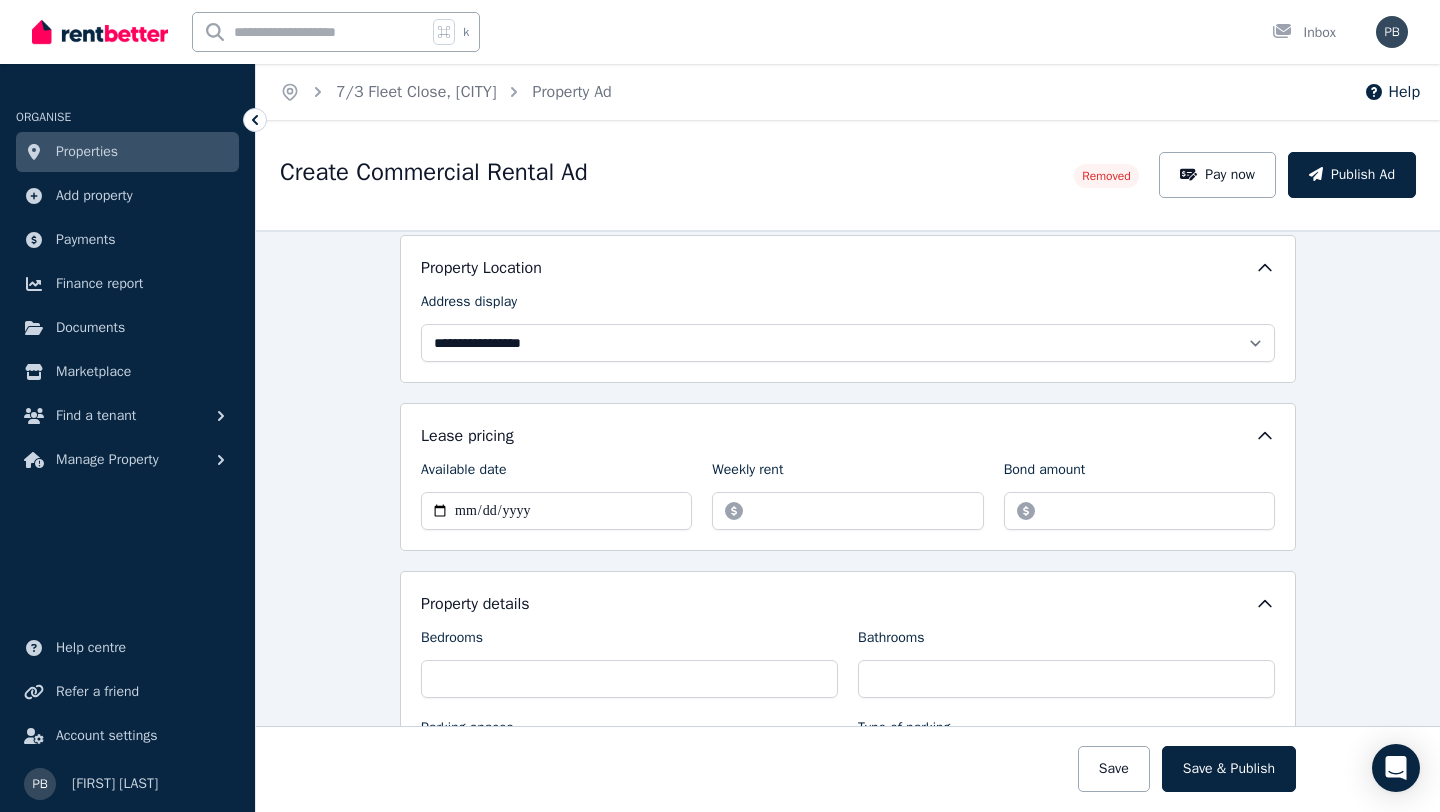 scroll, scrollTop: 301, scrollLeft: 0, axis: vertical 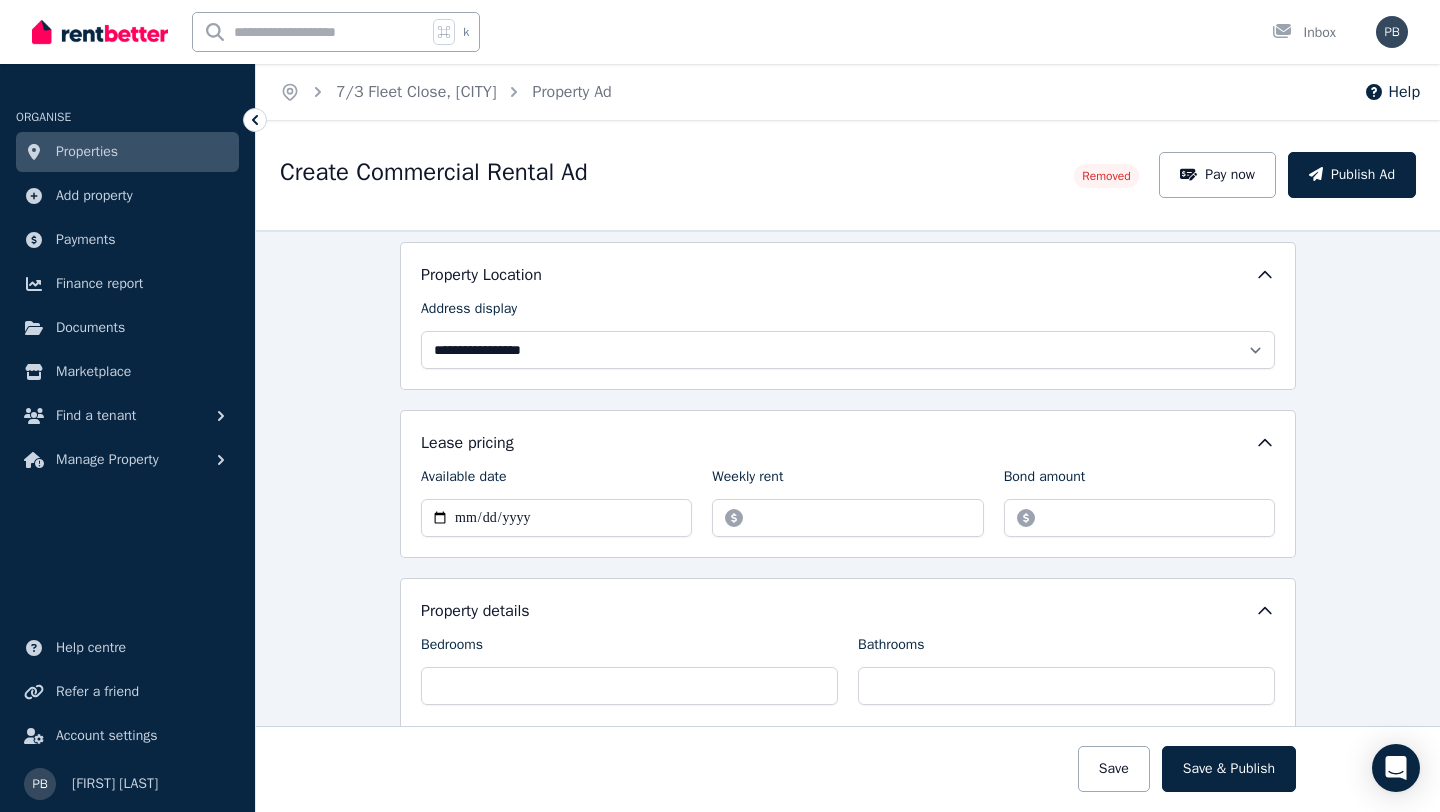 type on "**********" 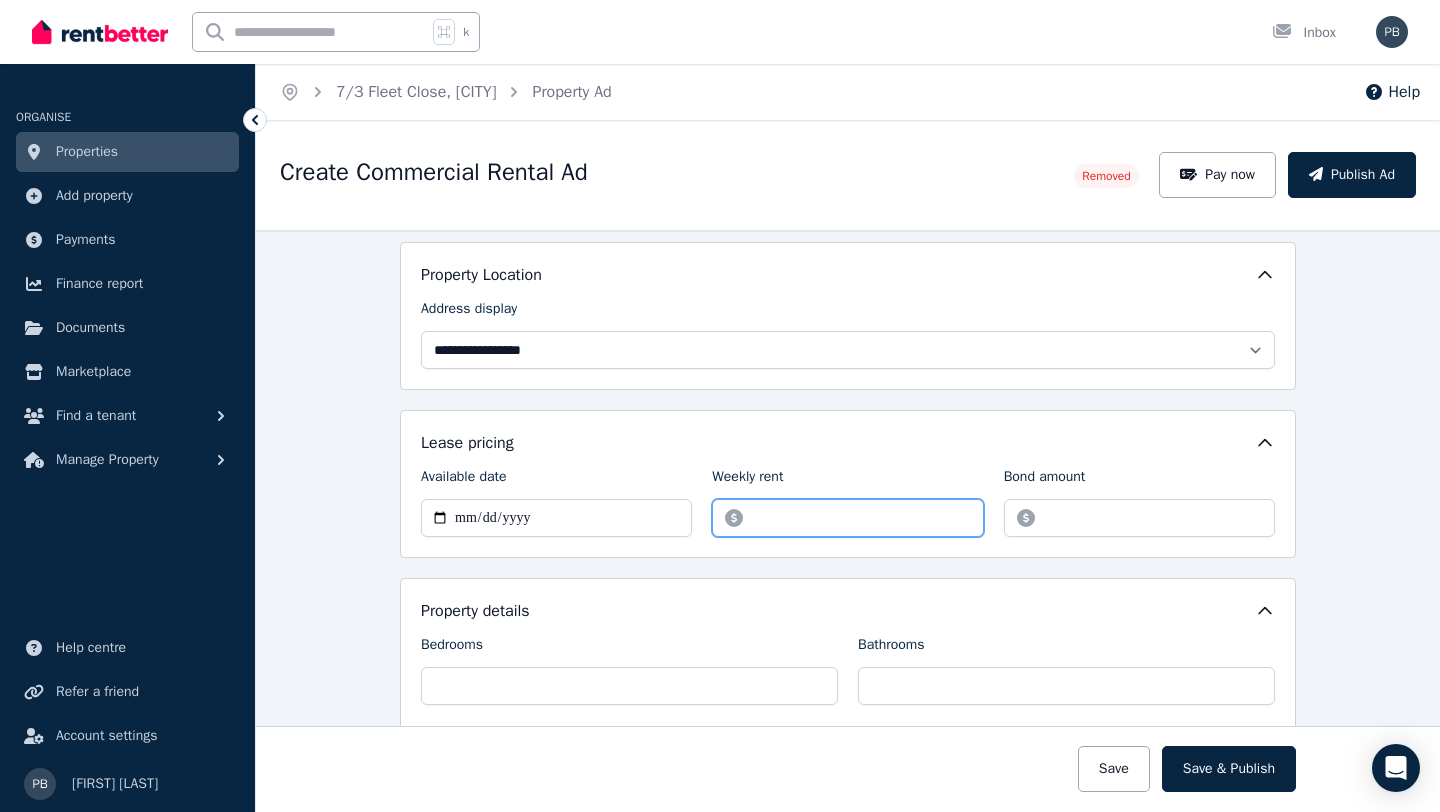click on "Weekly rent" at bounding box center (847, 518) 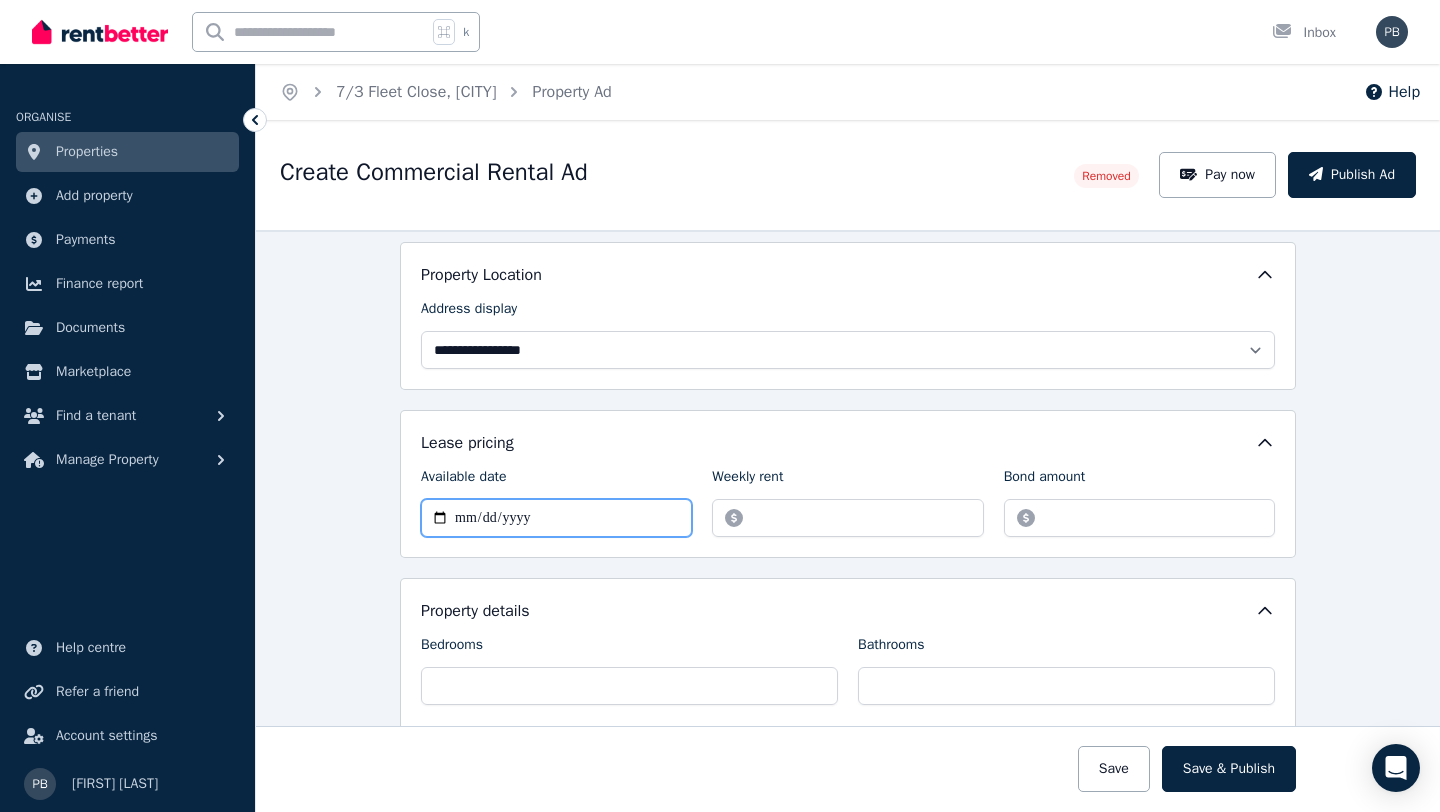 click on "Available date" at bounding box center [556, 518] 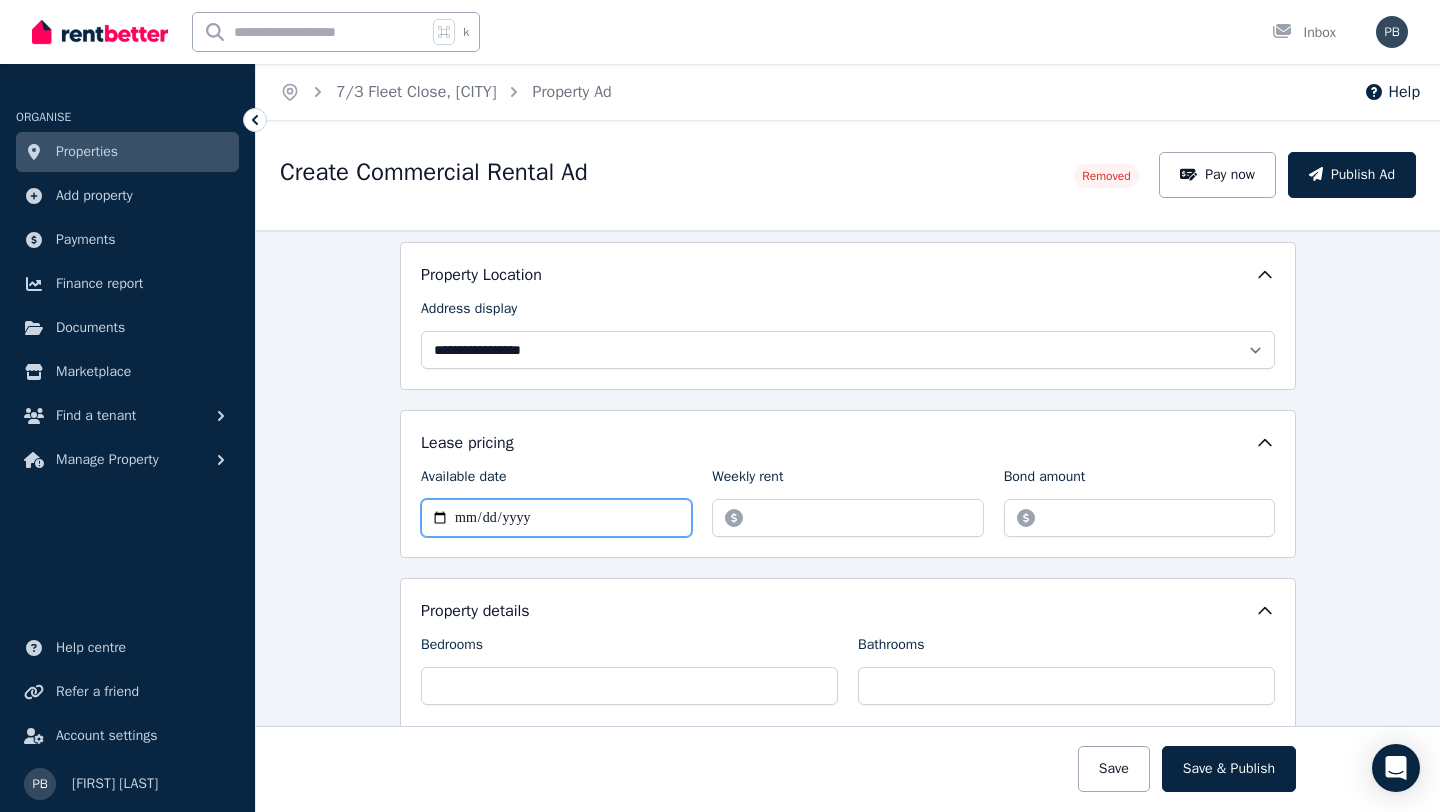type on "**********" 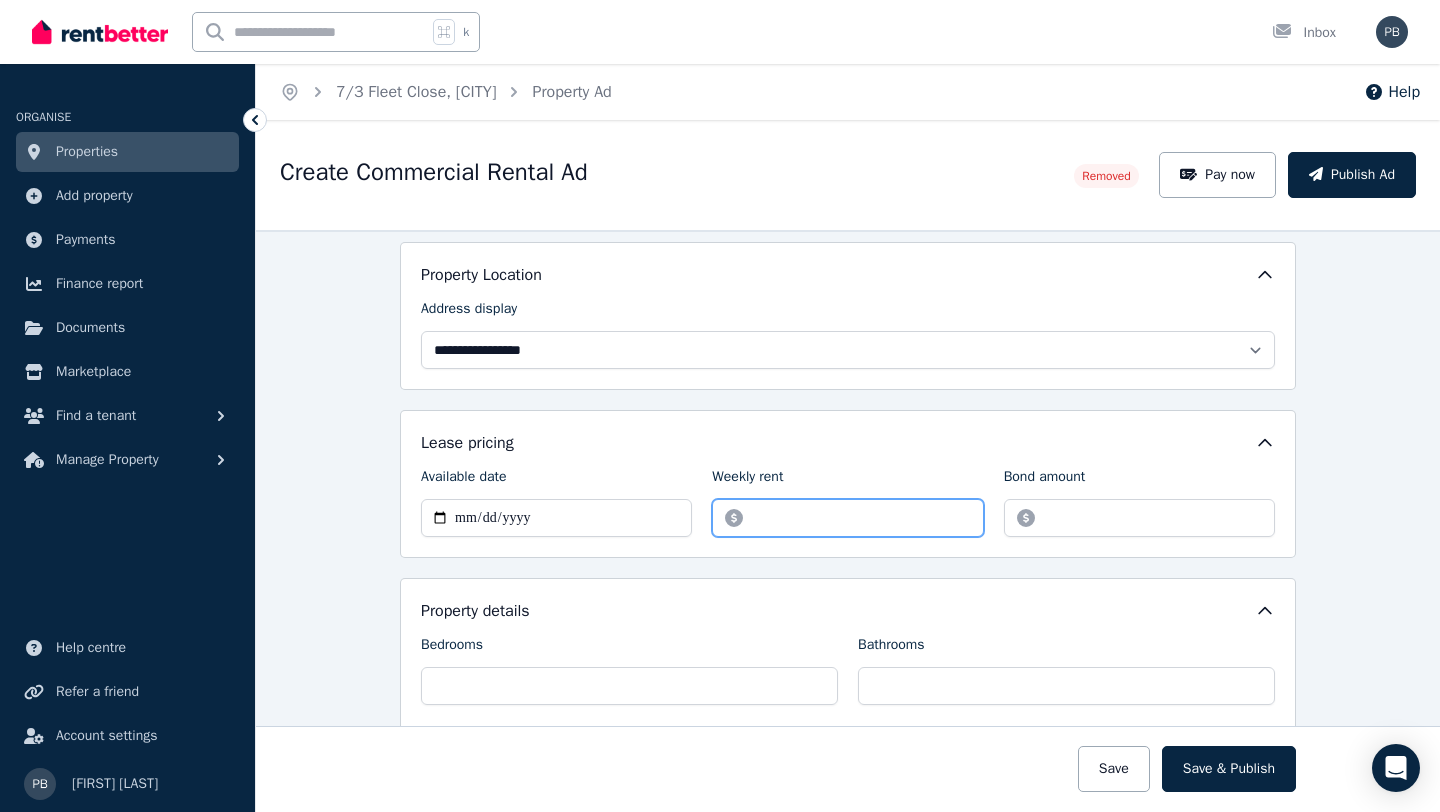 click on "Weekly rent" at bounding box center (847, 518) 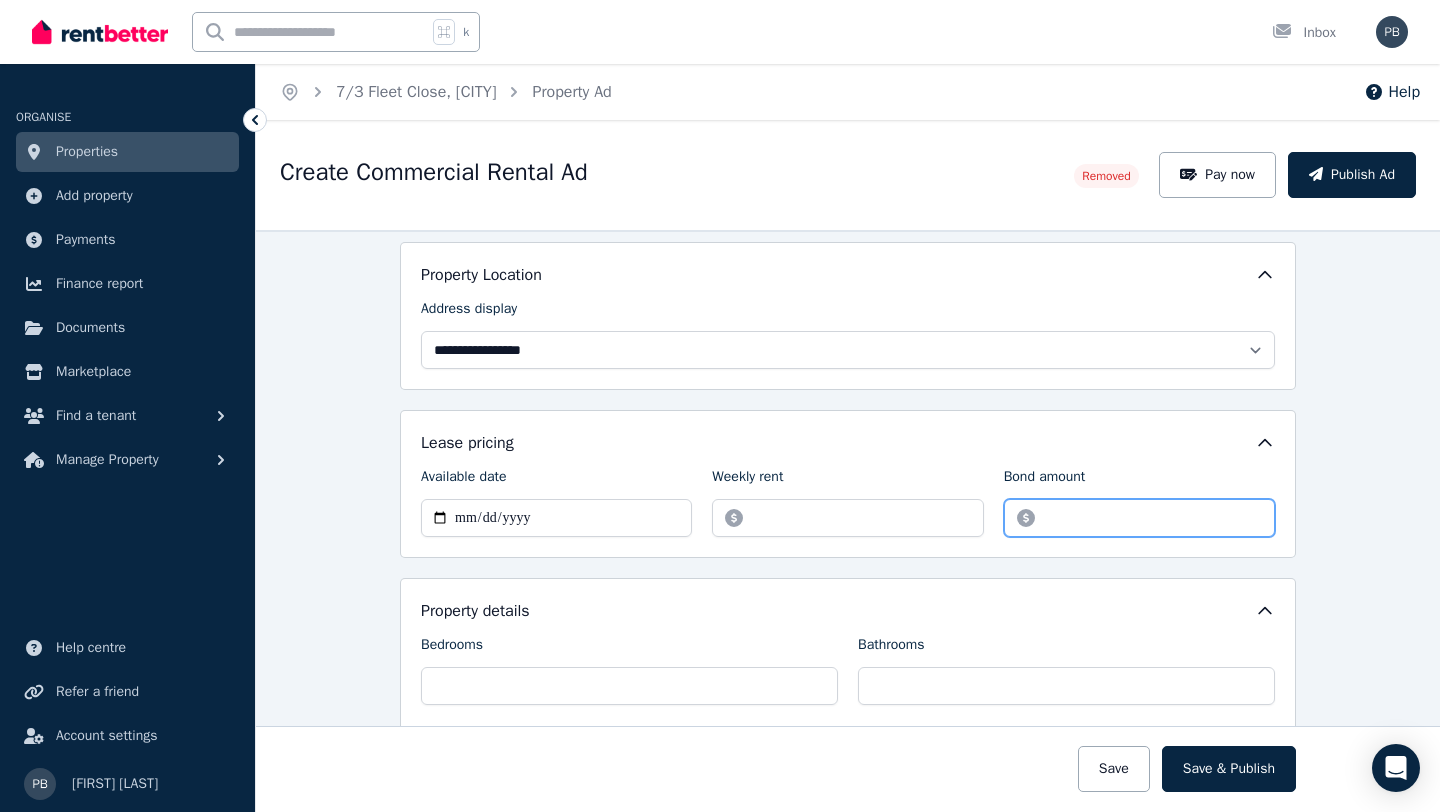 click on "Bond amount" at bounding box center [1139, 518] 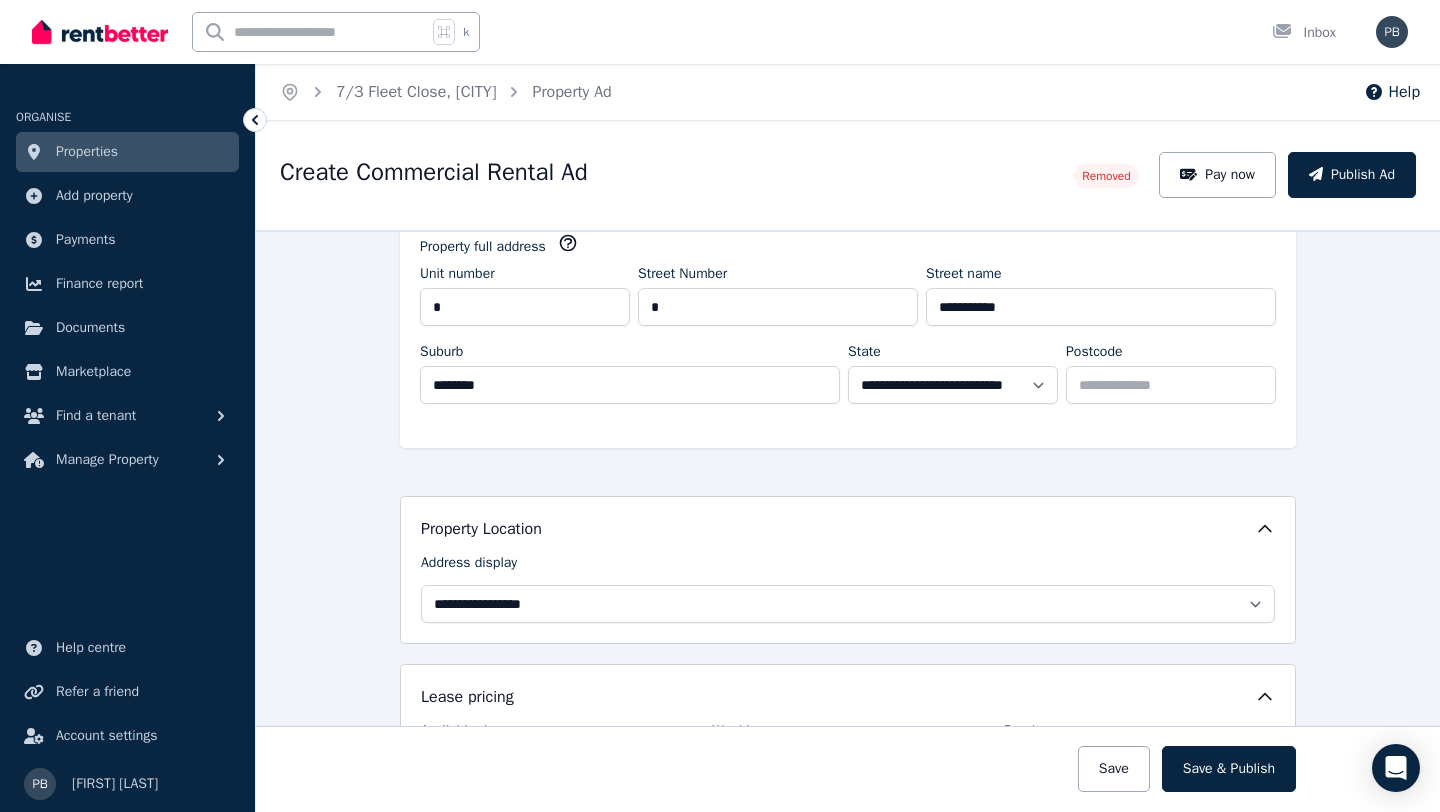 scroll, scrollTop: 0, scrollLeft: 0, axis: both 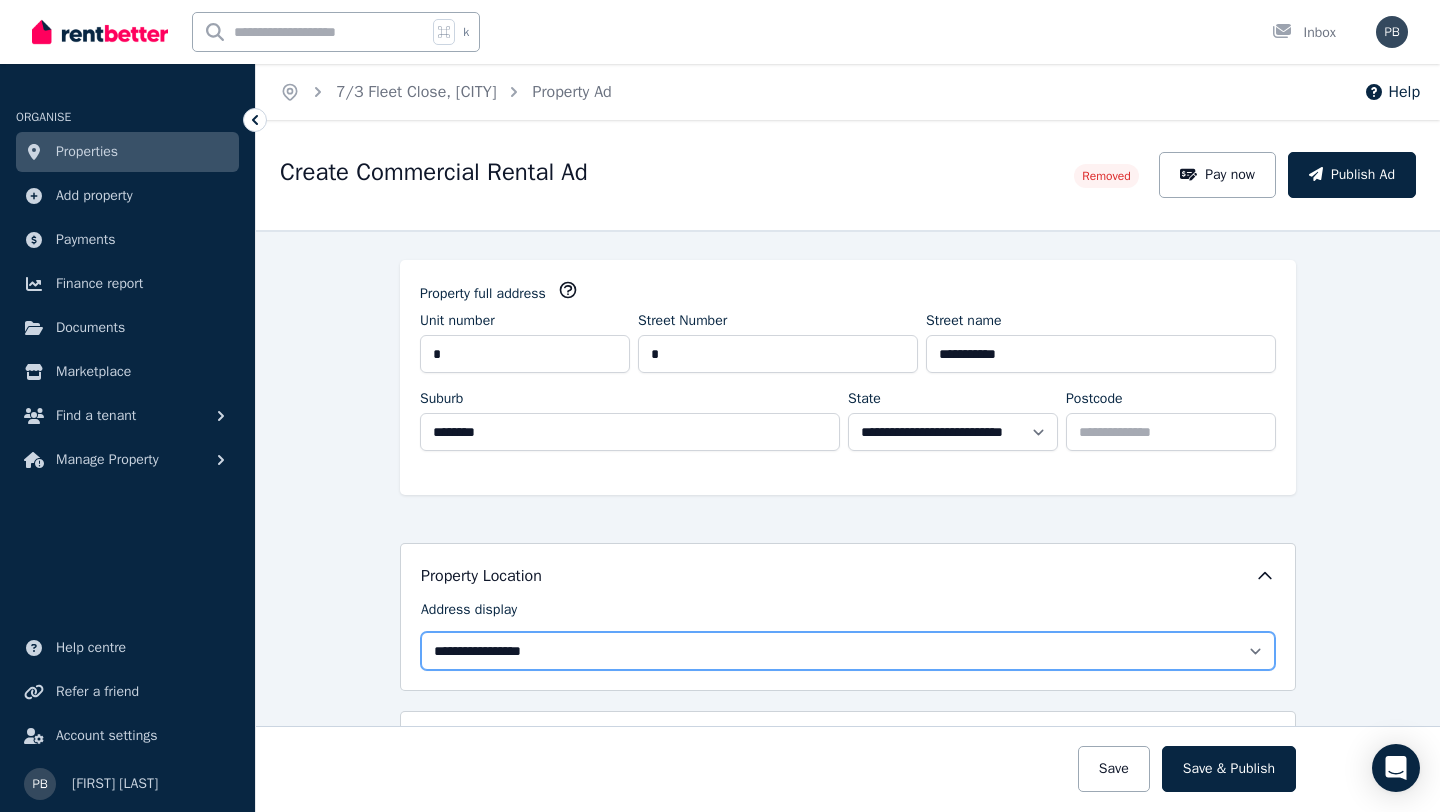 click on "**********" at bounding box center (848, 651) 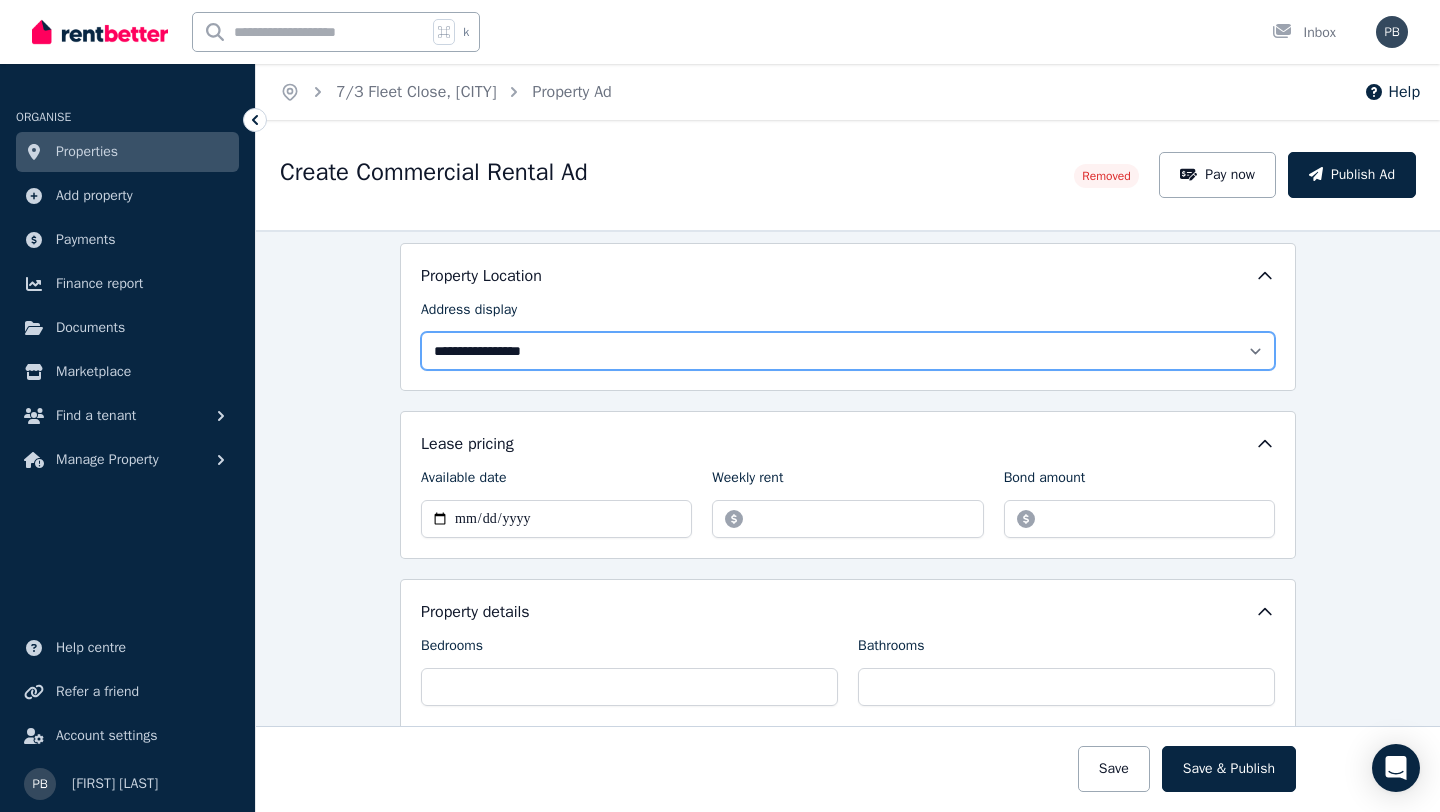 scroll, scrollTop: 308, scrollLeft: 0, axis: vertical 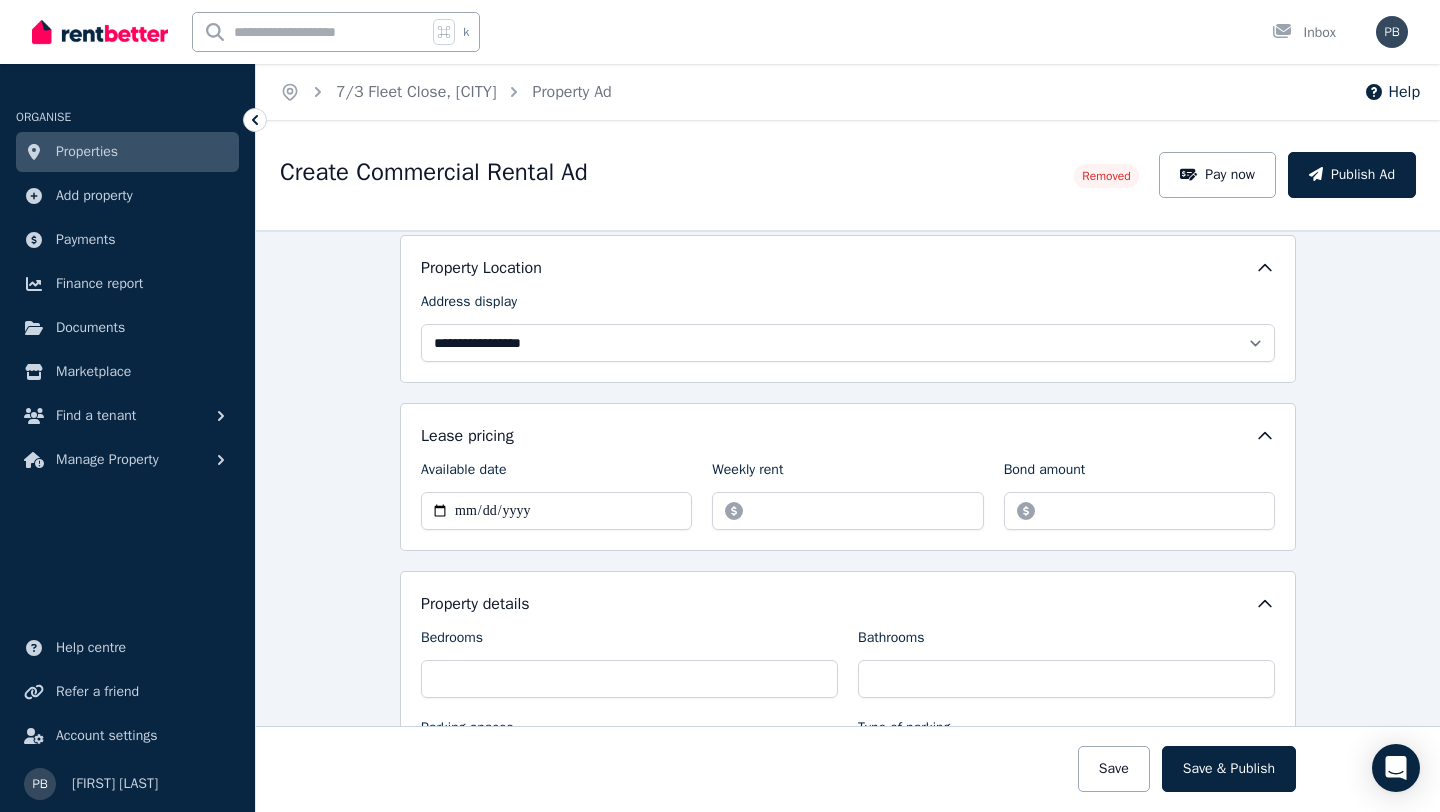 click 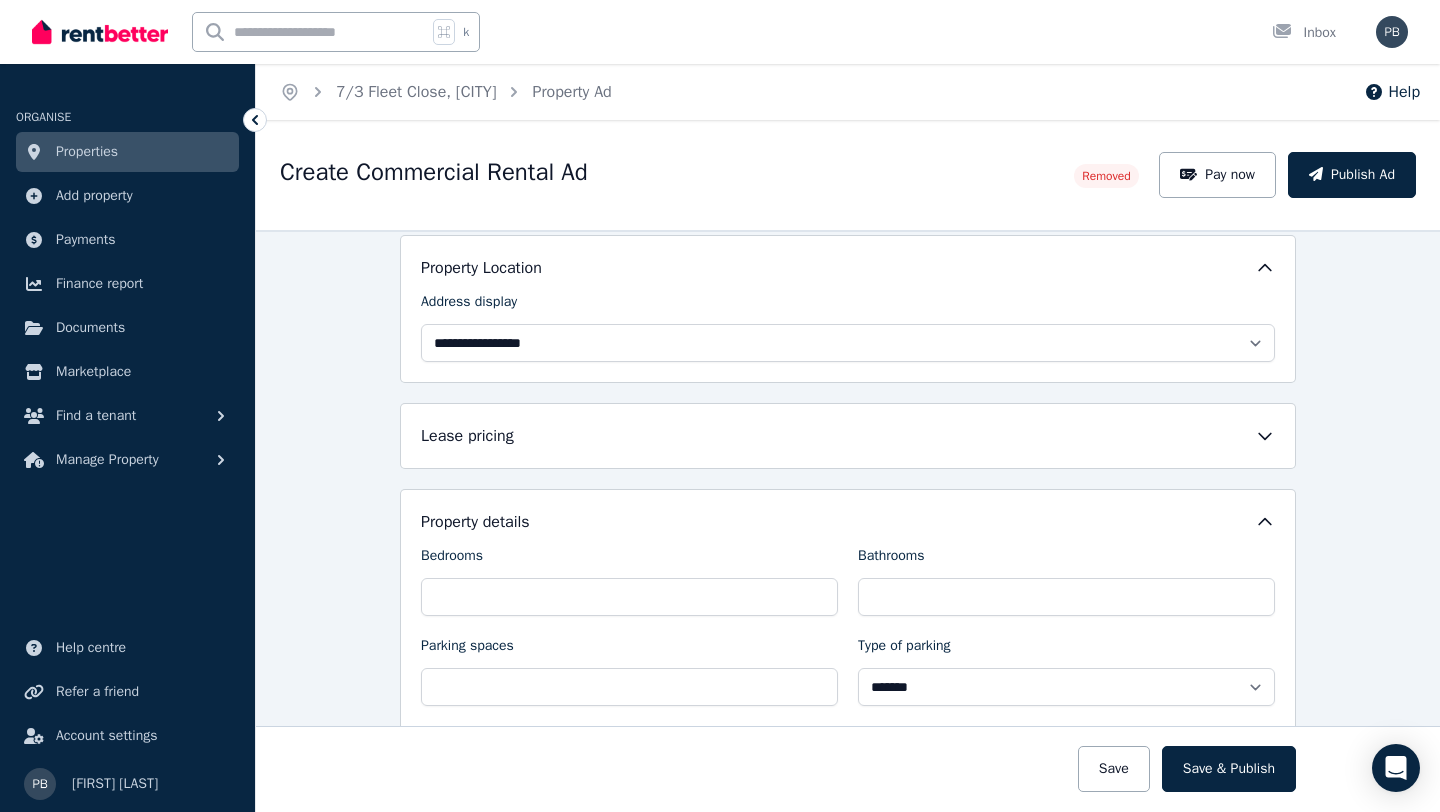 click 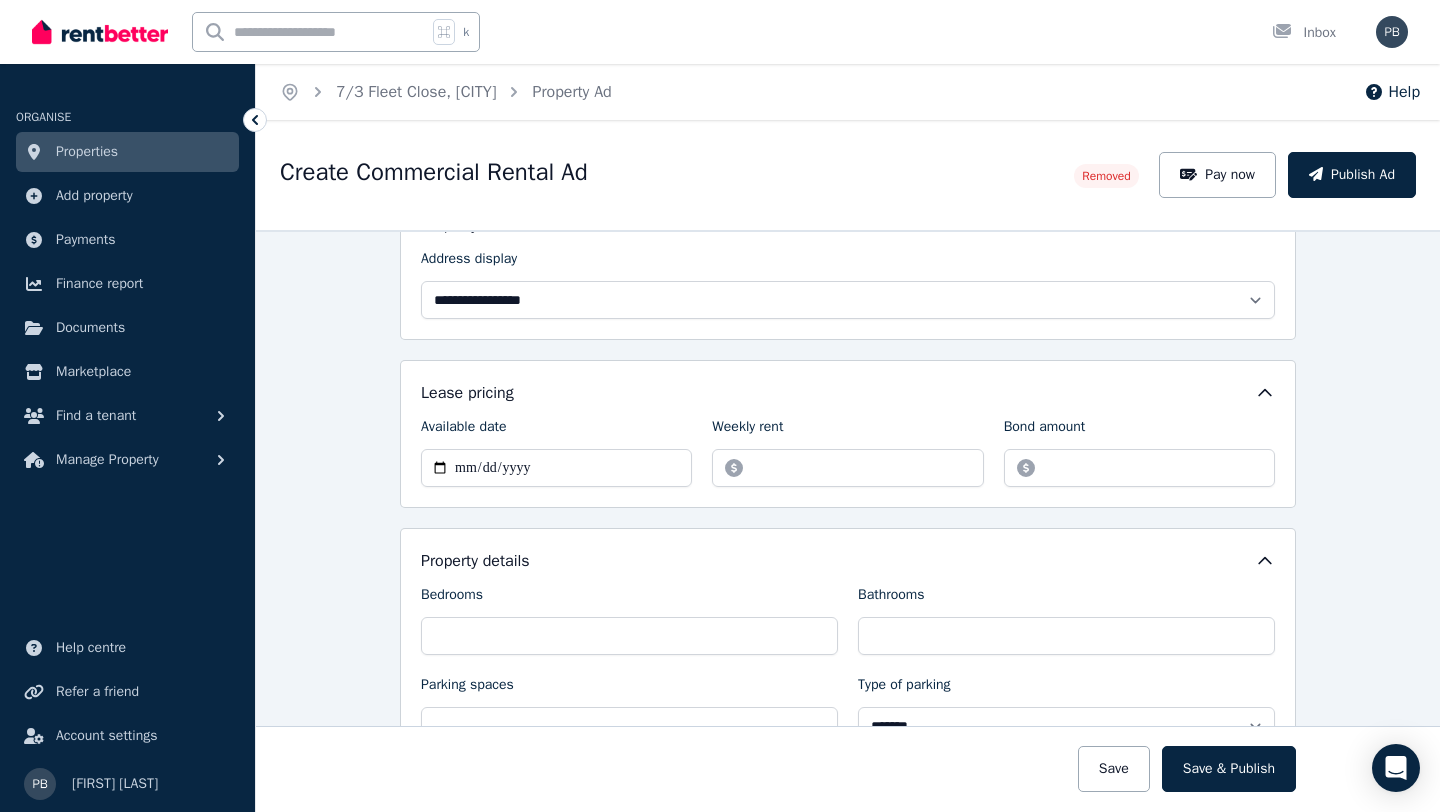 scroll, scrollTop: 356, scrollLeft: 0, axis: vertical 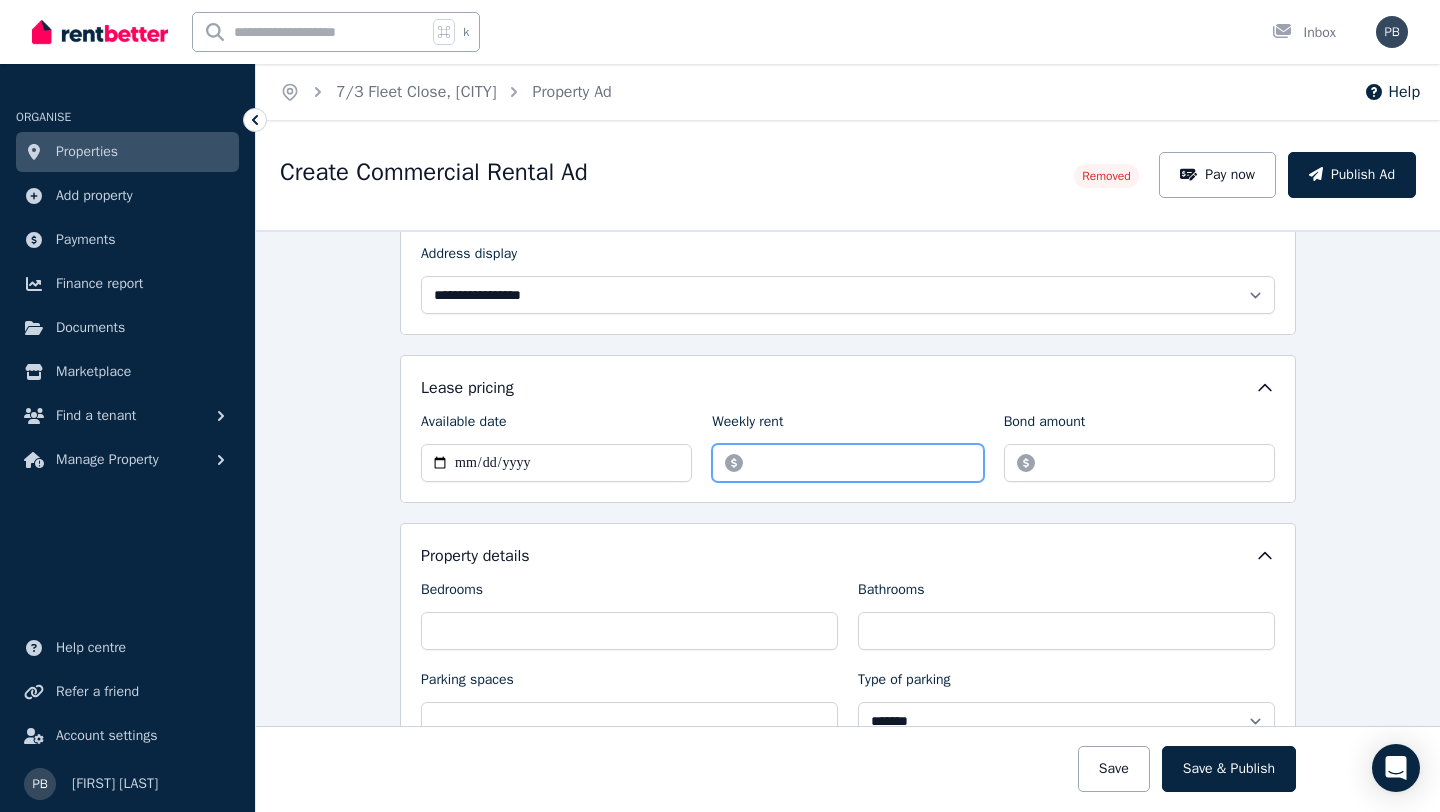 click on "Weekly rent" at bounding box center (847, 463) 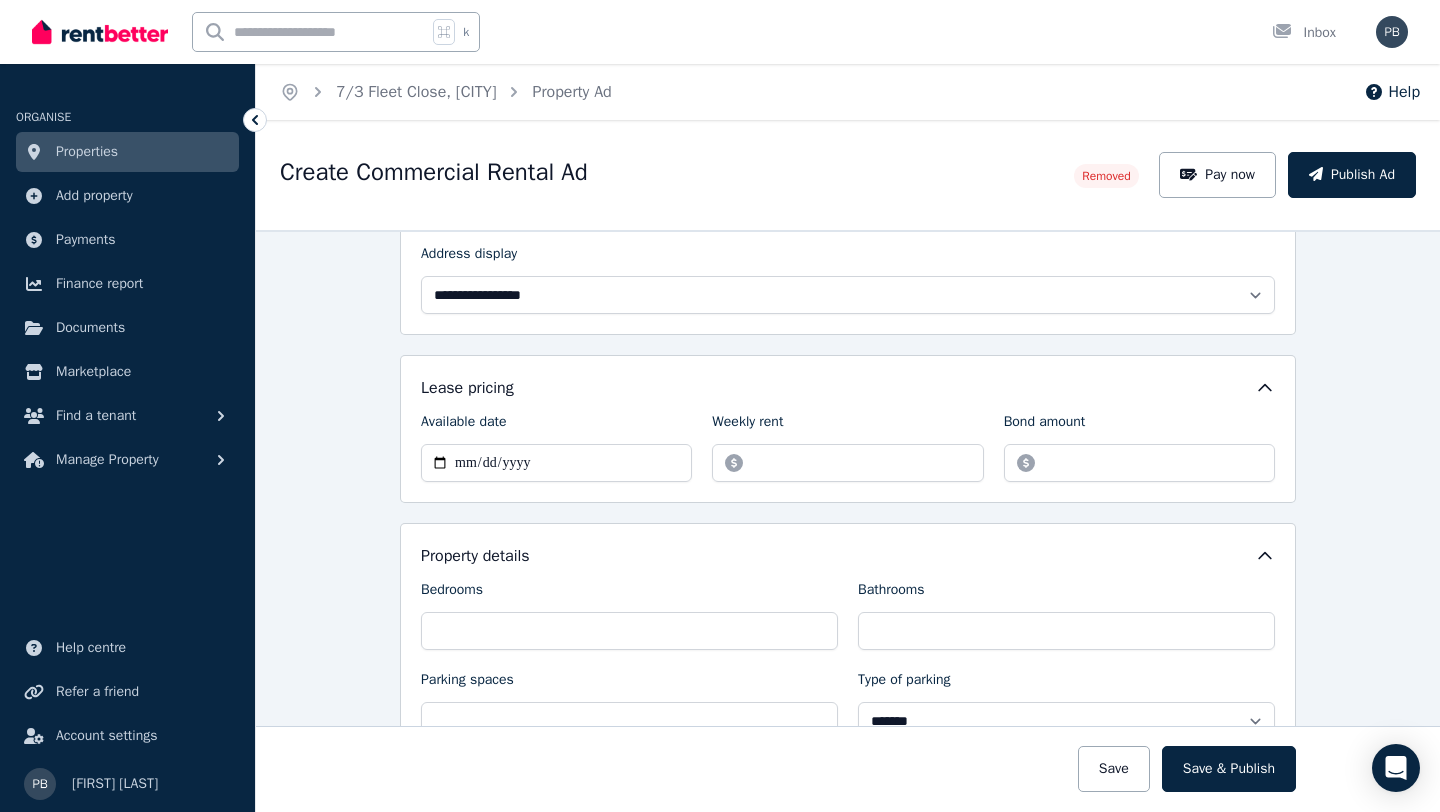 click on "Weekly rent" at bounding box center (847, 426) 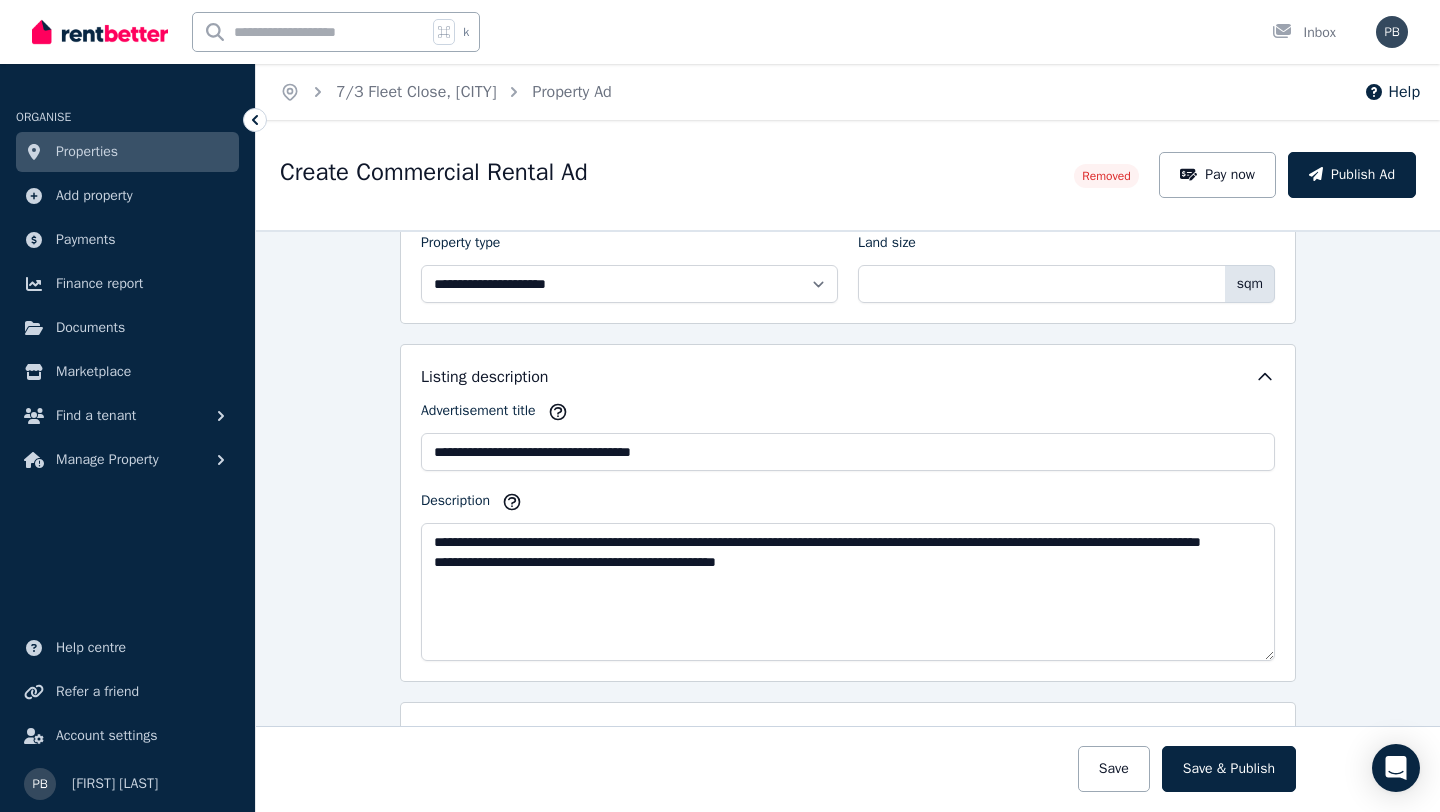 scroll, scrollTop: 900, scrollLeft: 0, axis: vertical 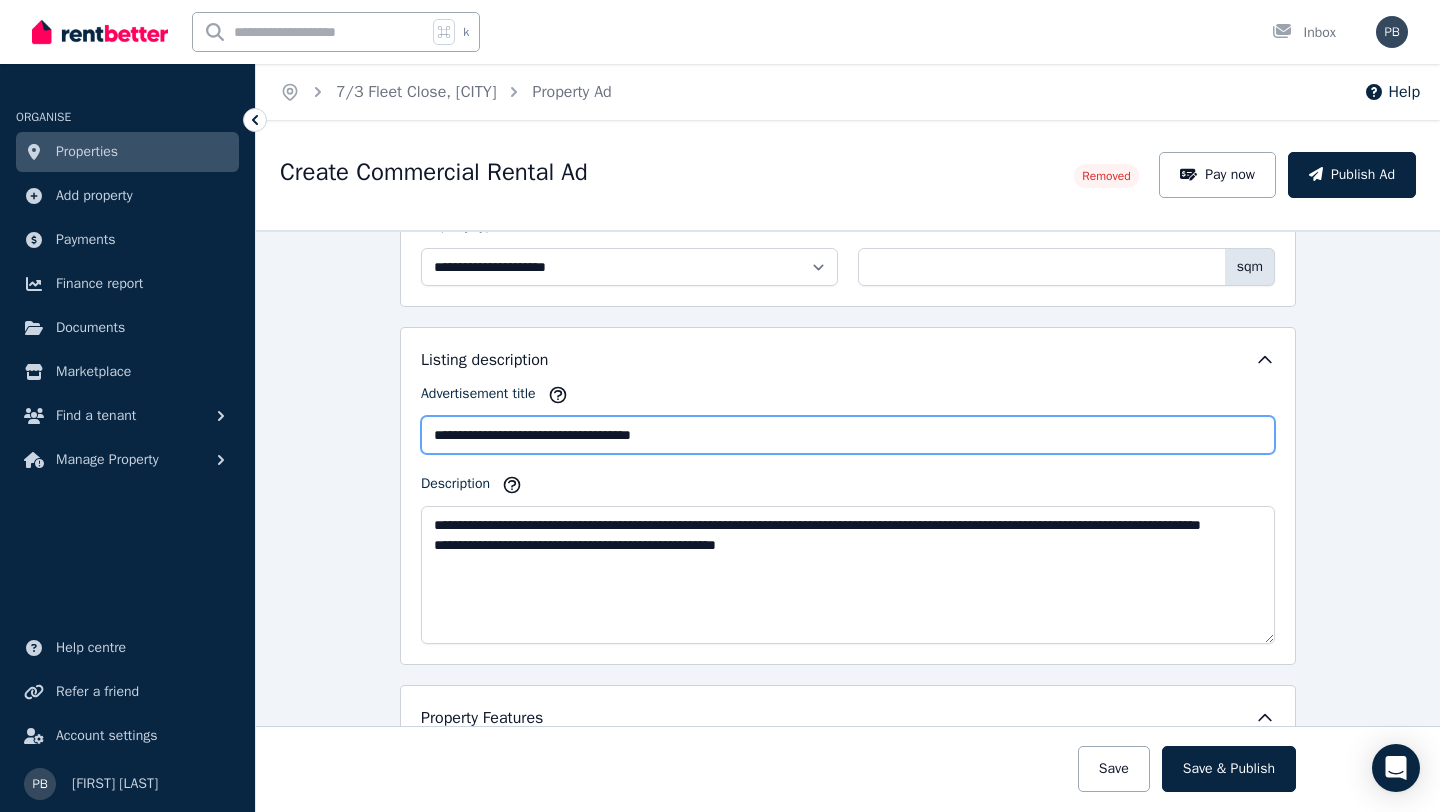 click on "**********" at bounding box center [848, 435] 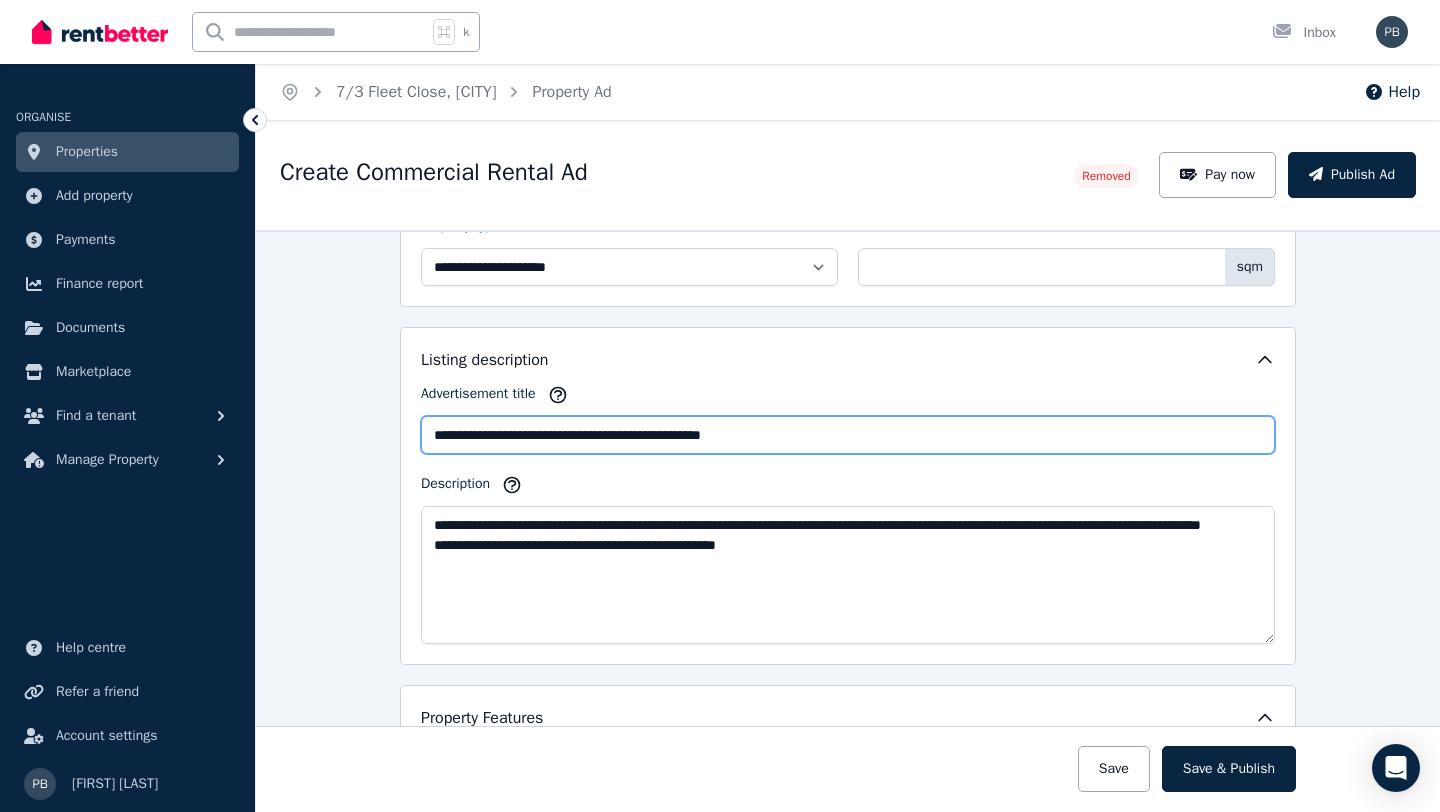 type on "**********" 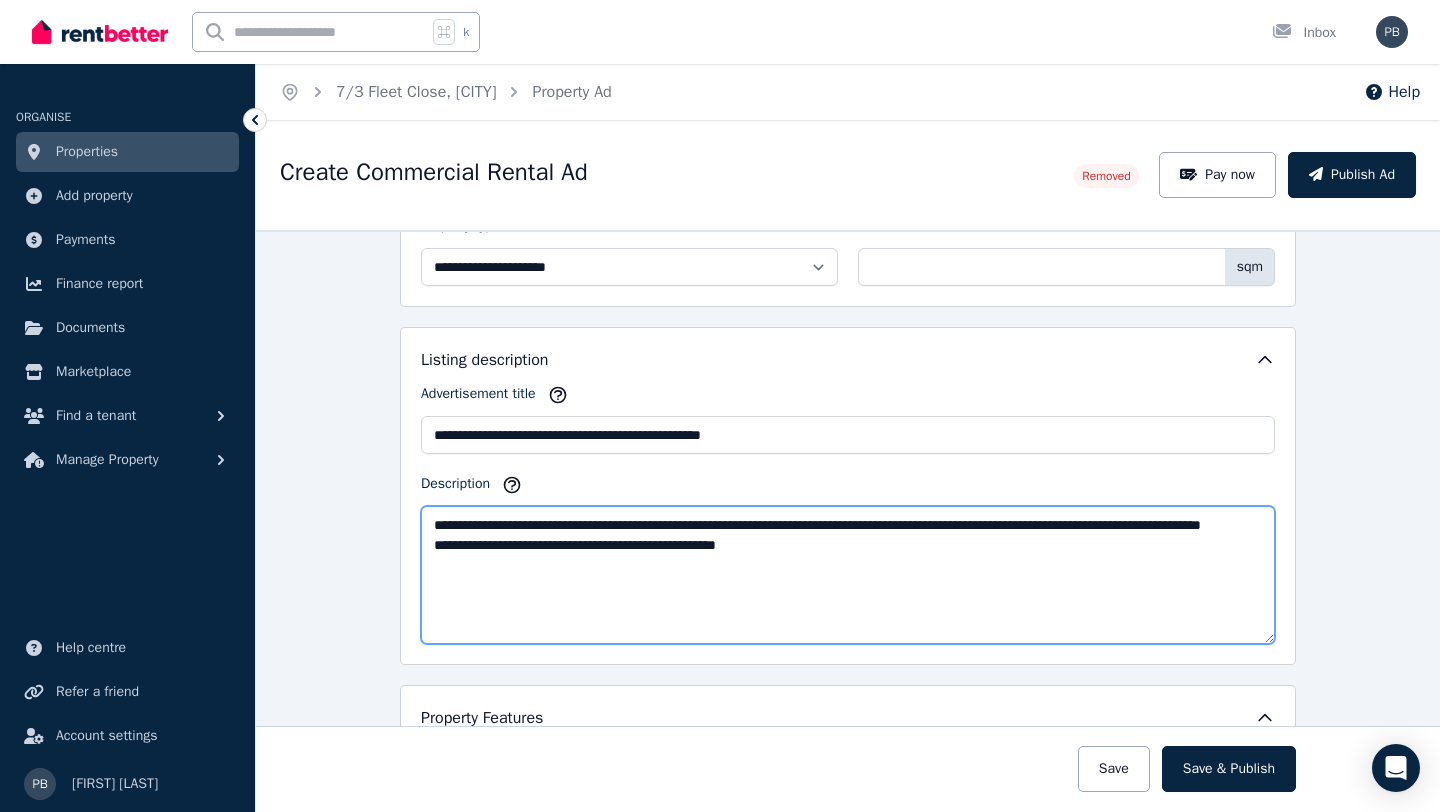 click on "**********" at bounding box center (848, 575) 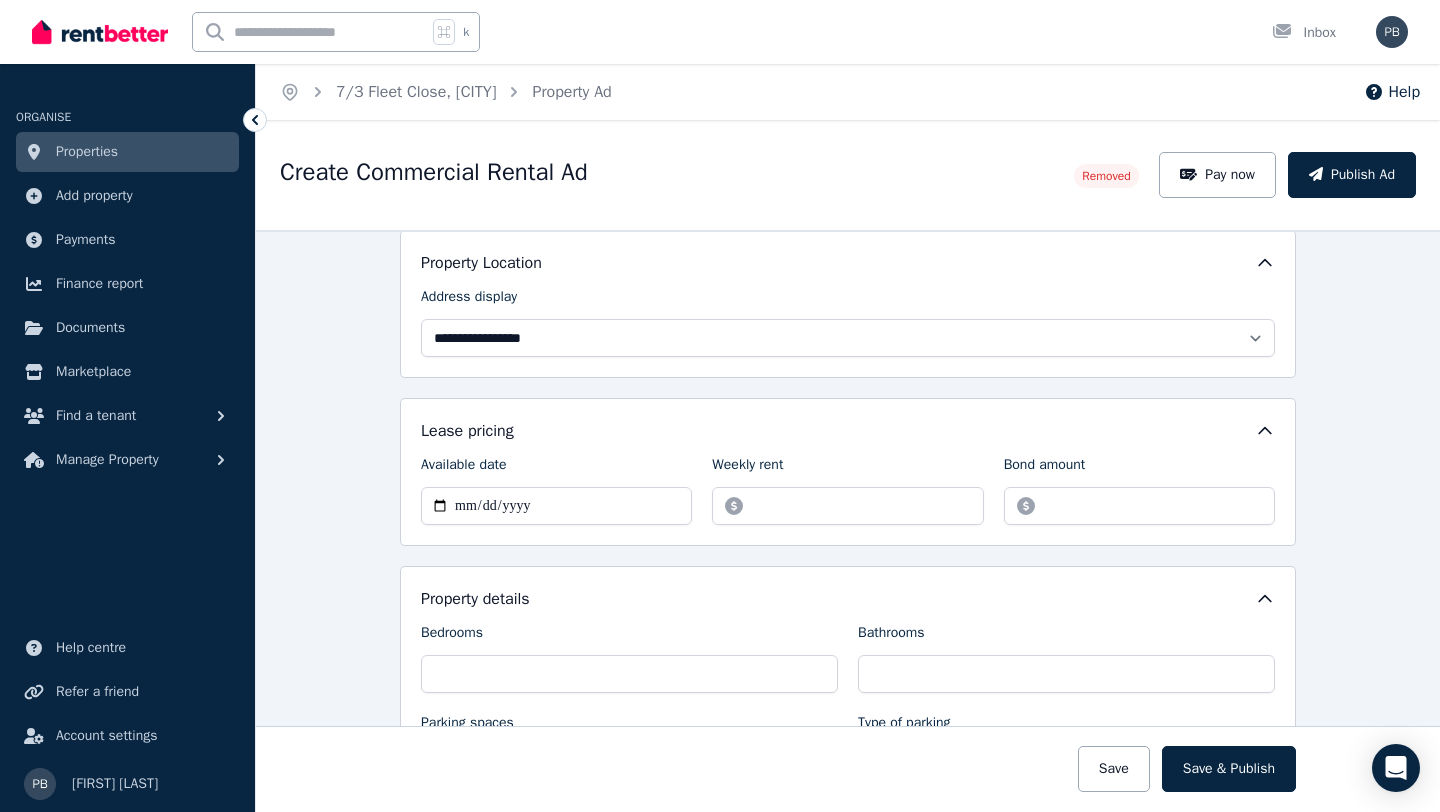 scroll, scrollTop: 338, scrollLeft: 0, axis: vertical 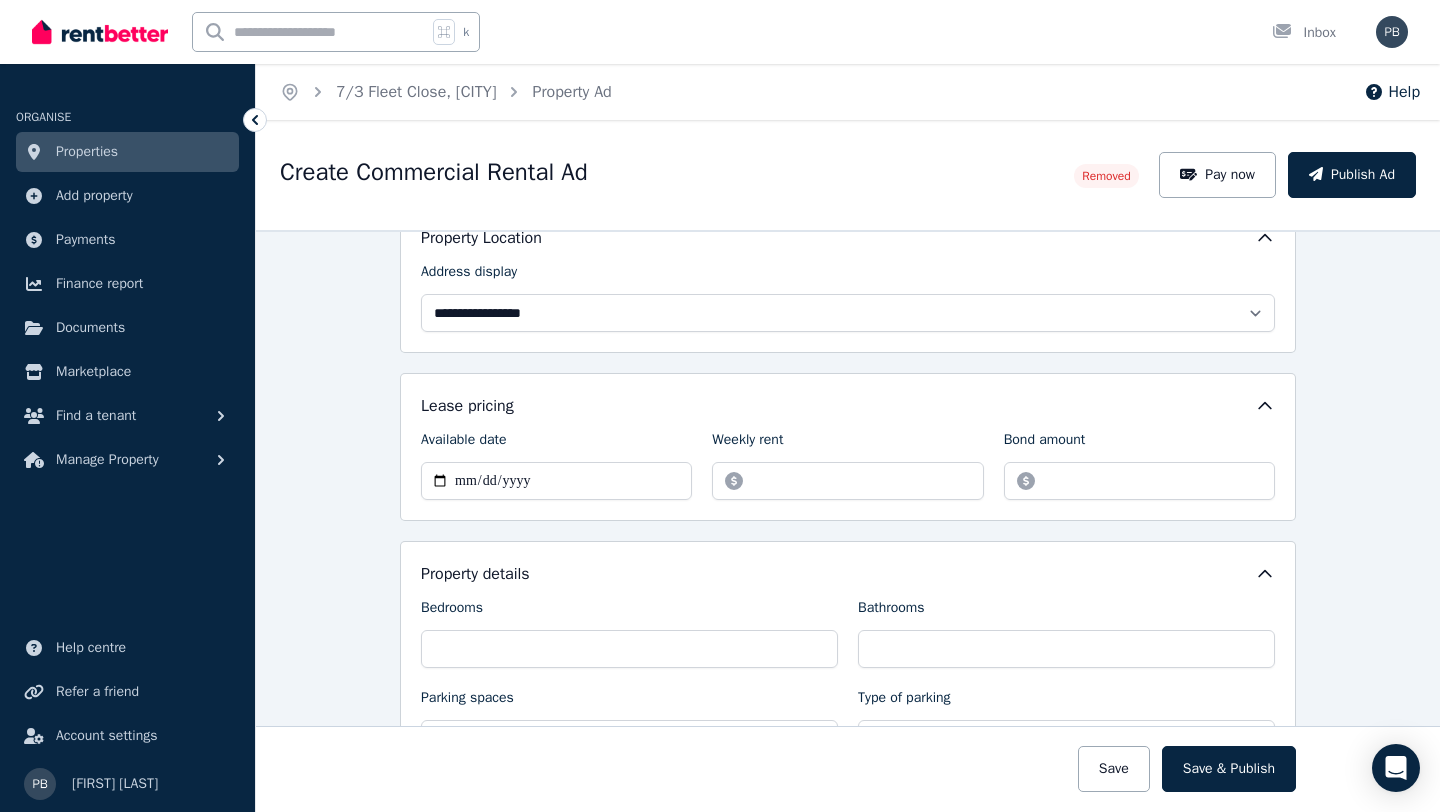 type on "**********" 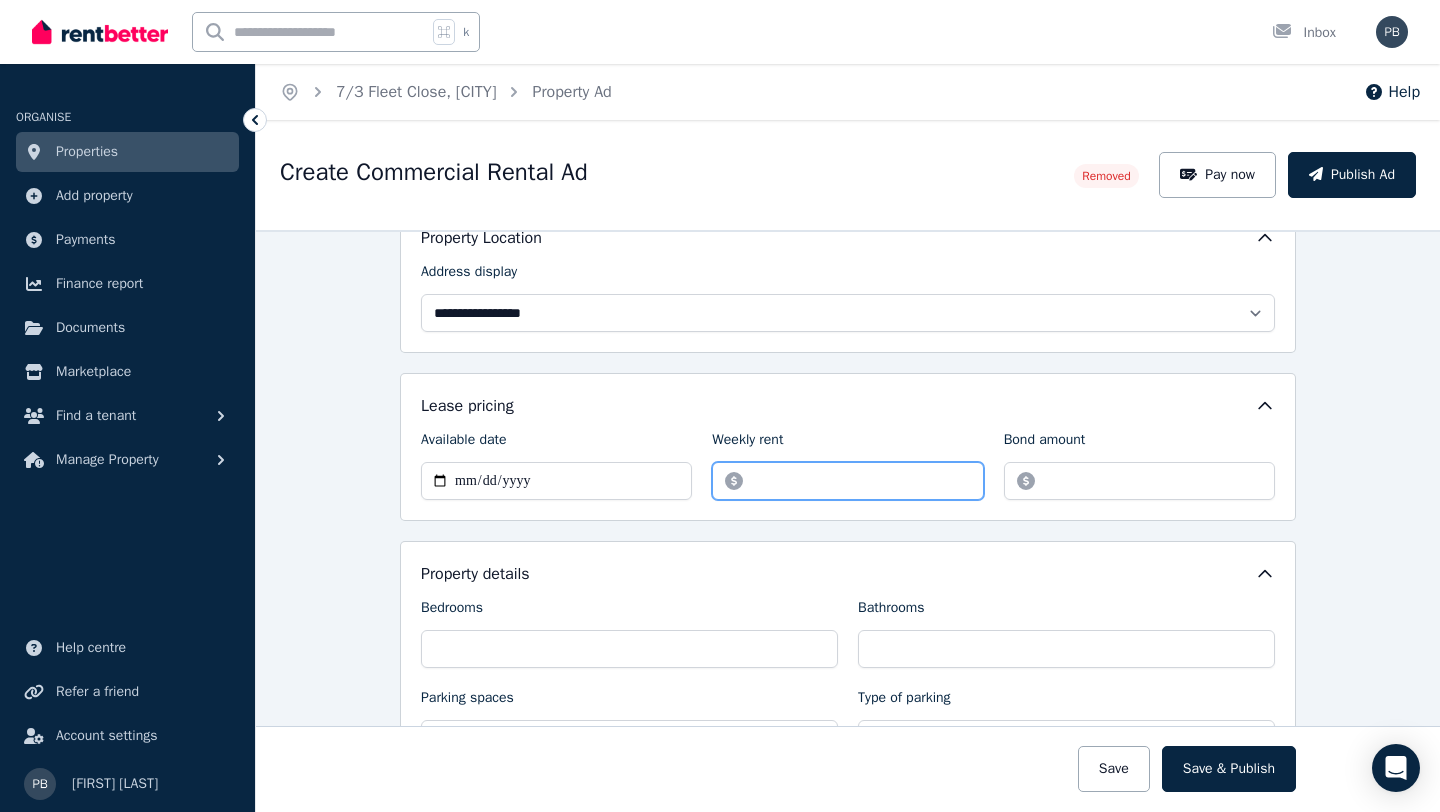 click on "Weekly rent" at bounding box center (847, 481) 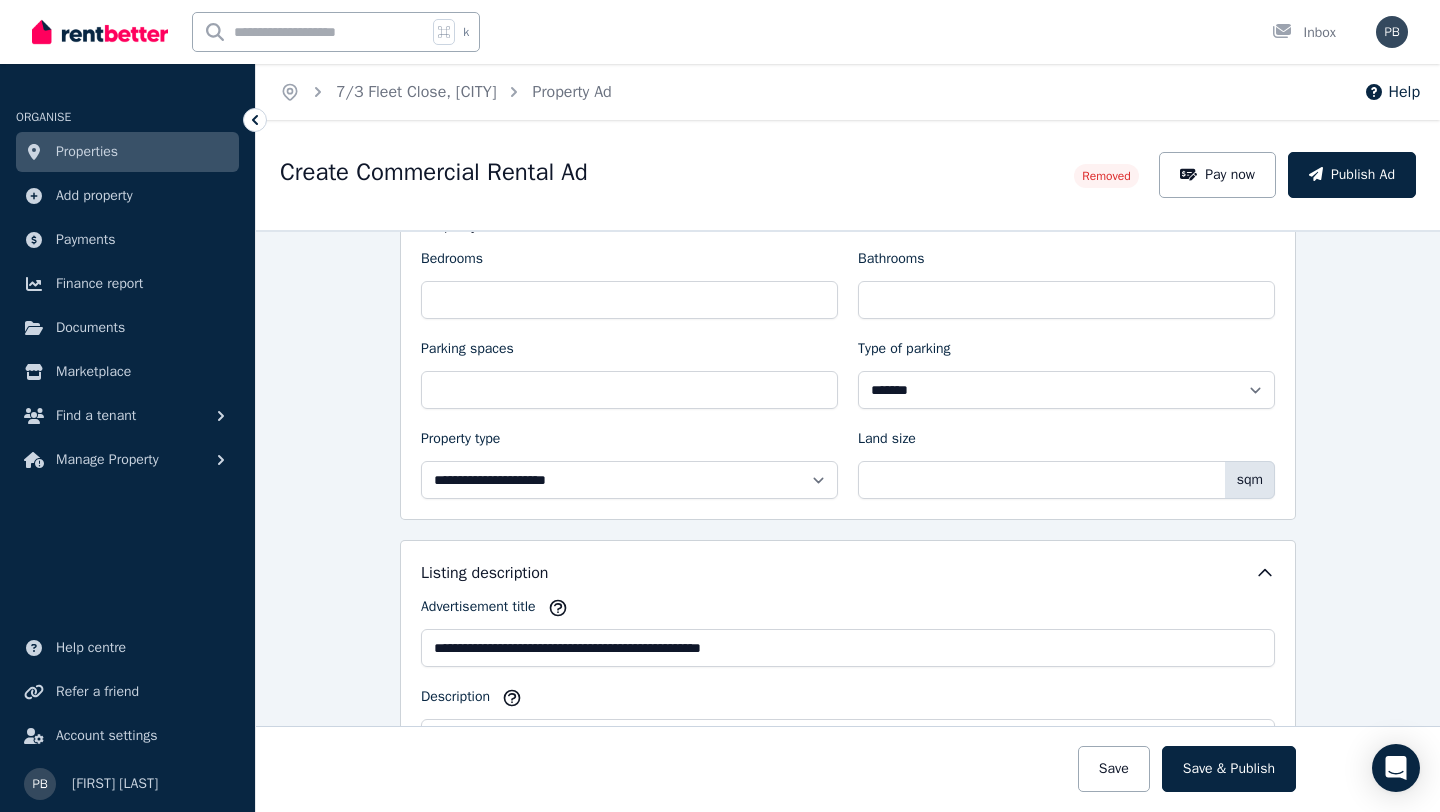scroll, scrollTop: 765, scrollLeft: 0, axis: vertical 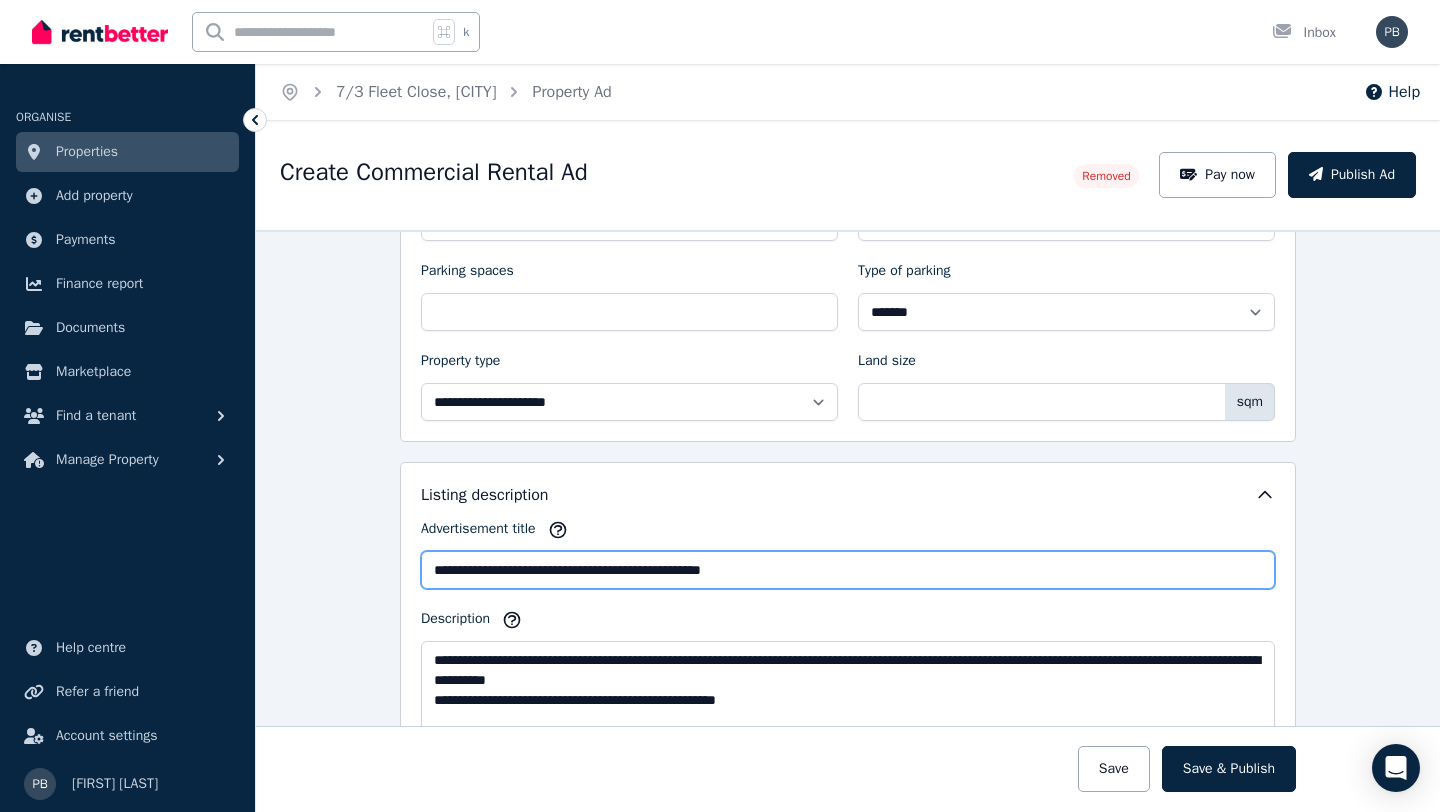 click on "**********" at bounding box center (848, 570) 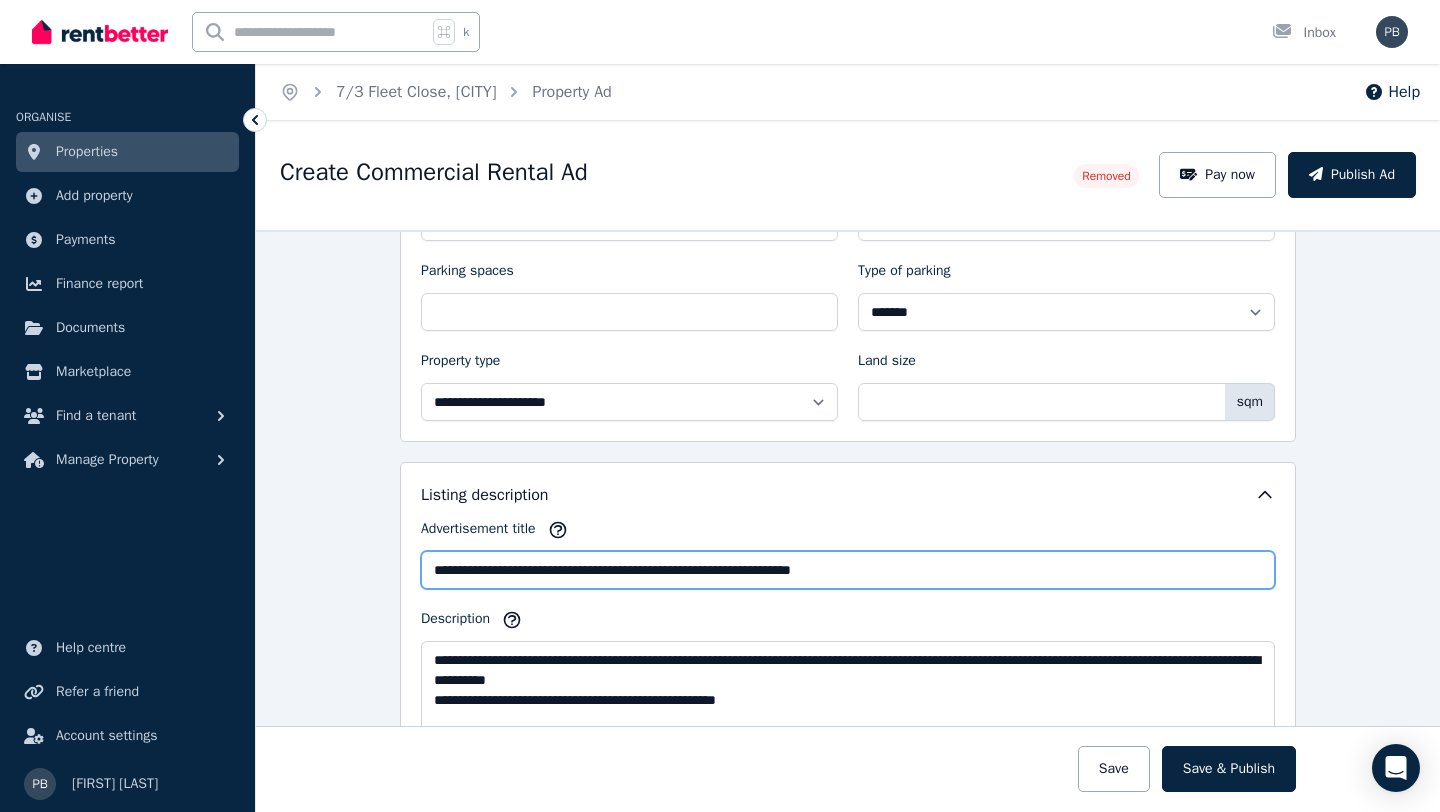 click on "**********" at bounding box center [848, 570] 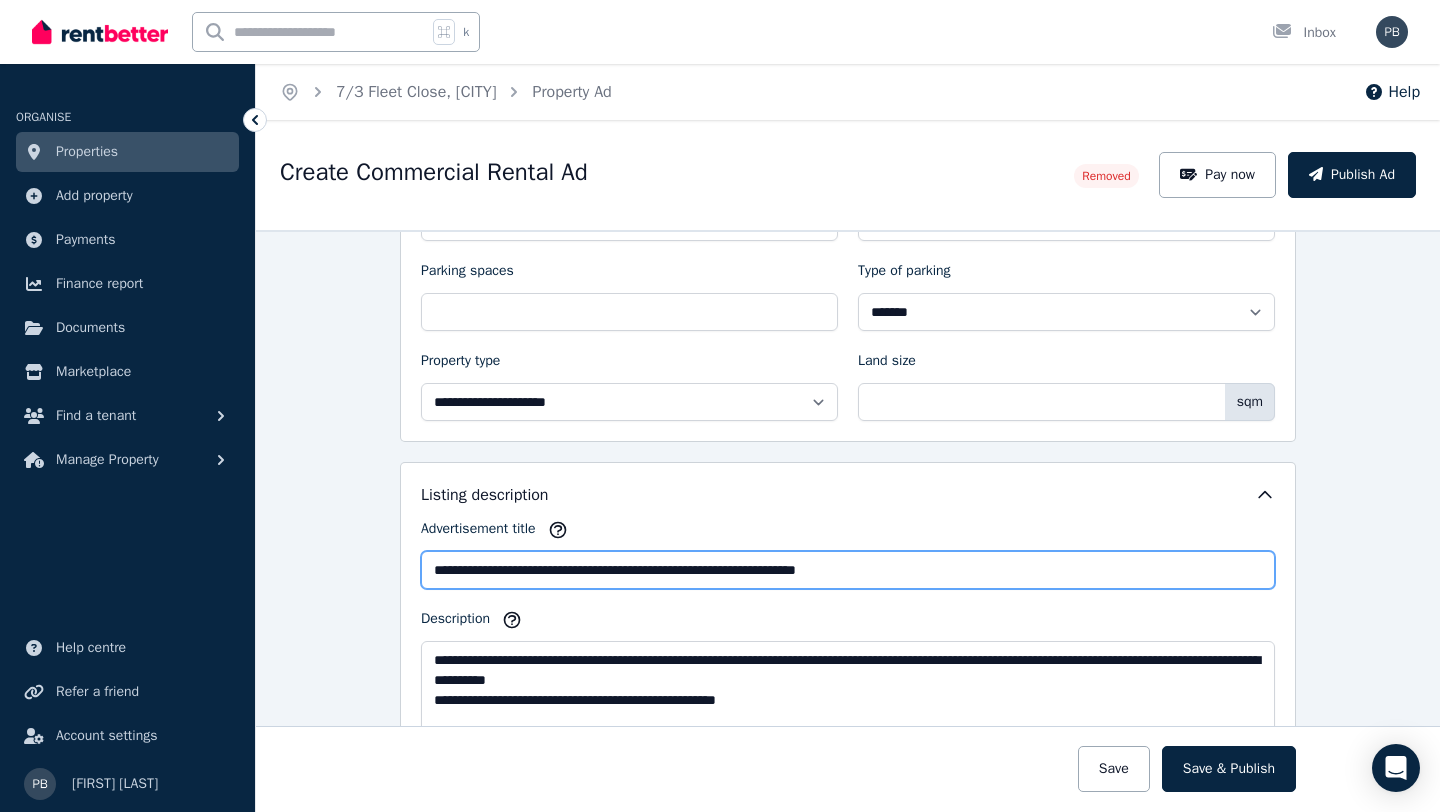click on "**********" at bounding box center (848, 570) 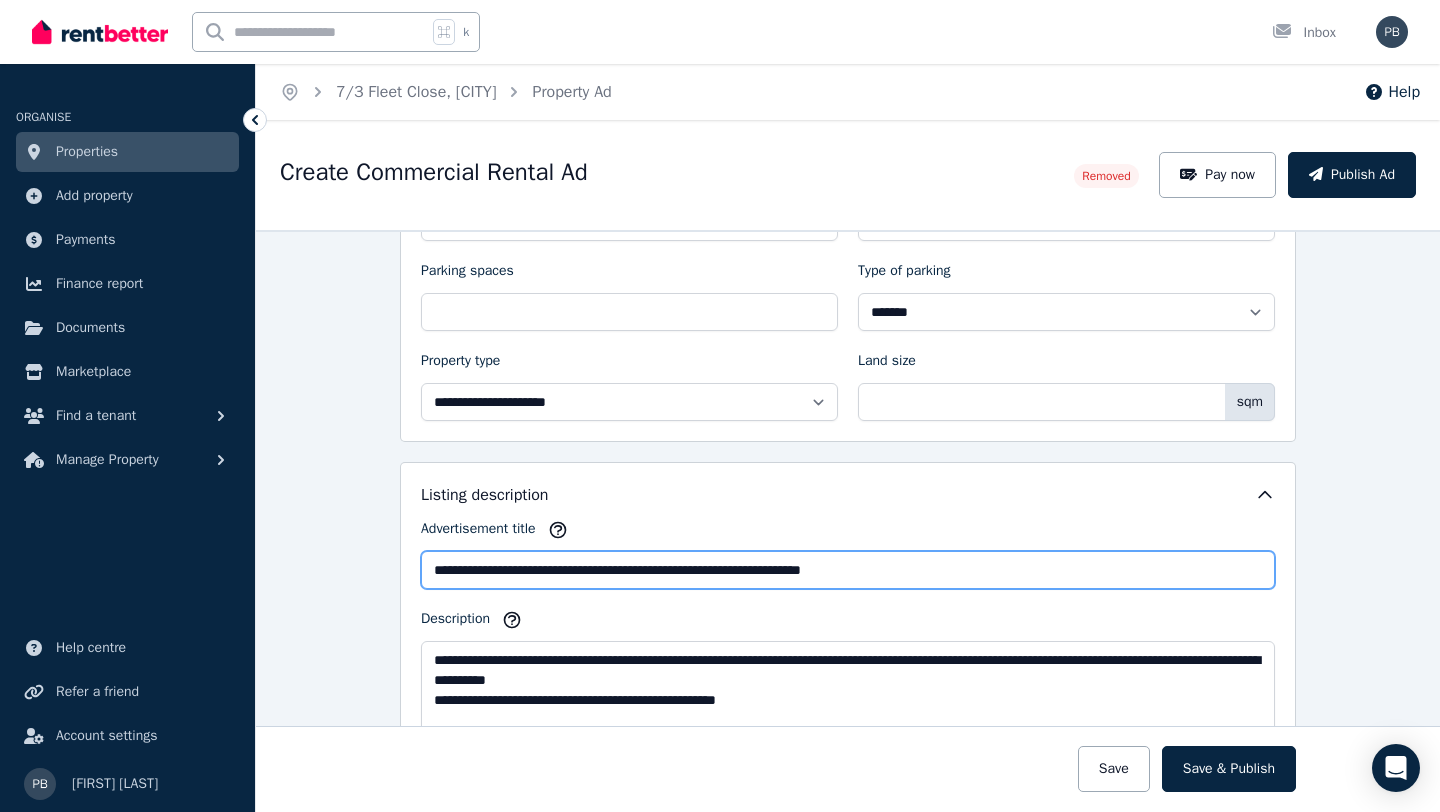 click on "**********" at bounding box center (848, 570) 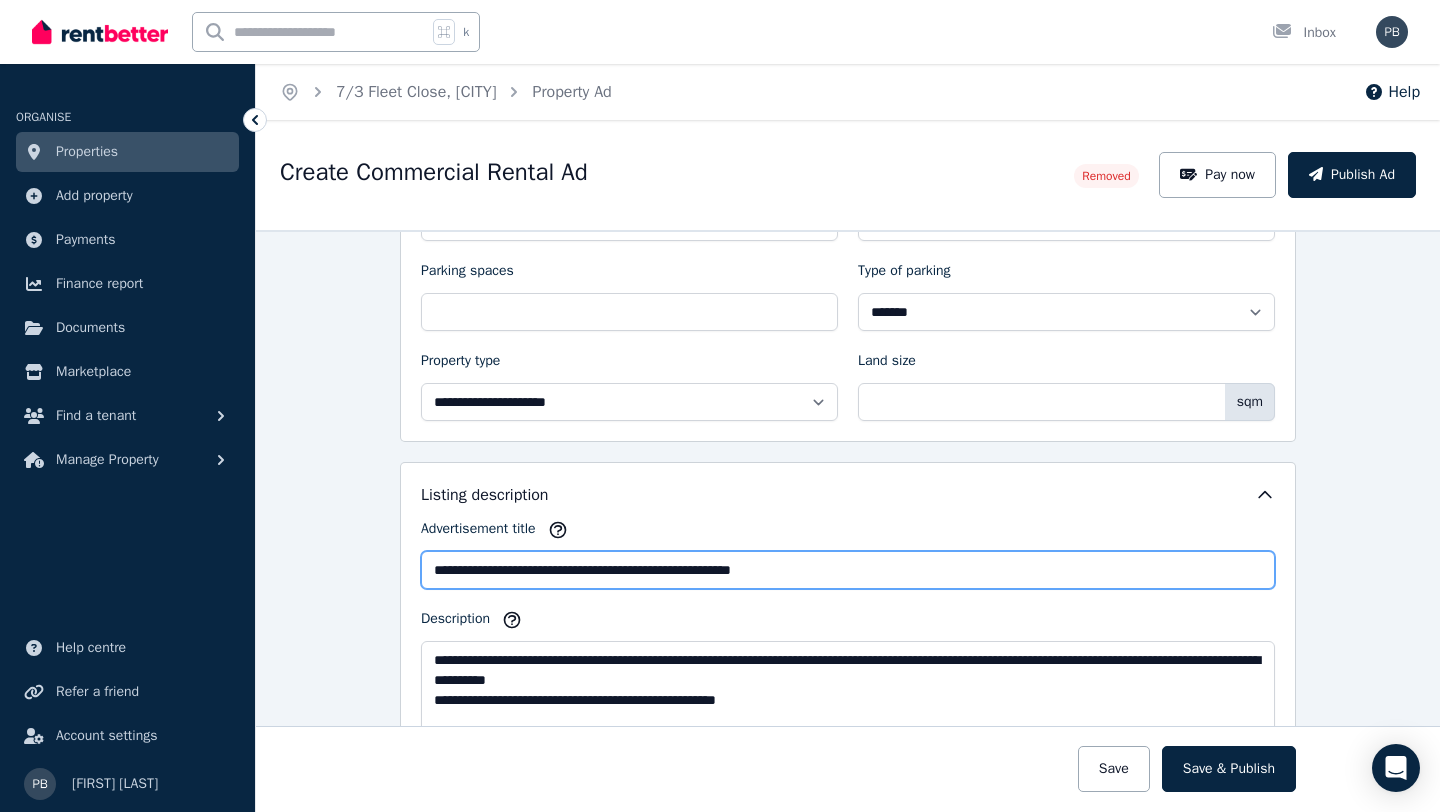click on "**********" at bounding box center [848, 570] 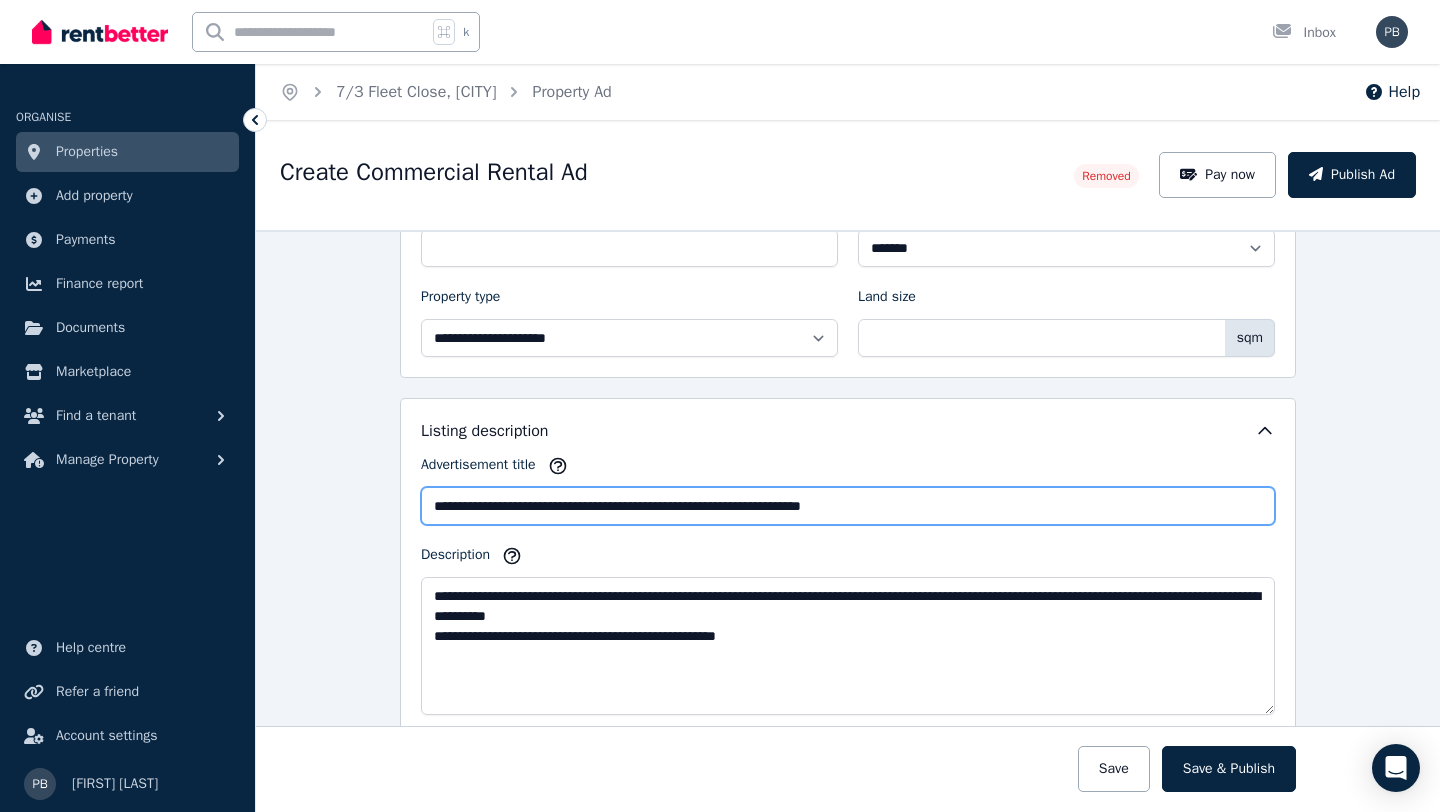 scroll, scrollTop: 831, scrollLeft: 0, axis: vertical 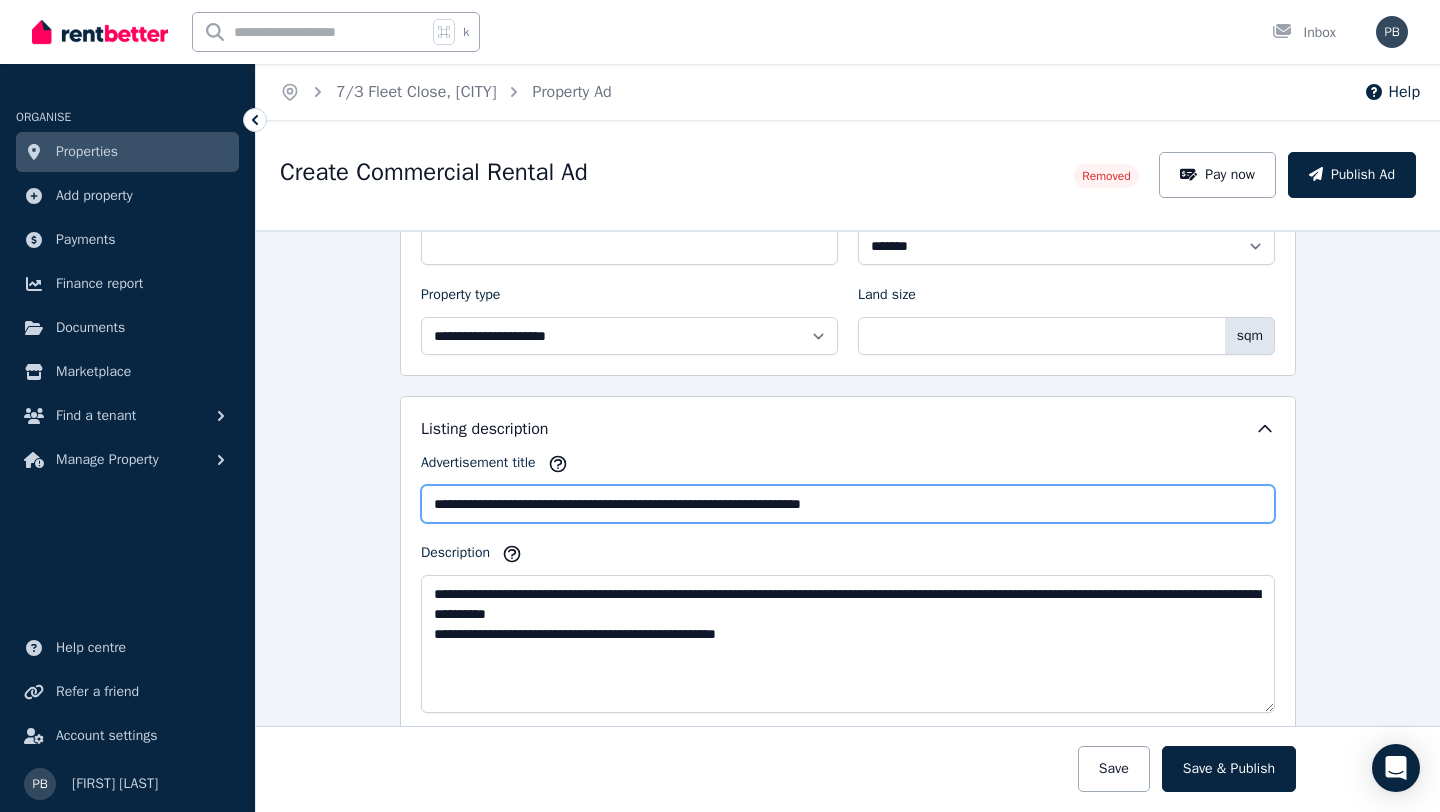 click on "**********" at bounding box center (848, 504) 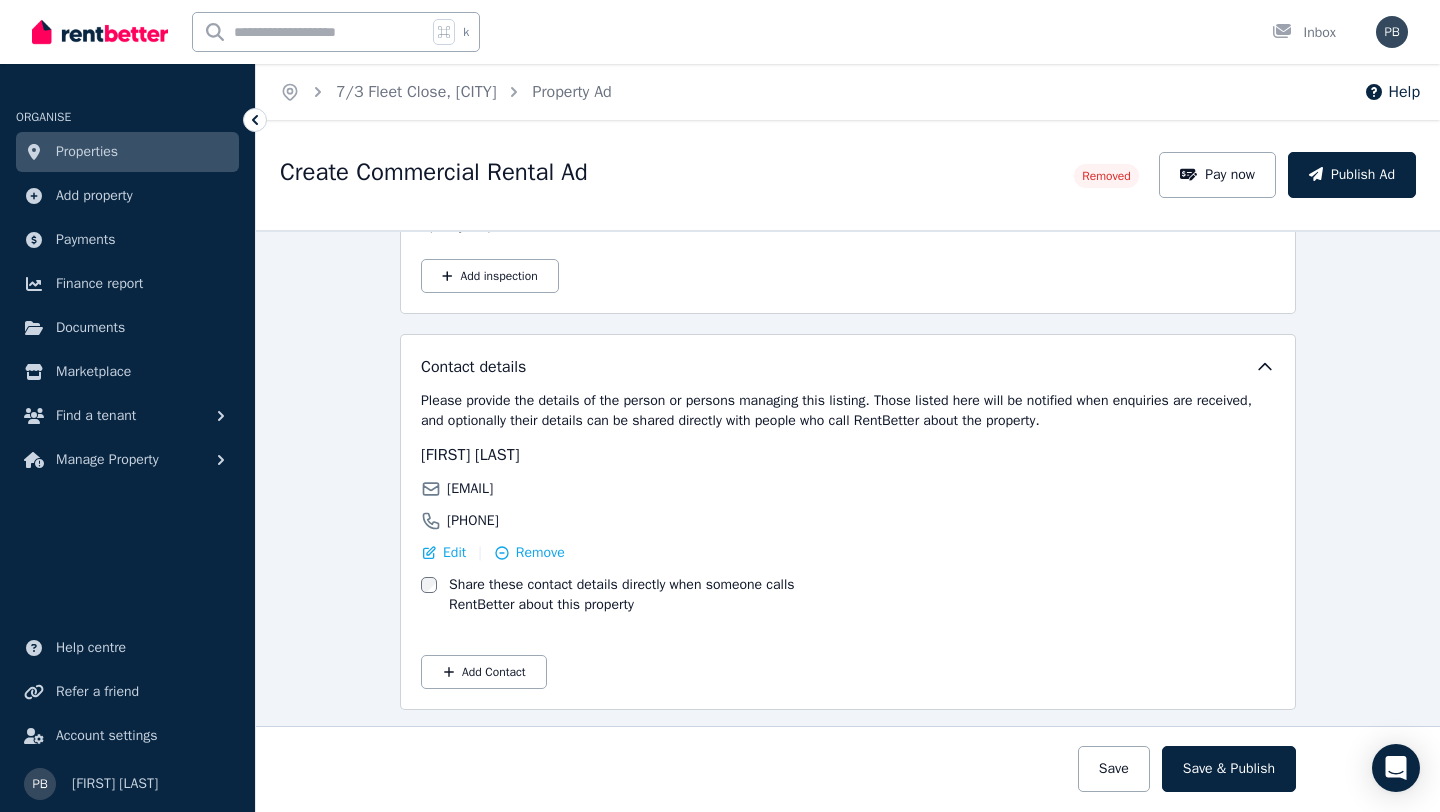 scroll, scrollTop: 2890, scrollLeft: 0, axis: vertical 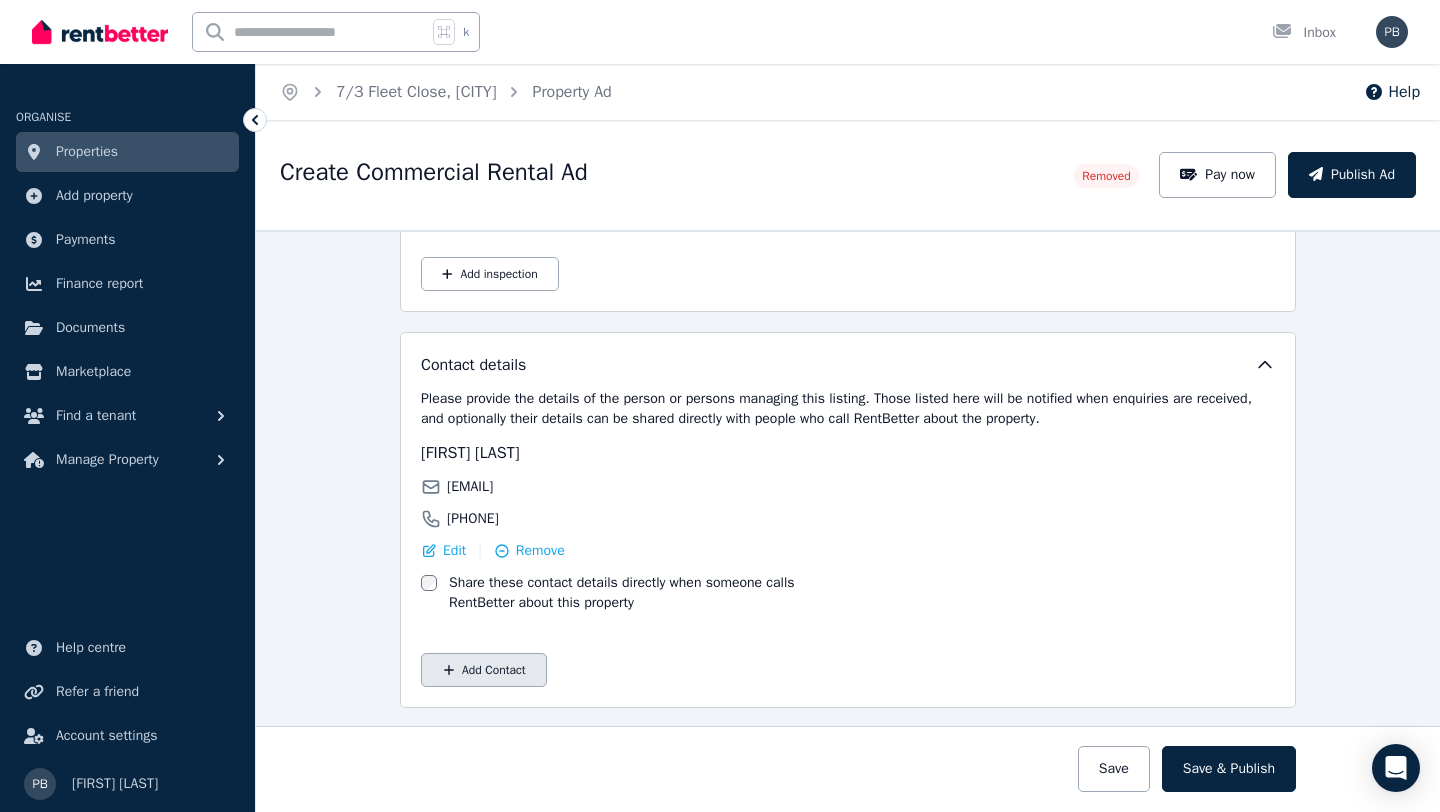 type on "**********" 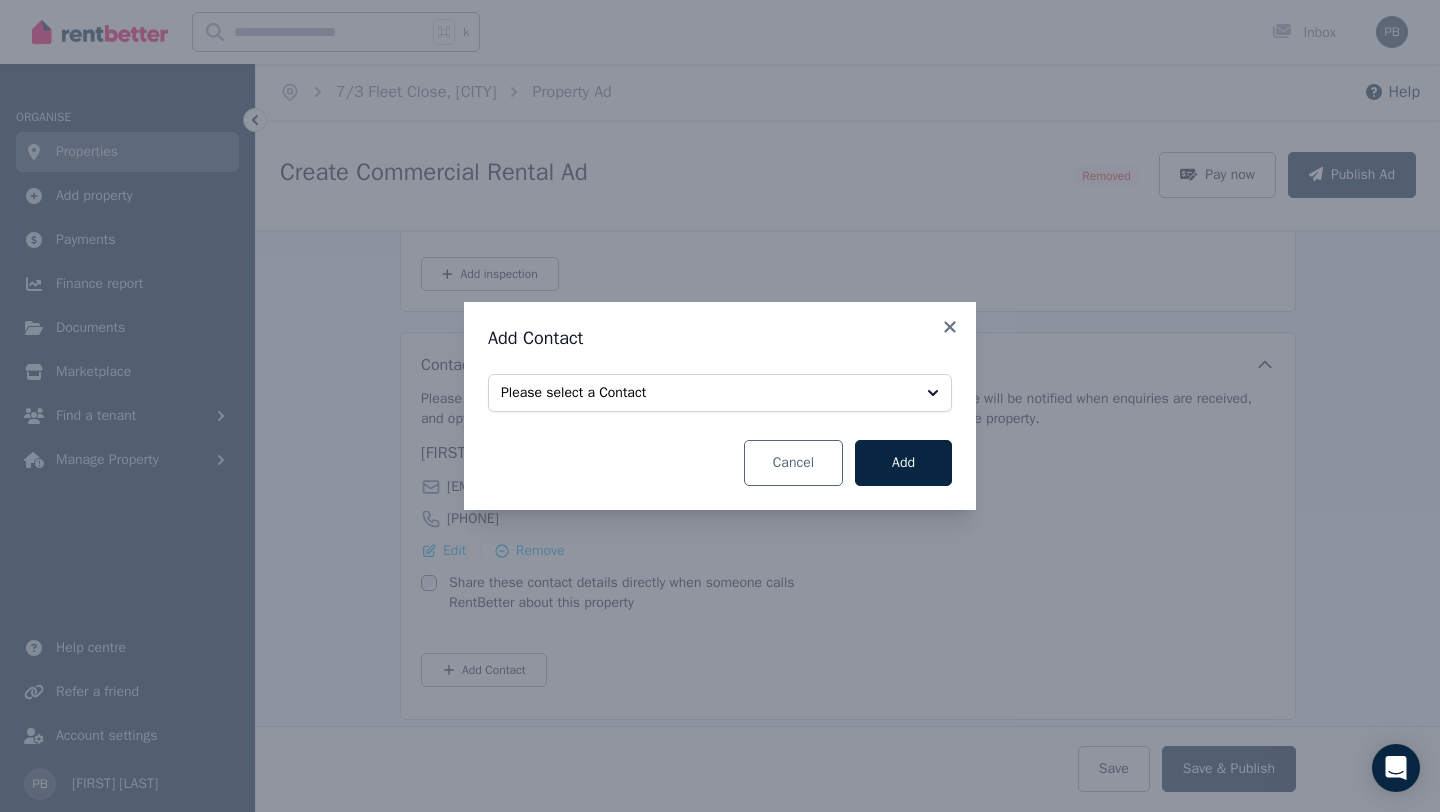 click on "Cancel" at bounding box center [793, 463] 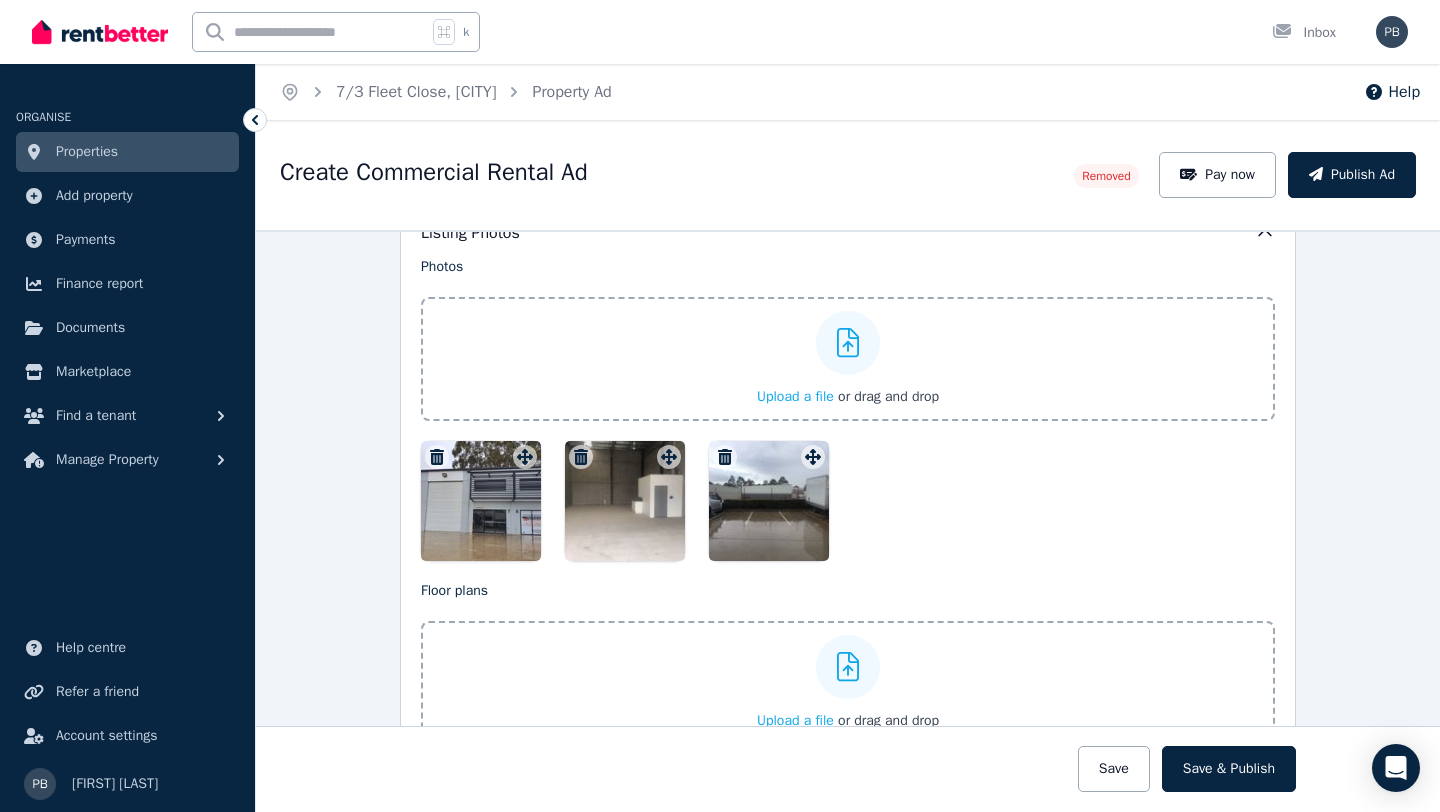 scroll, scrollTop: 2260, scrollLeft: 0, axis: vertical 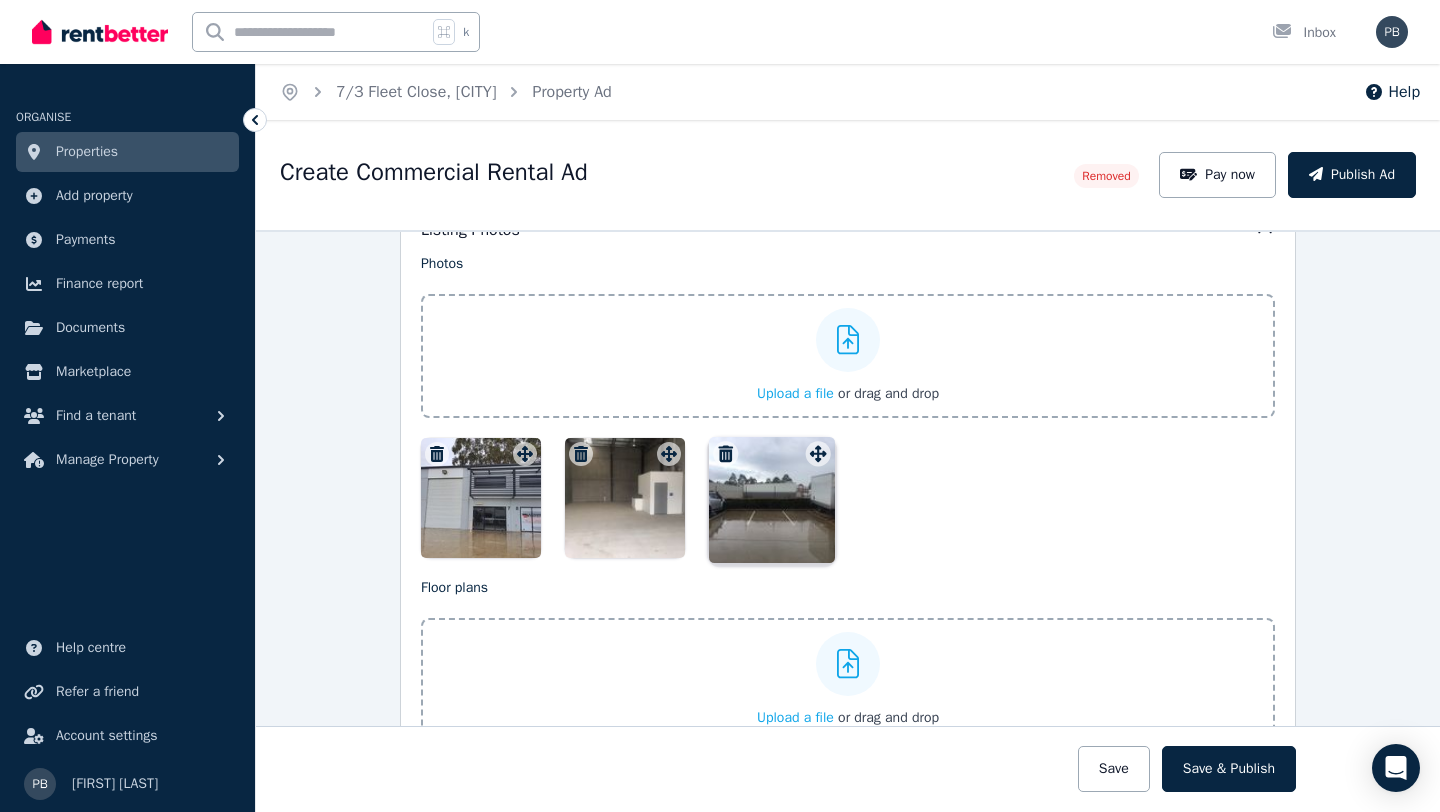 click on "Photos Upload a file   or drag and drop
To pick up a draggable item, press the space bar.
While dragging, use the arrow keys to move the item.
Press space again to drop the item in its new position, or press escape to cancel.
Draggable item 340287ca-a0e6-4a43-aab3-72430e3e131a was moved over droppable area 340287ca-a0e6-4a43-aab3-72430e3e131a." at bounding box center (848, 406) 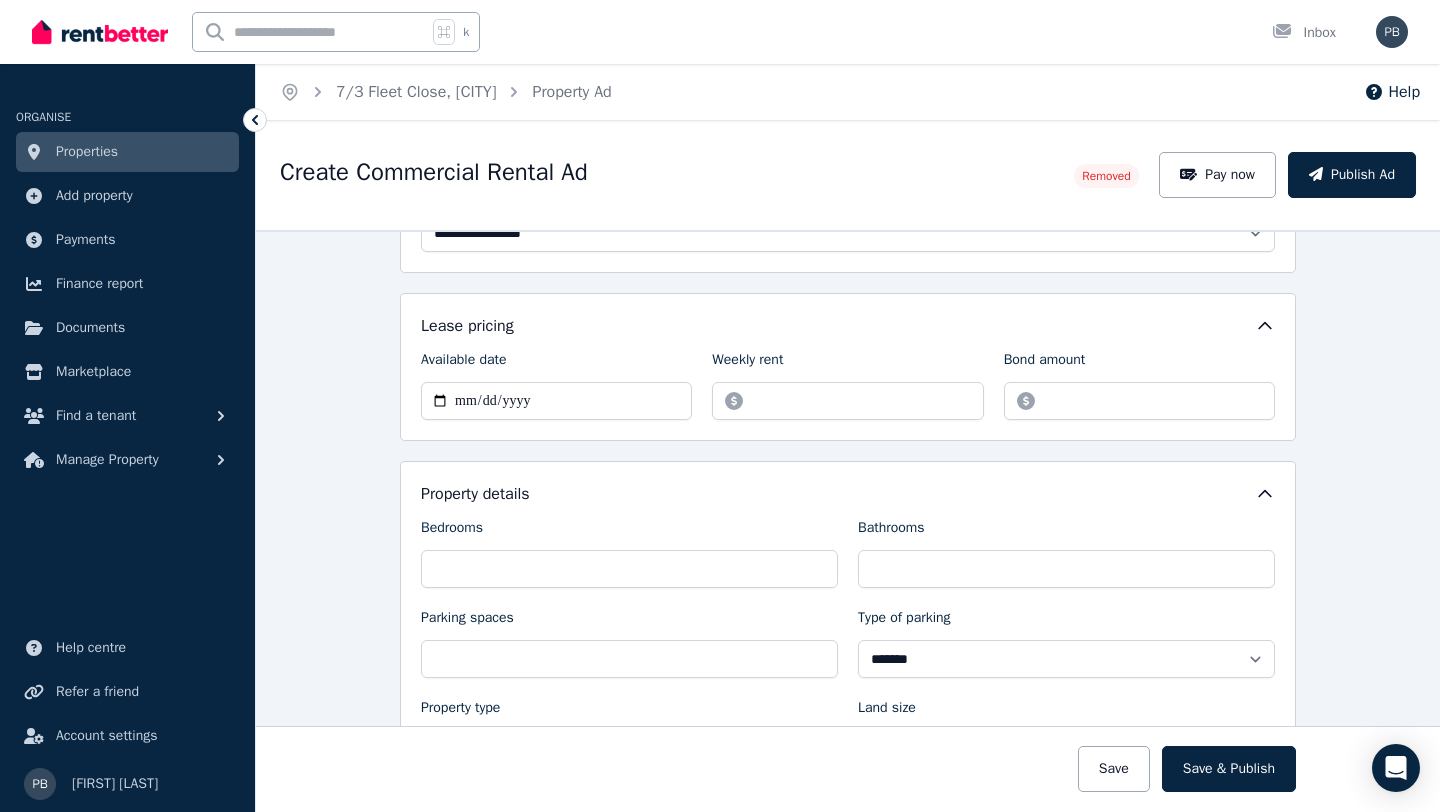 scroll, scrollTop: 412, scrollLeft: 0, axis: vertical 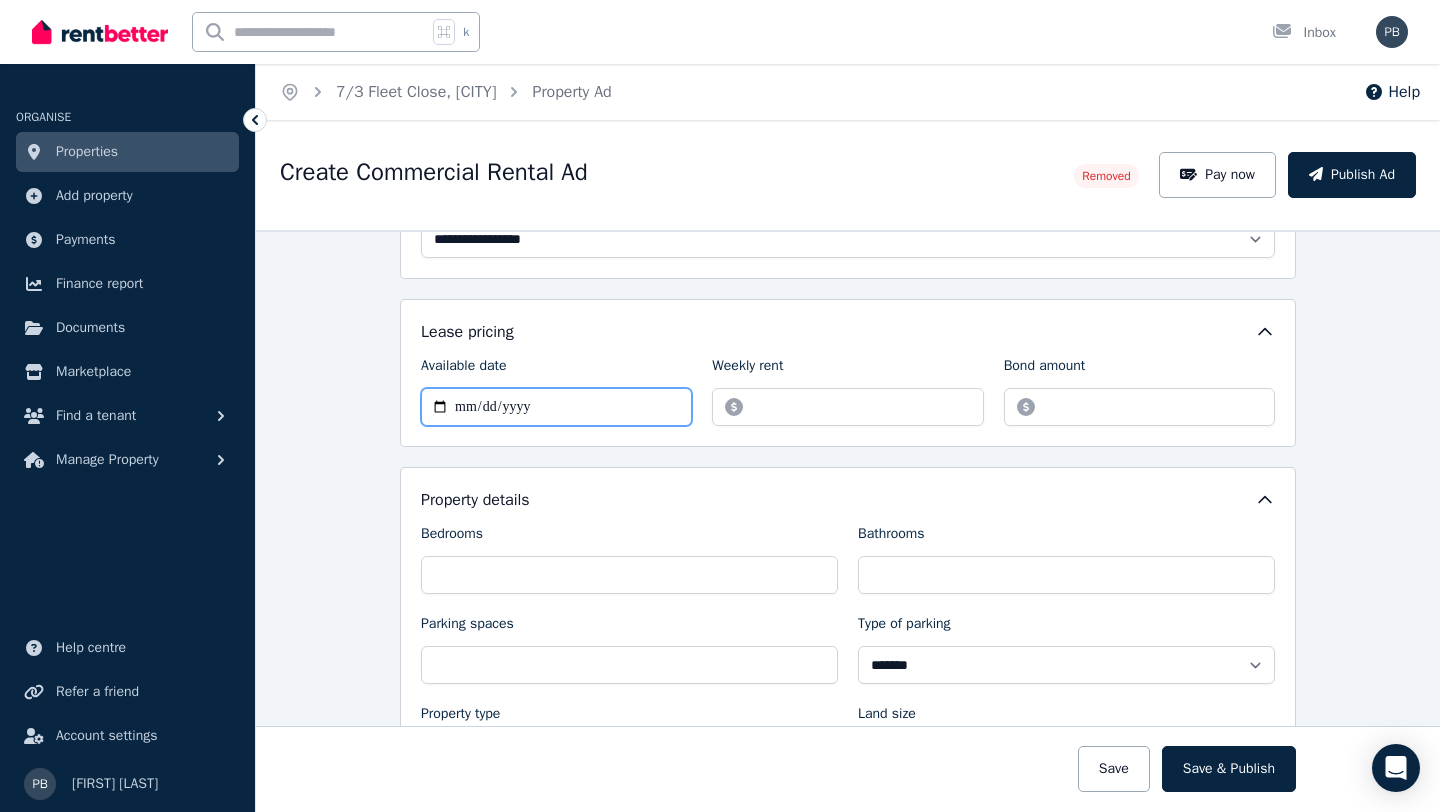 click on "**********" at bounding box center [556, 407] 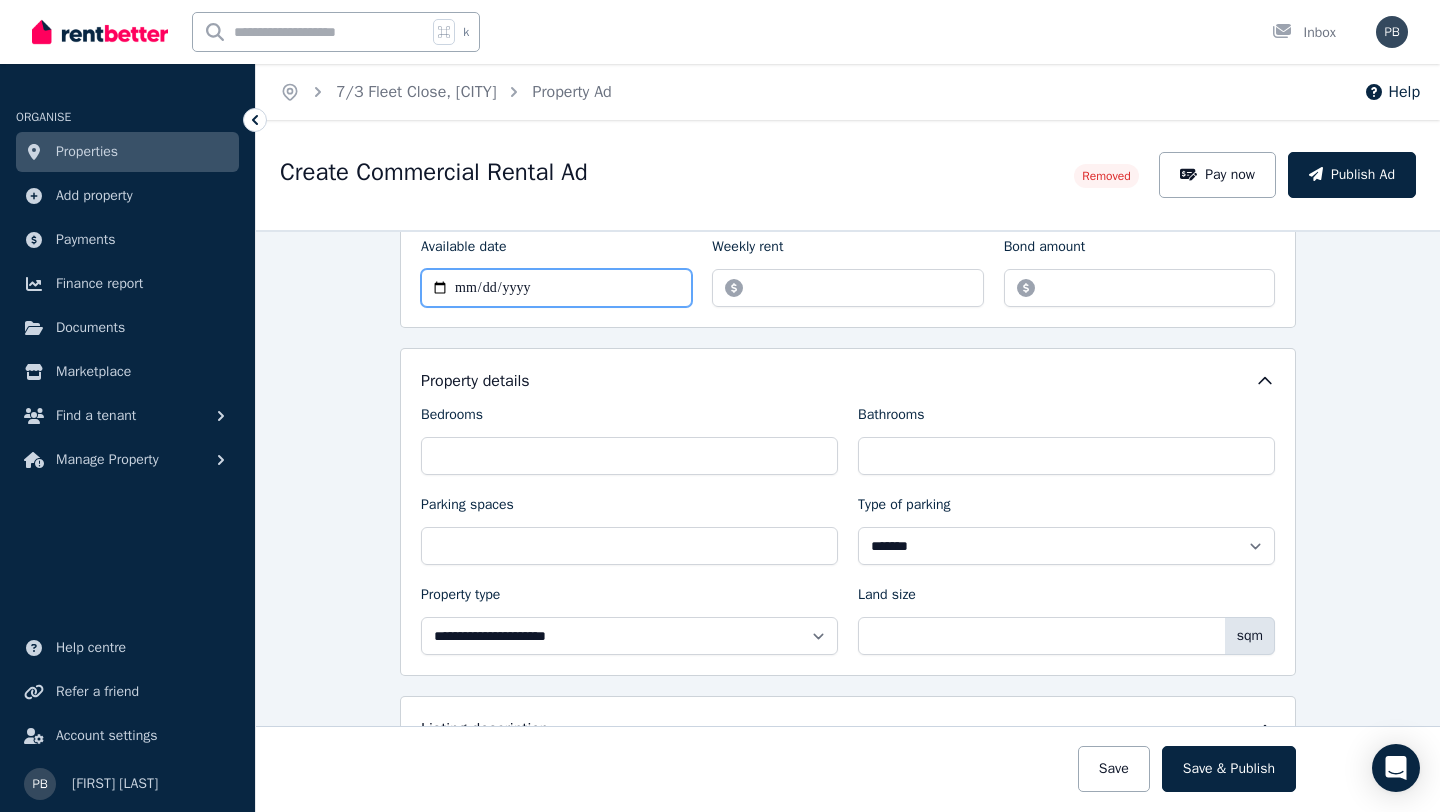 scroll, scrollTop: 532, scrollLeft: 0, axis: vertical 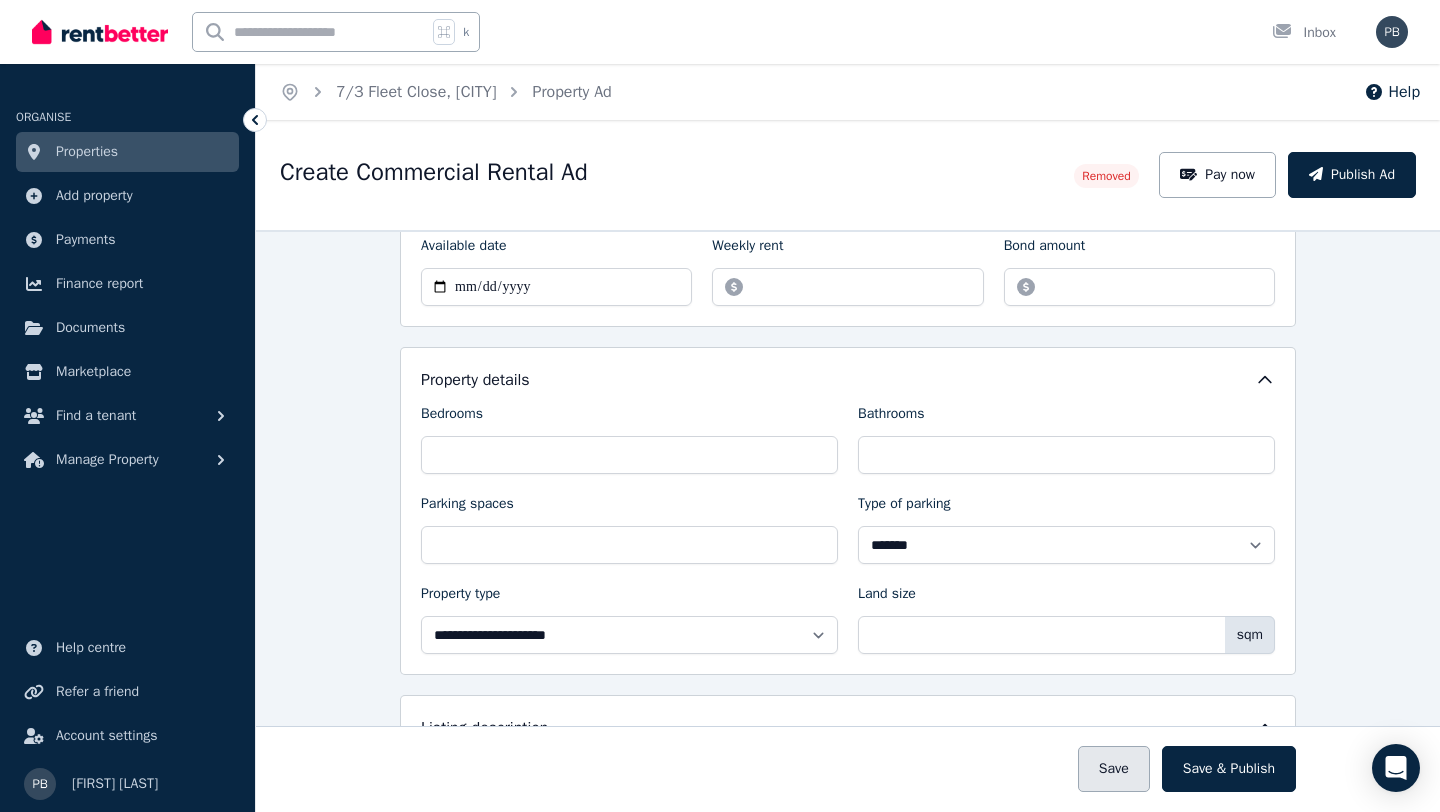 click on "Save" at bounding box center (1114, 769) 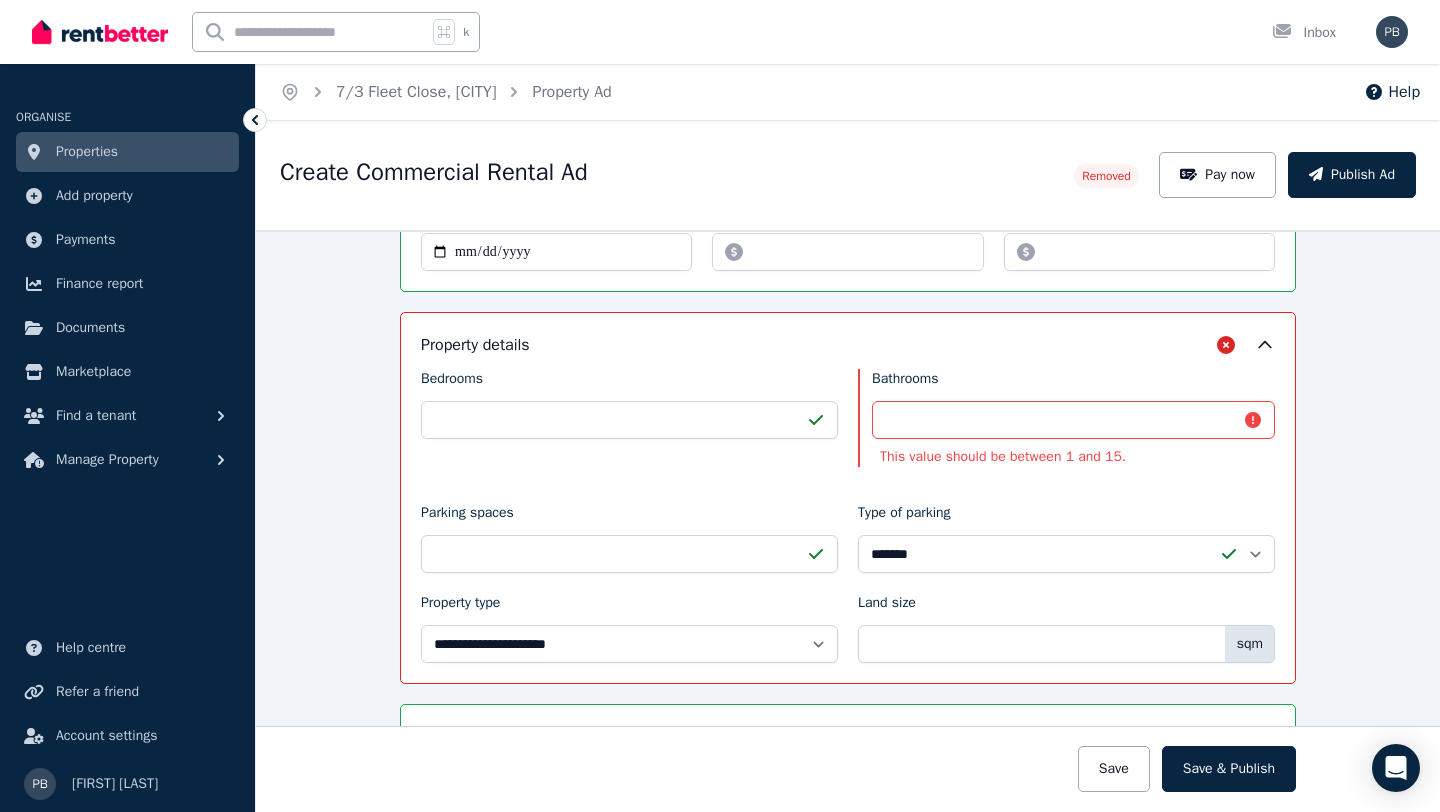 scroll, scrollTop: 727, scrollLeft: 0, axis: vertical 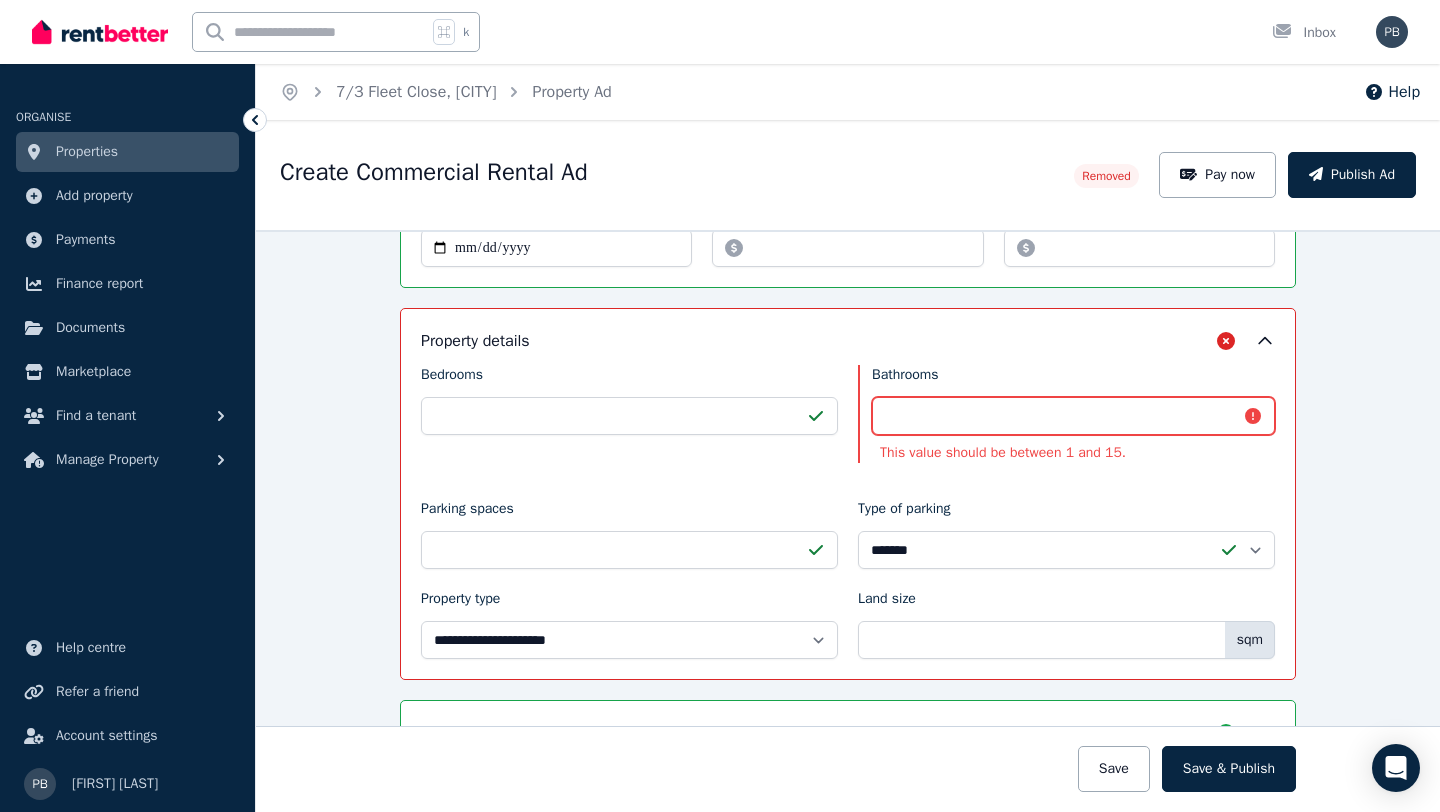 click on "Bathrooms" at bounding box center (1073, 416) 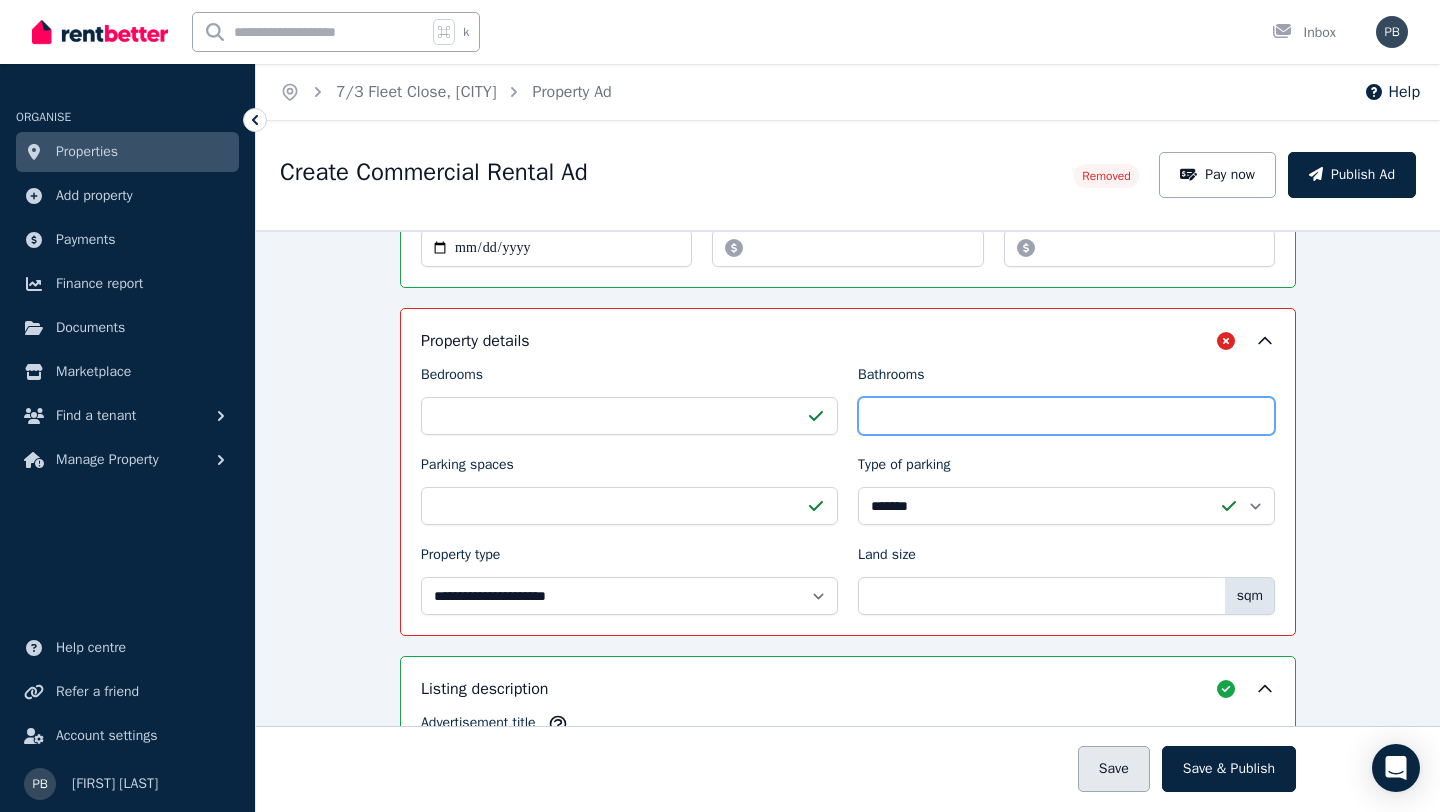 type on "*" 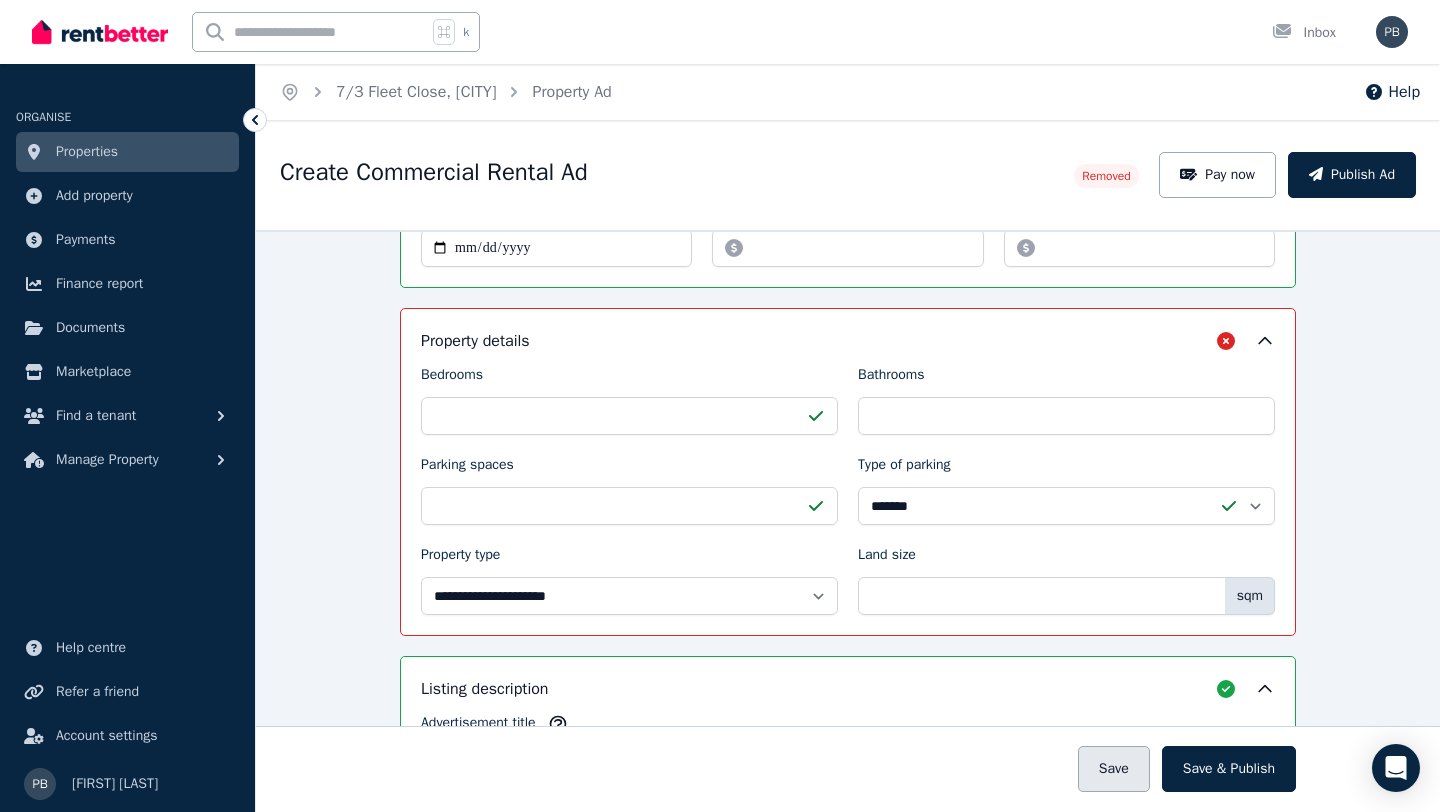 click on "Save" at bounding box center (1114, 769) 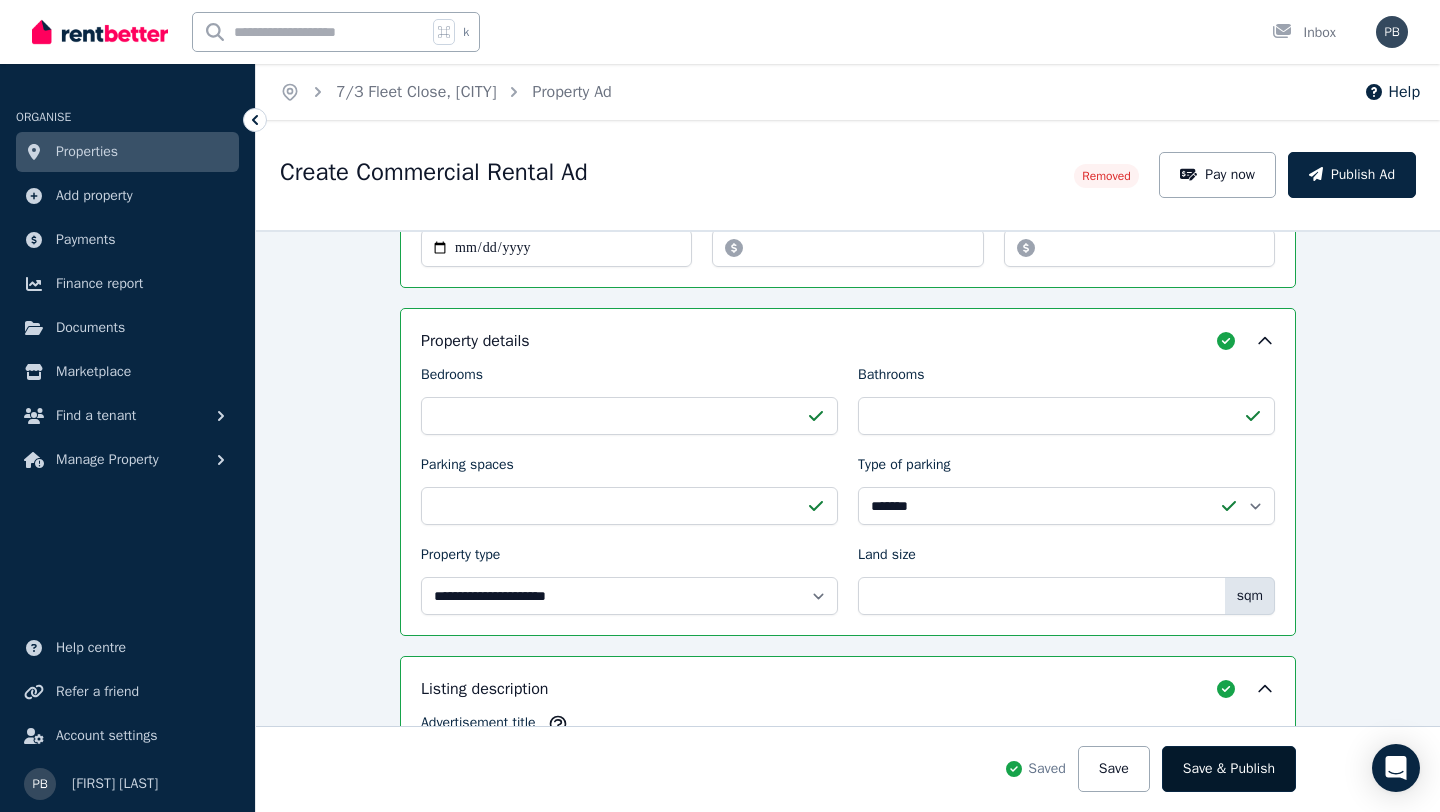 click on "Save & Publish" at bounding box center (1229, 769) 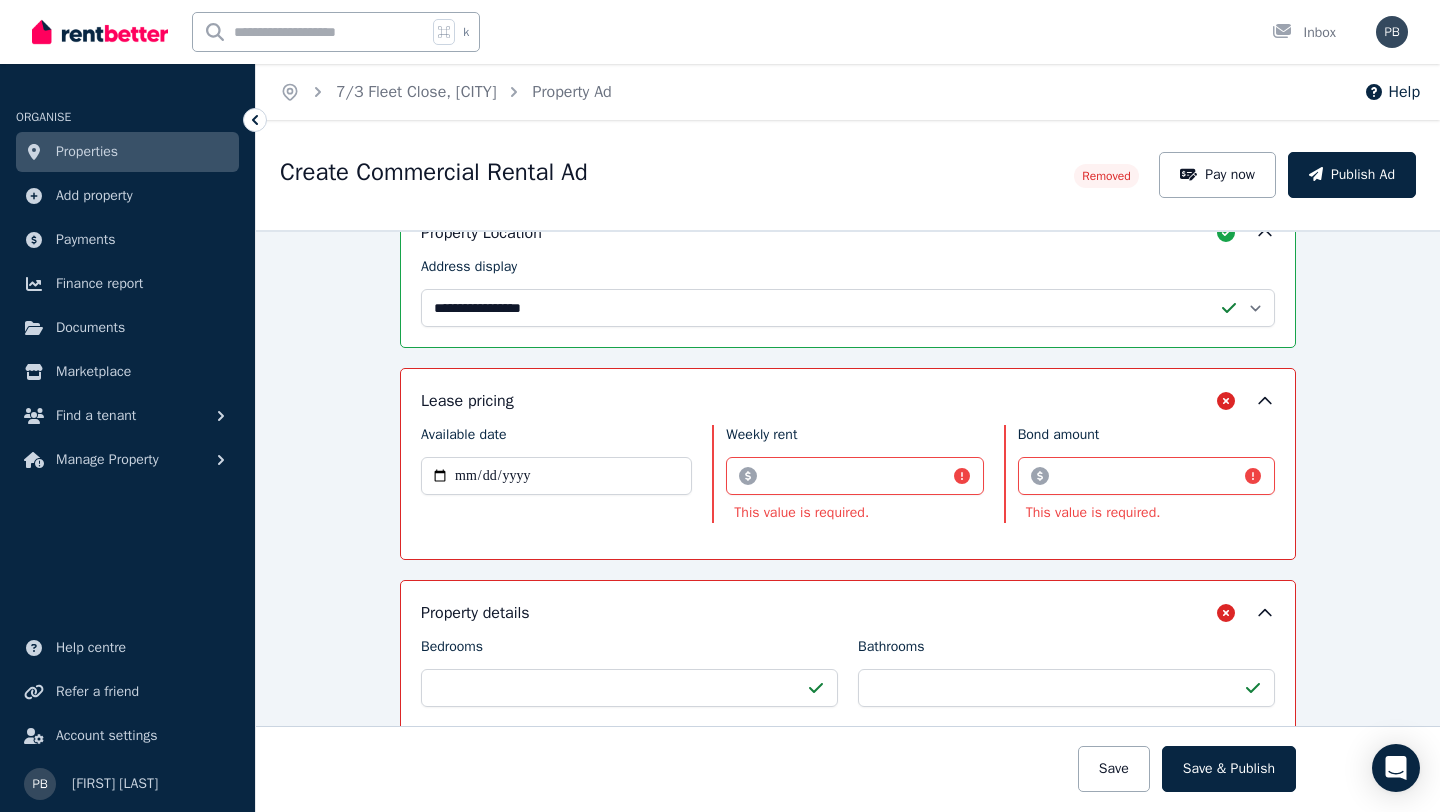 scroll, scrollTop: 493, scrollLeft: 0, axis: vertical 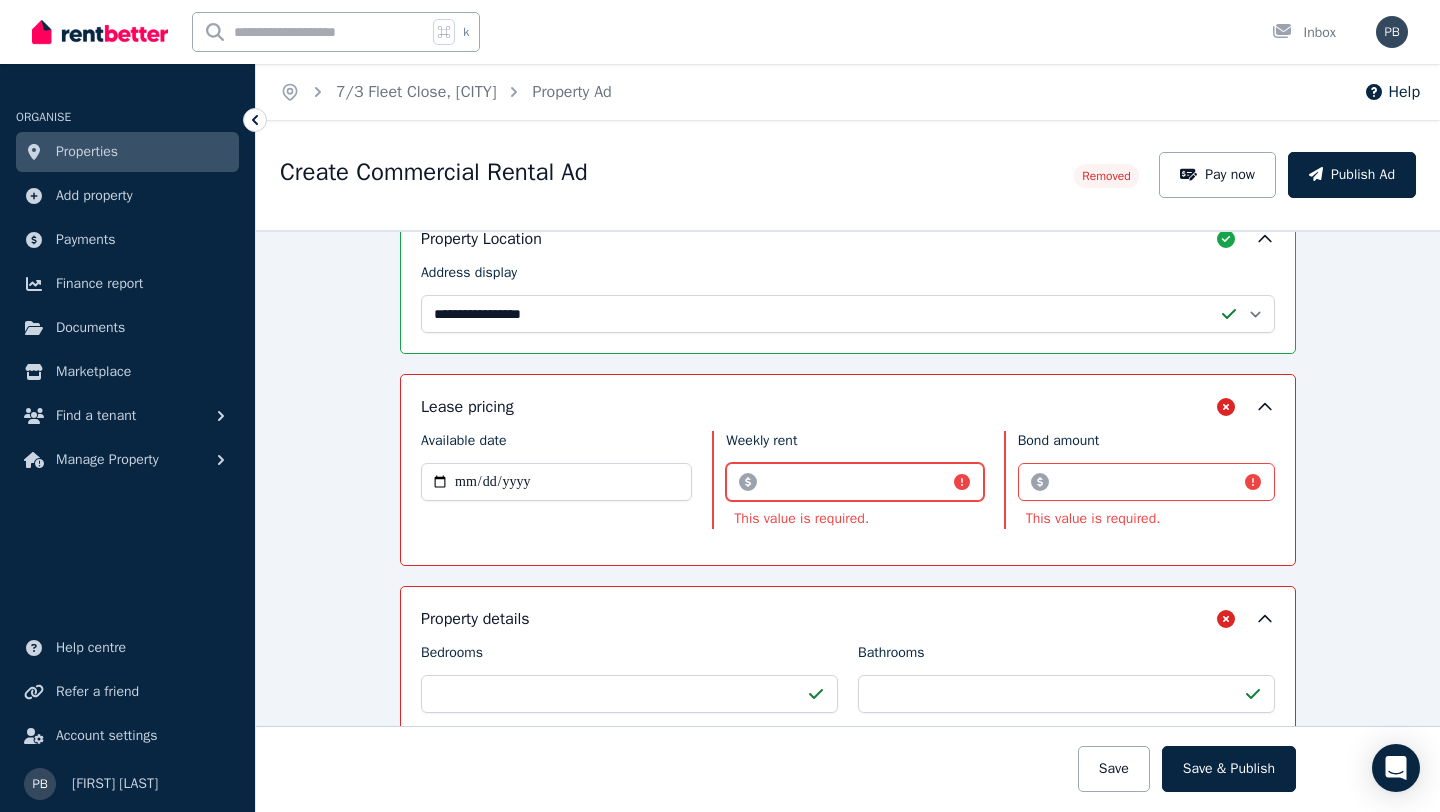 click on "Weekly rent" at bounding box center (854, 482) 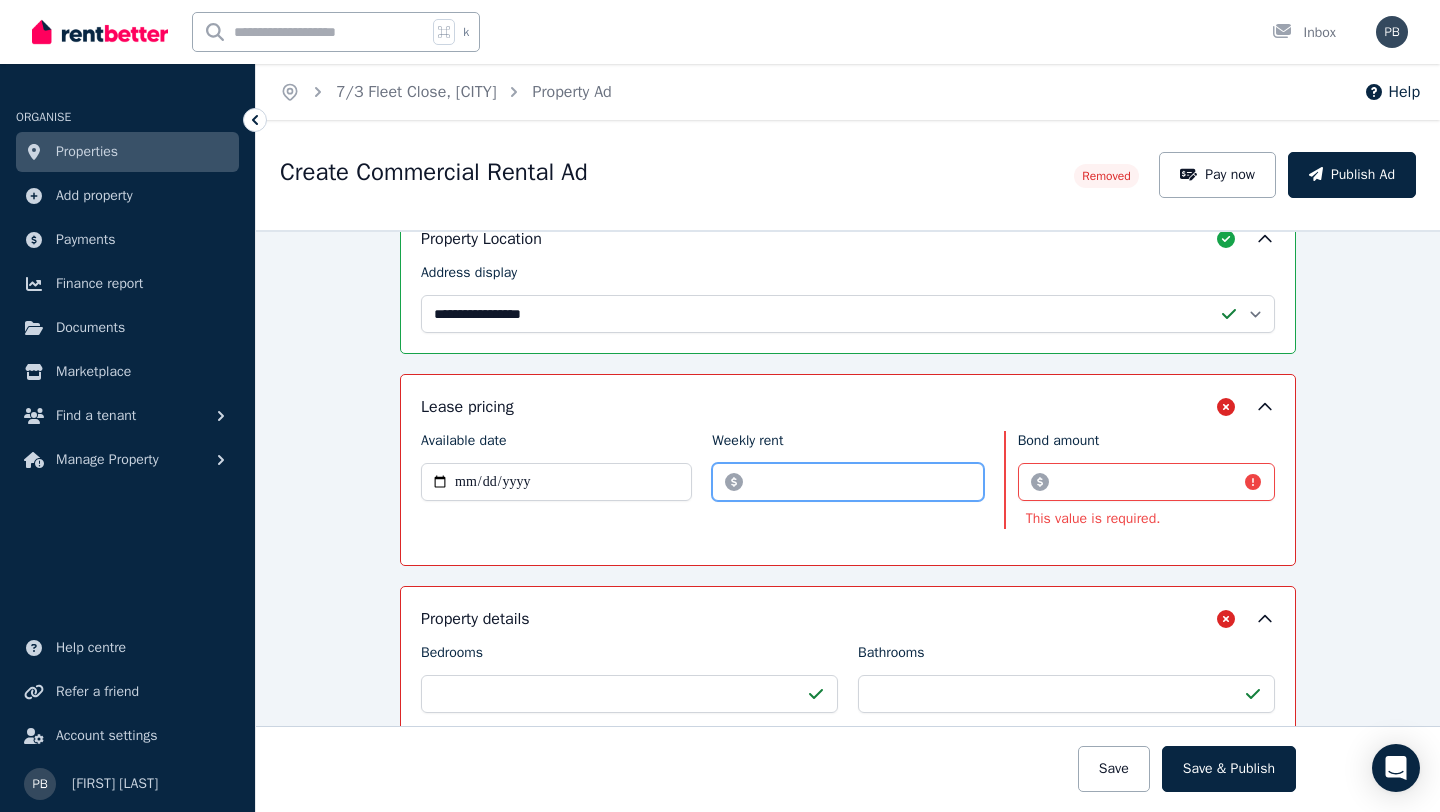 type on "***" 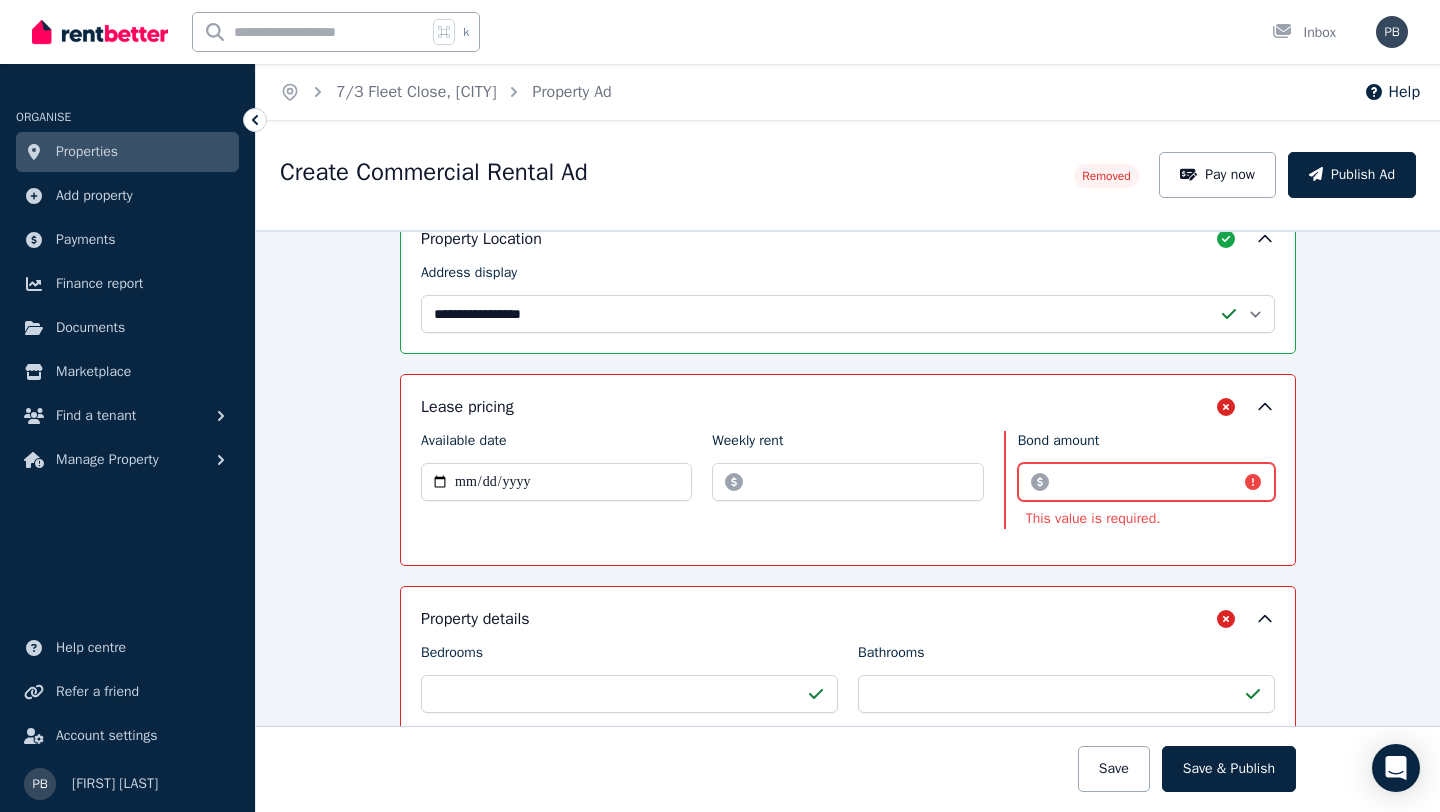 click on "Bond amount" at bounding box center (1146, 482) 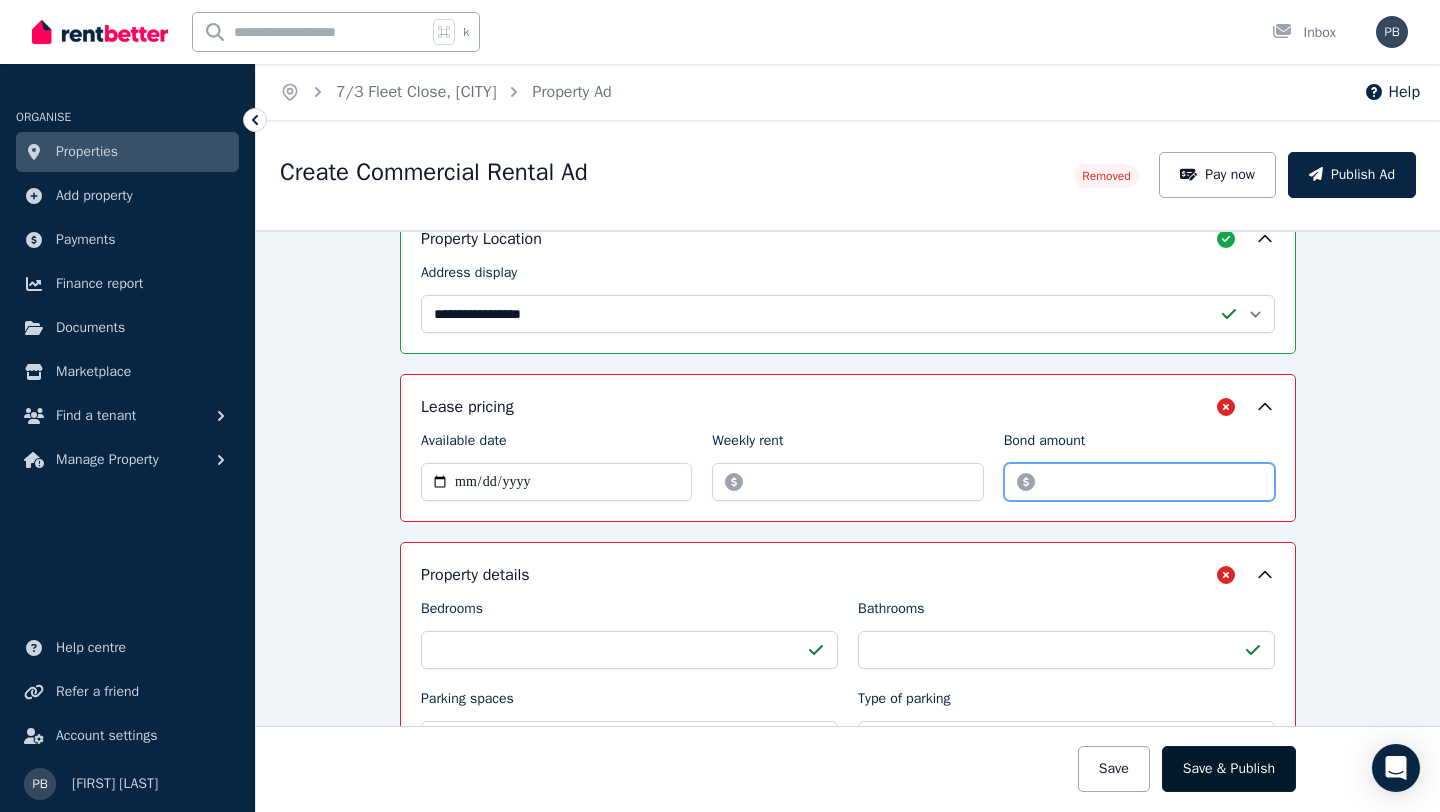 type on "****" 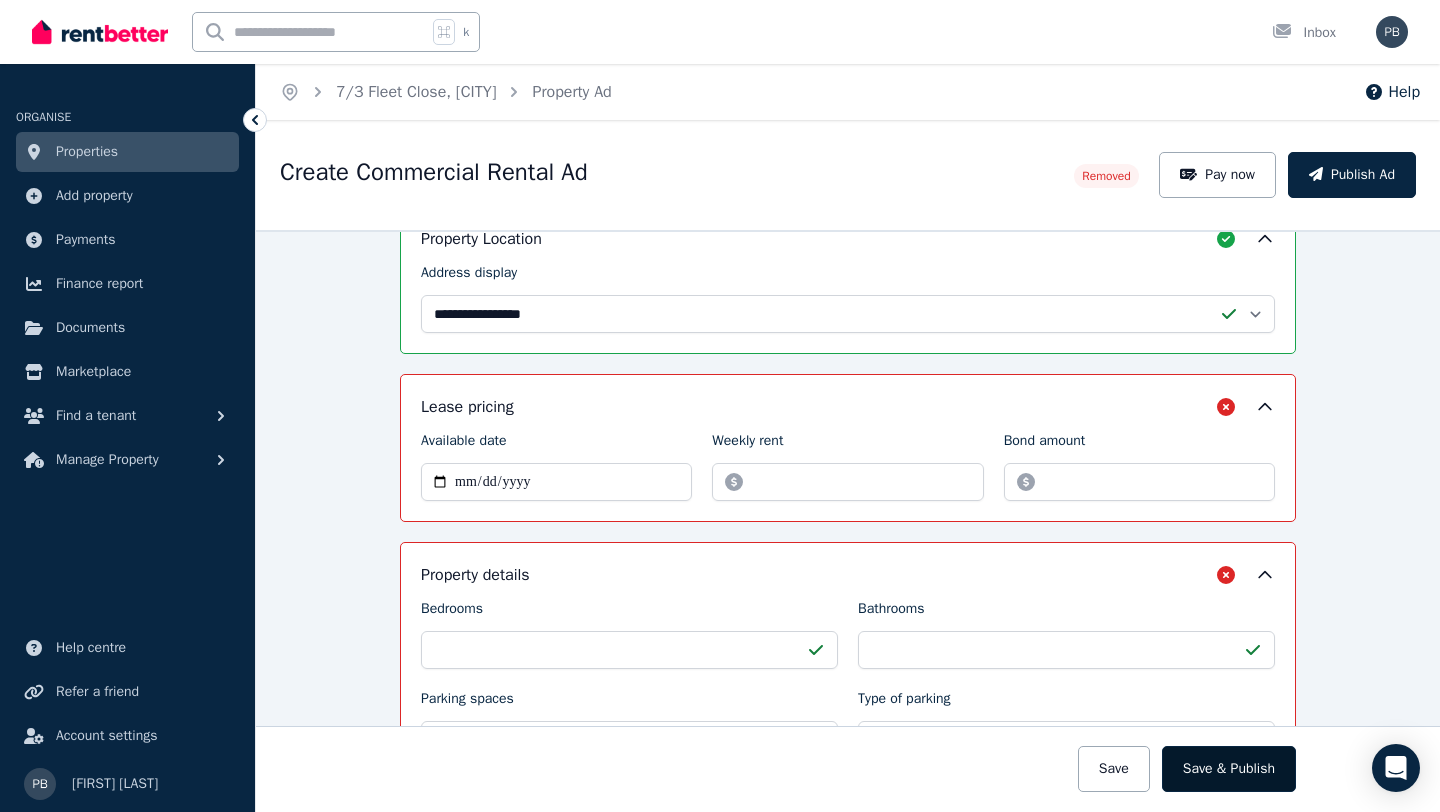 click on "Save & Publish" at bounding box center [1229, 769] 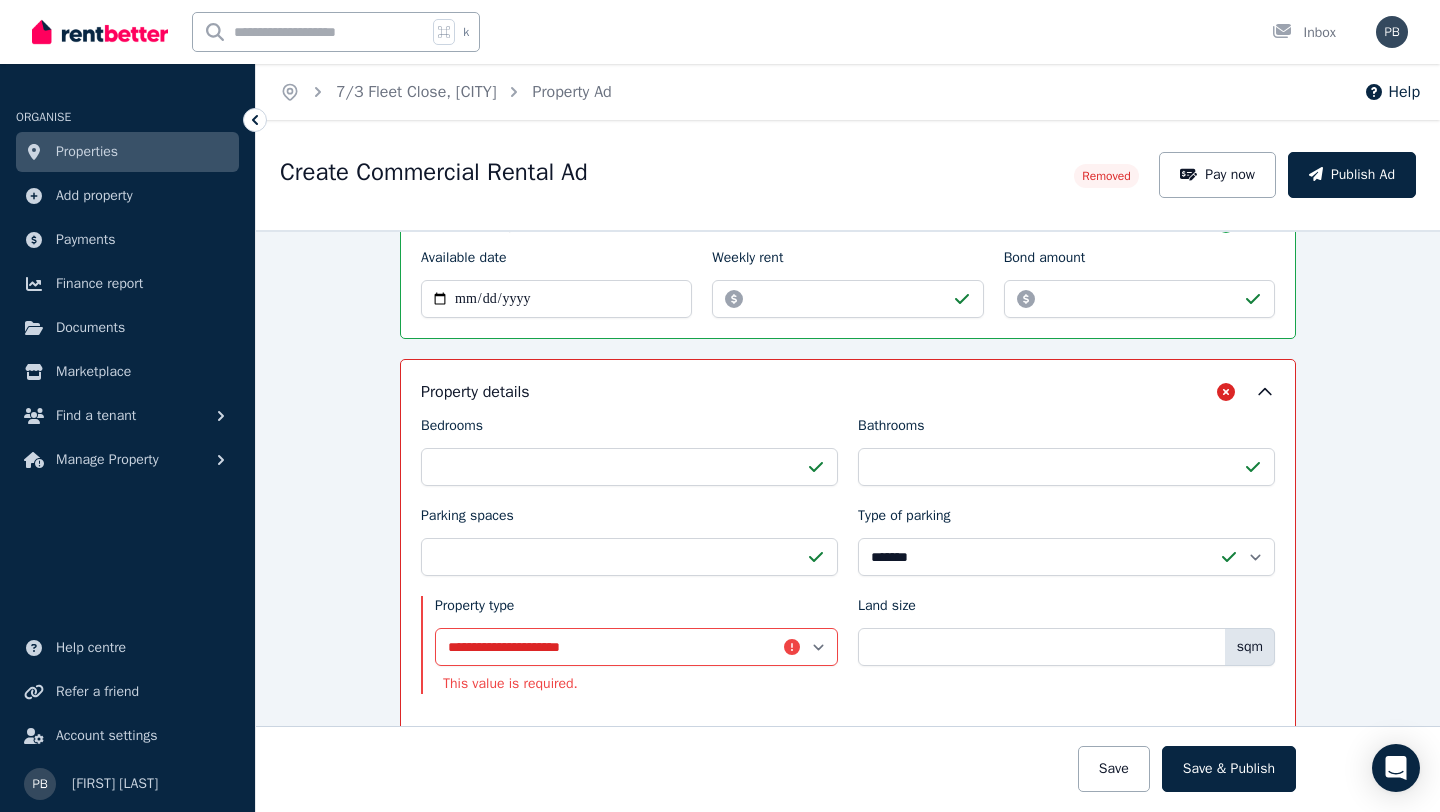 scroll, scrollTop: 684, scrollLeft: 0, axis: vertical 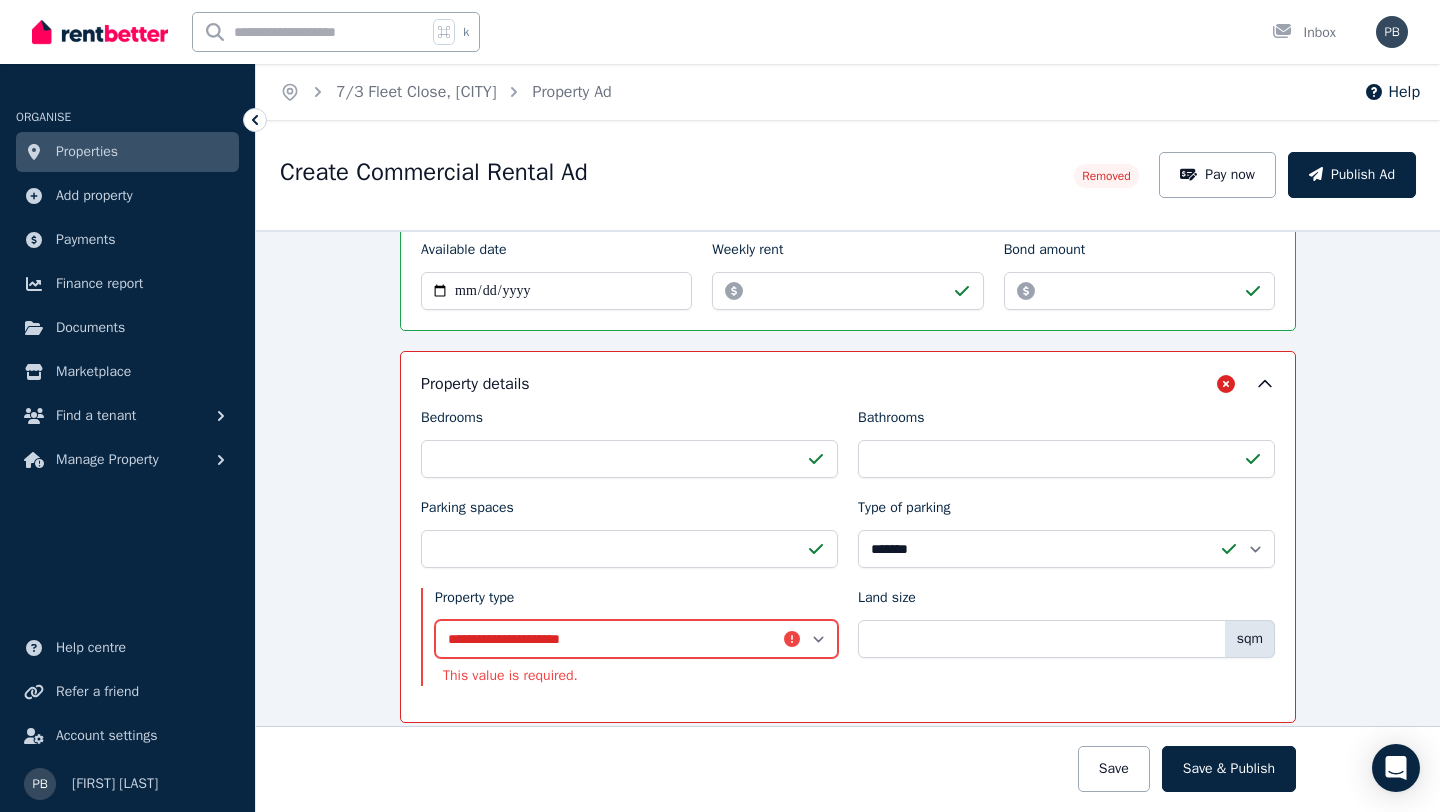 click on "**********" at bounding box center [636, 639] 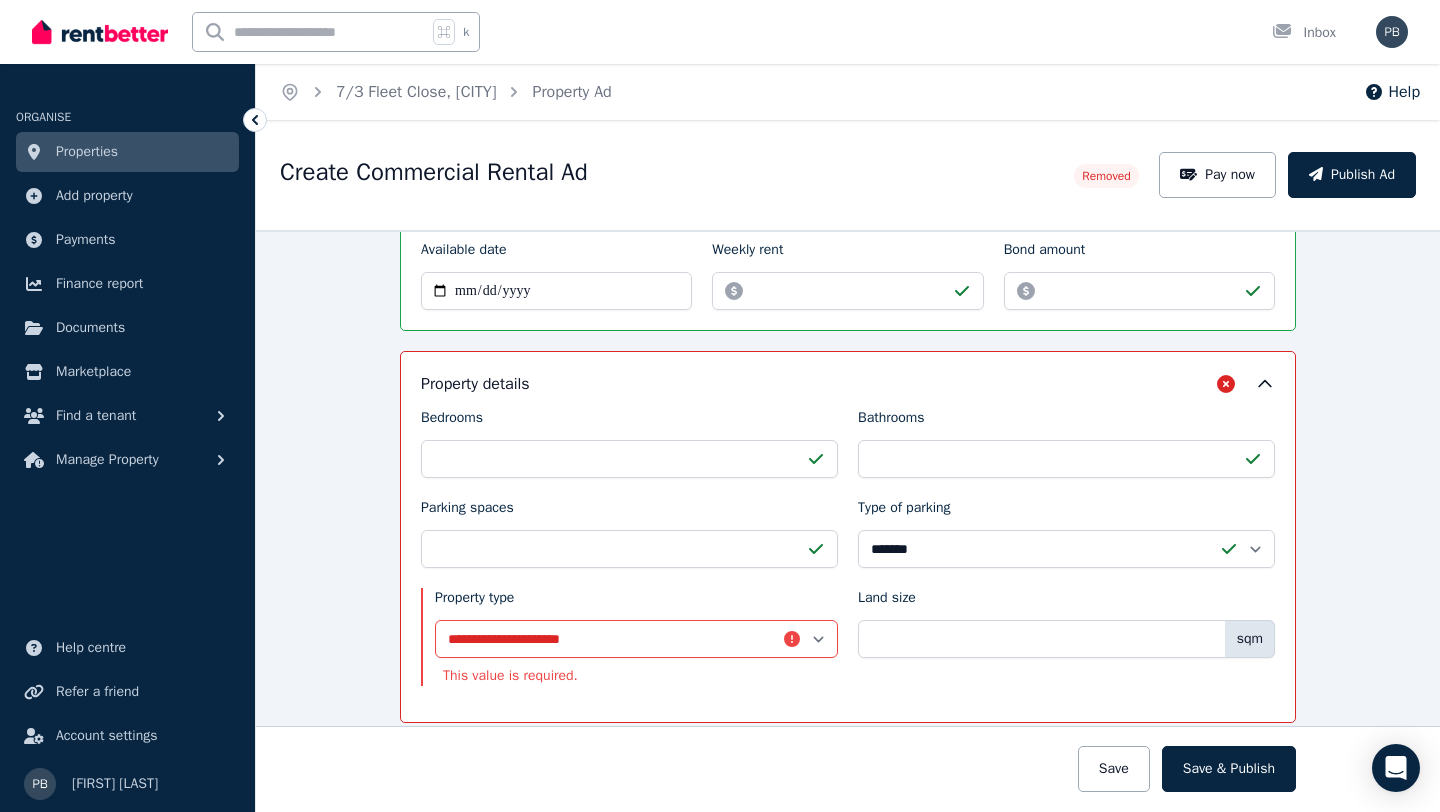click 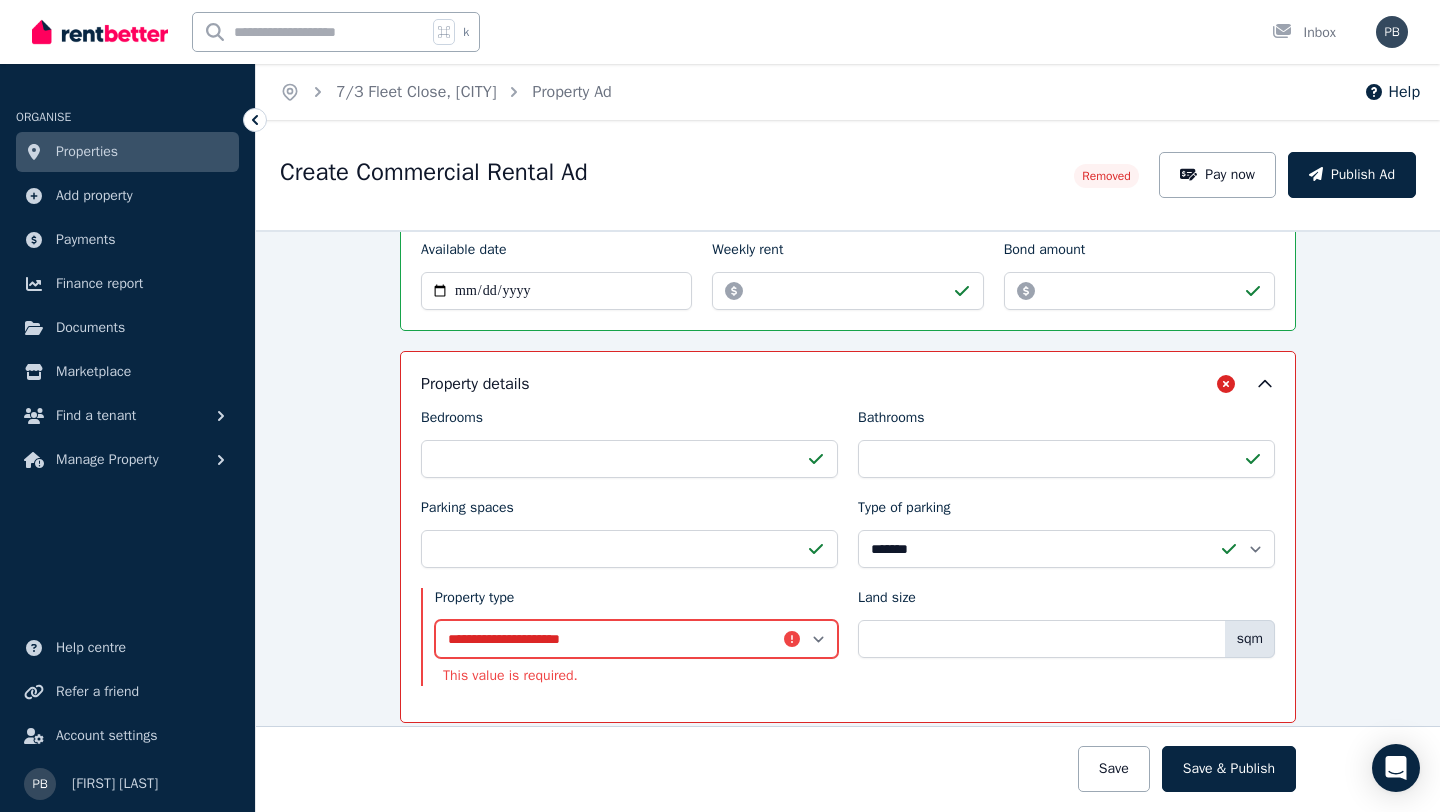 click on "**********" at bounding box center (636, 639) 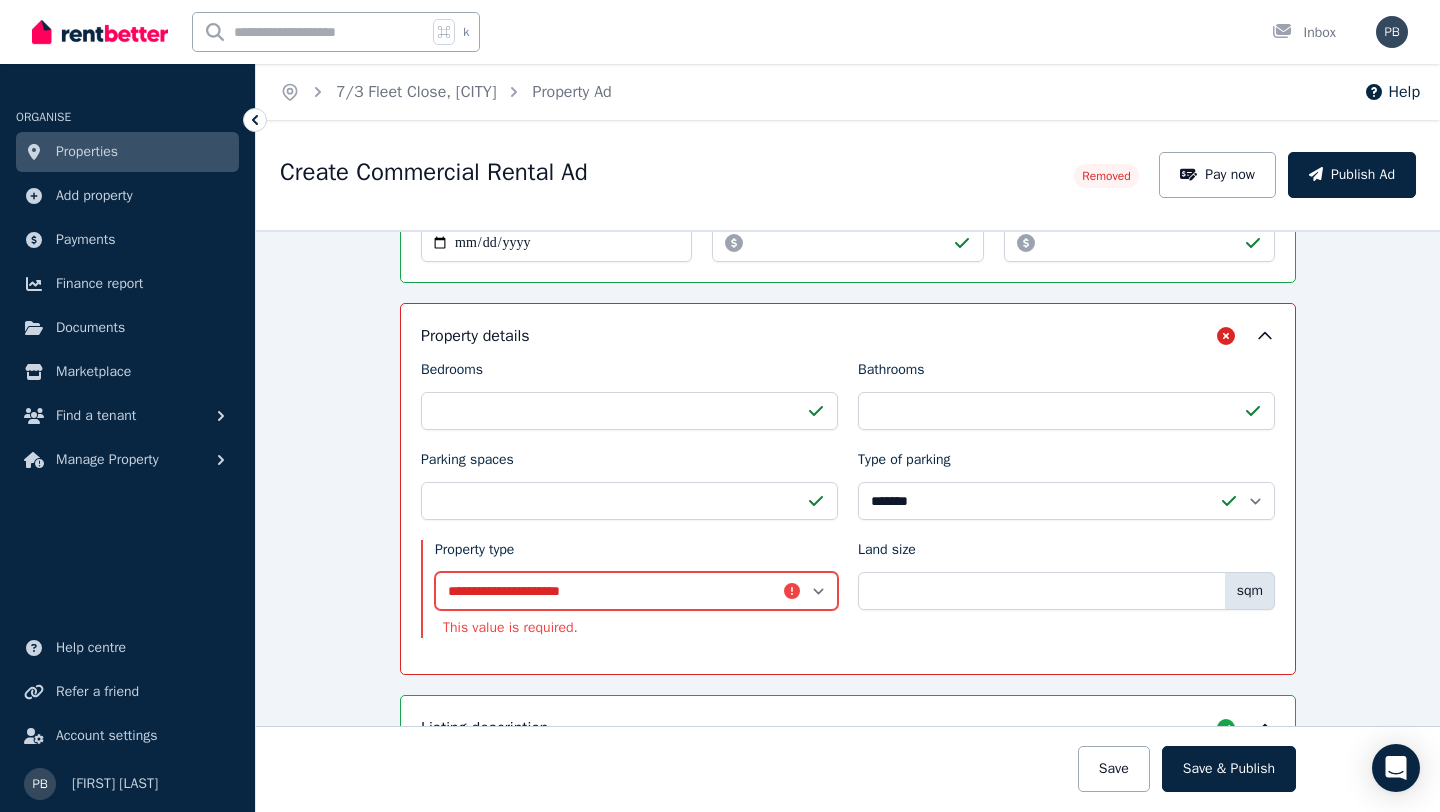 scroll, scrollTop: 725, scrollLeft: 0, axis: vertical 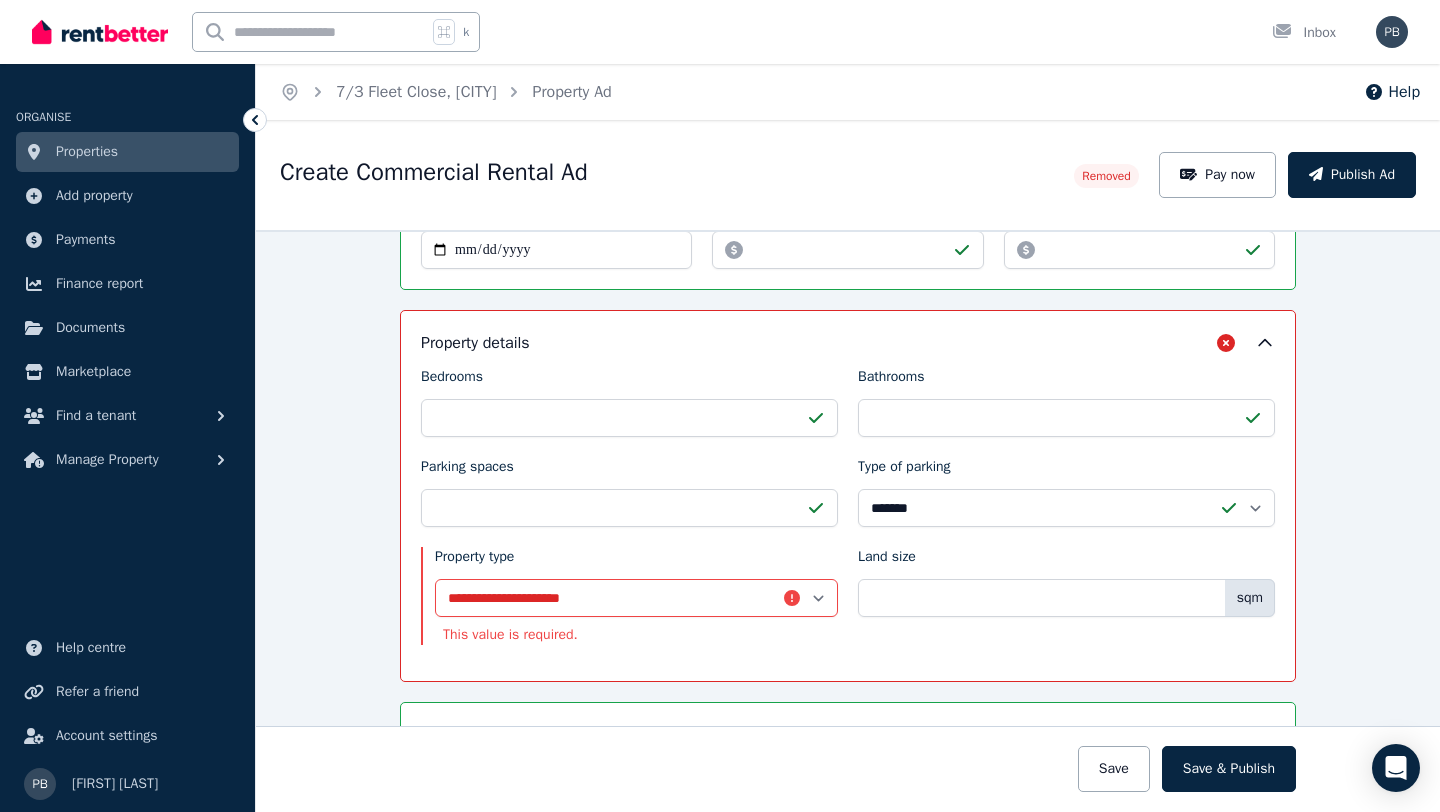 click 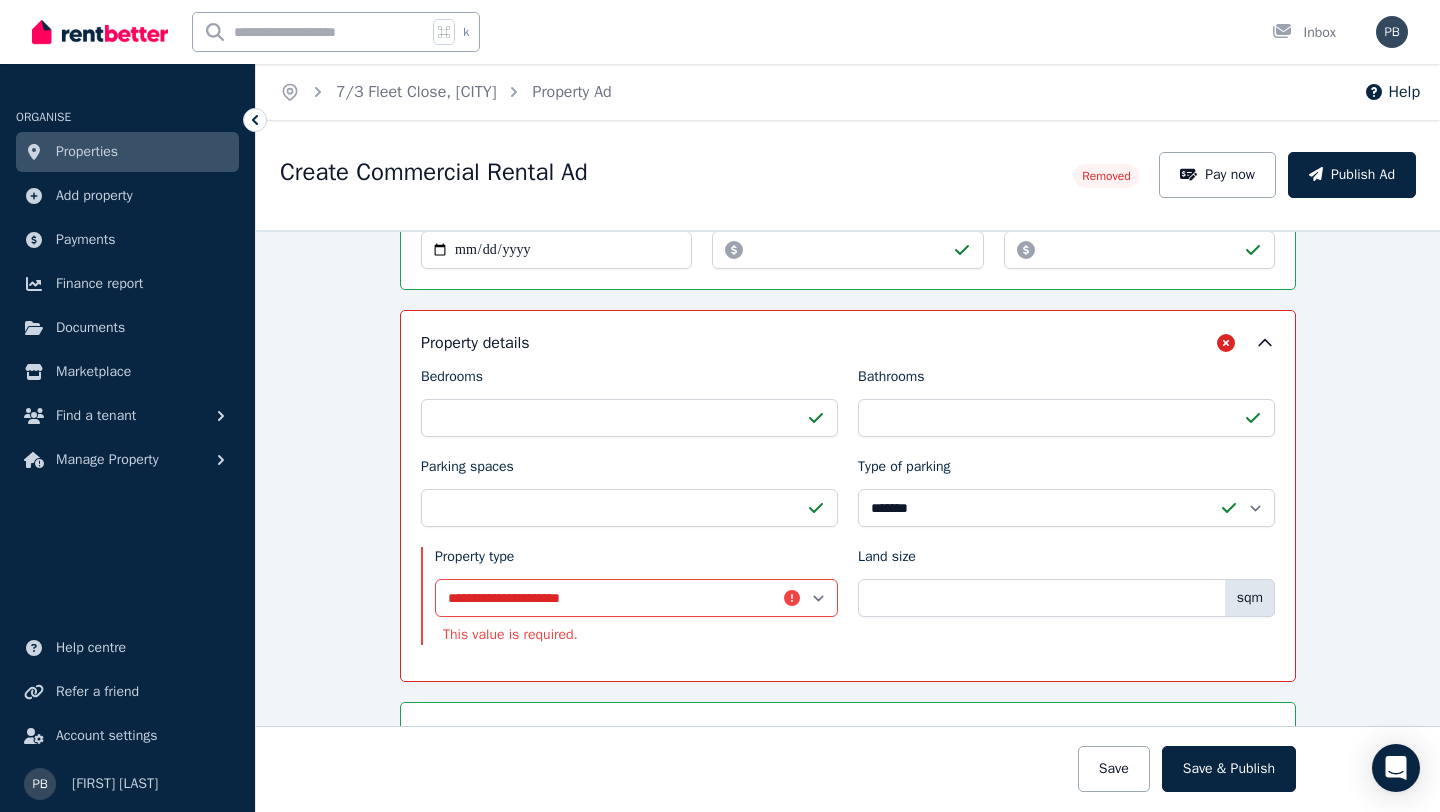 click on "**********" at bounding box center (848, 521) 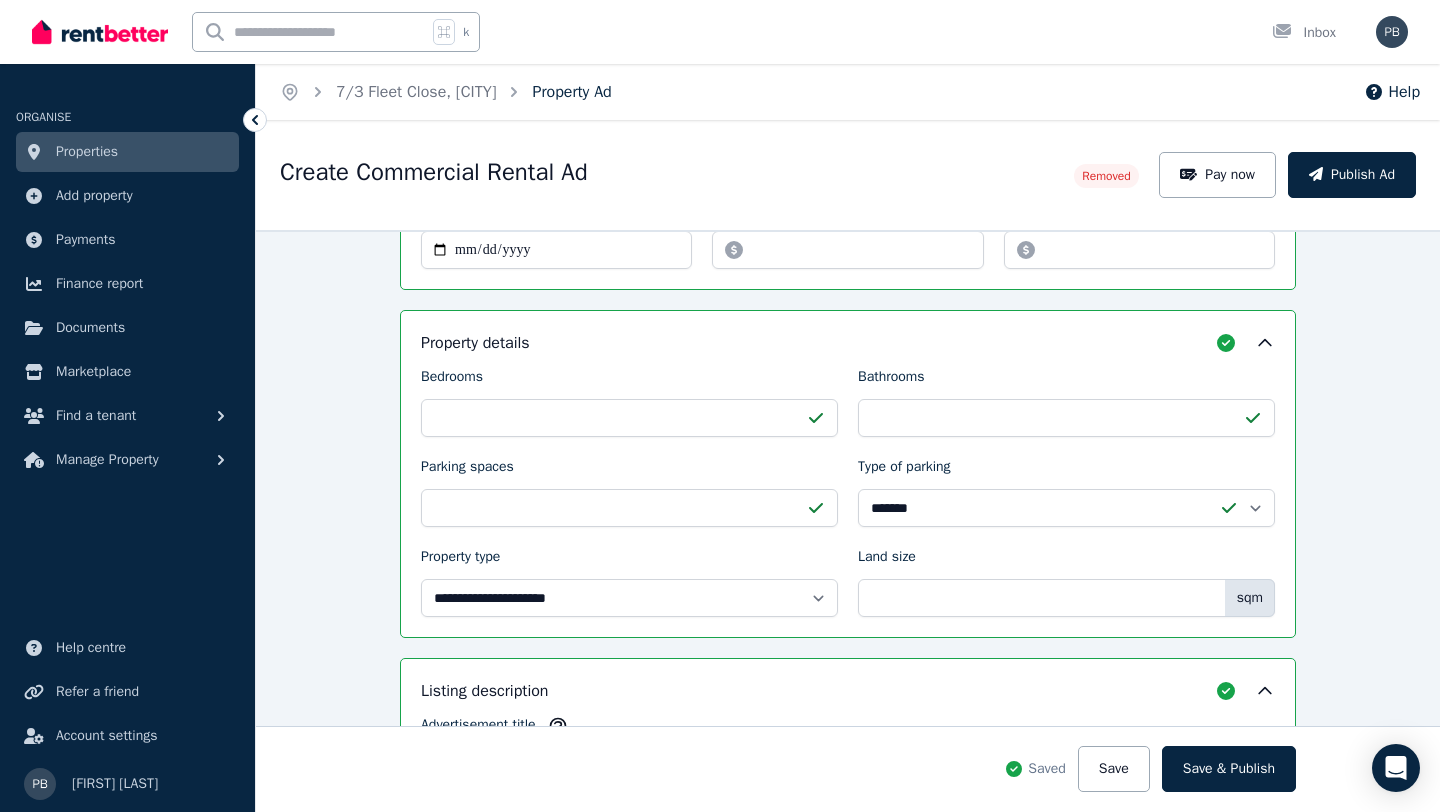 click on "Property Ad" at bounding box center [571, 92] 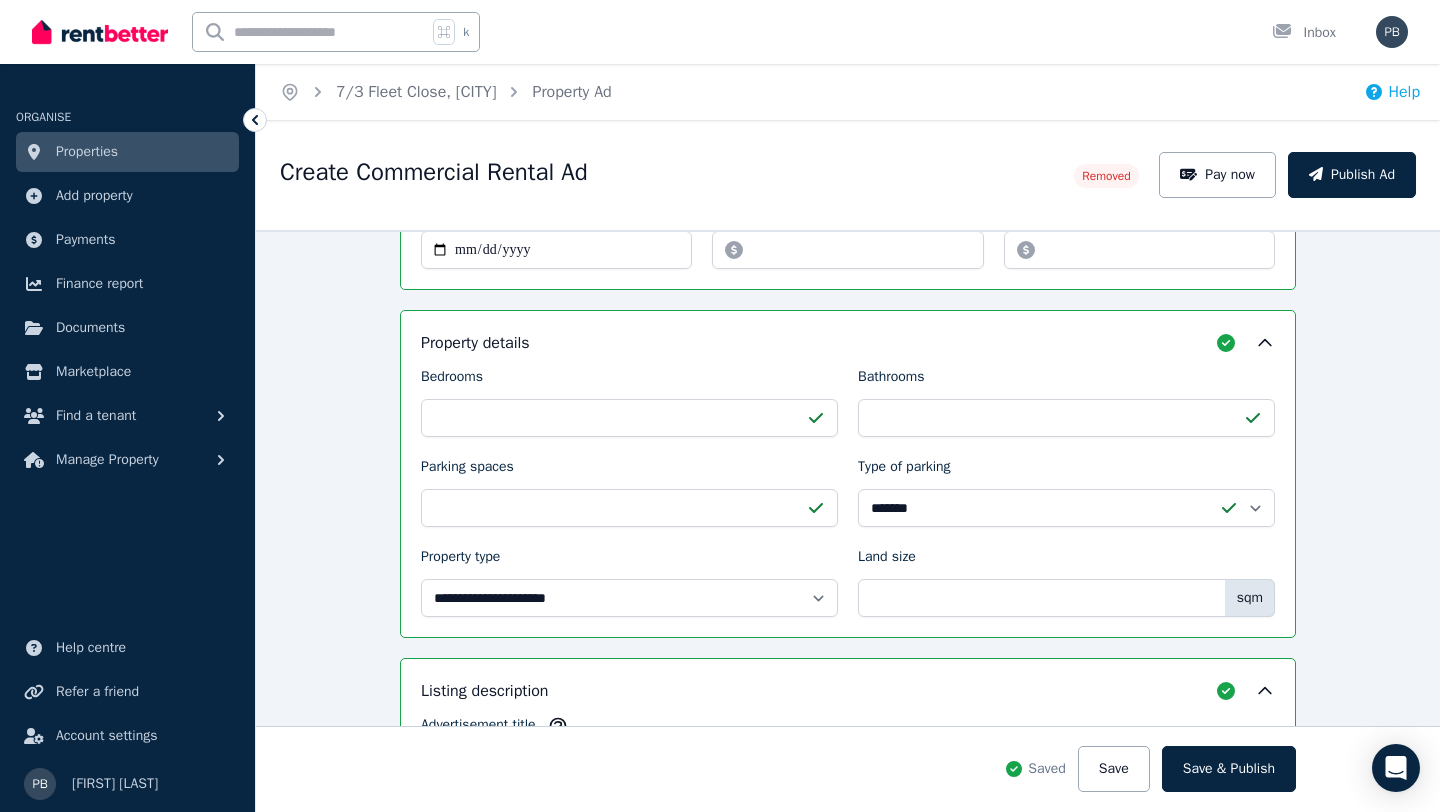 click 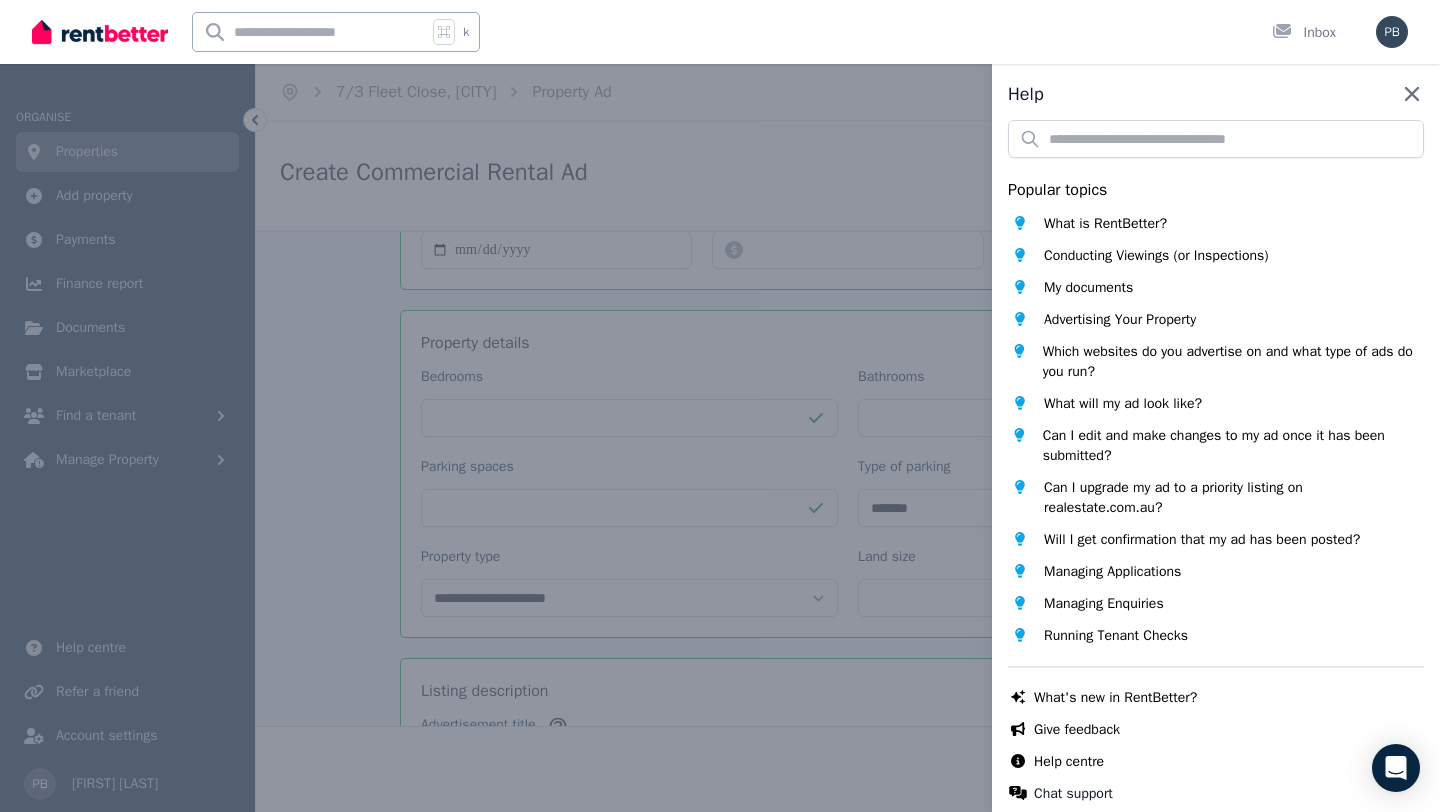 click 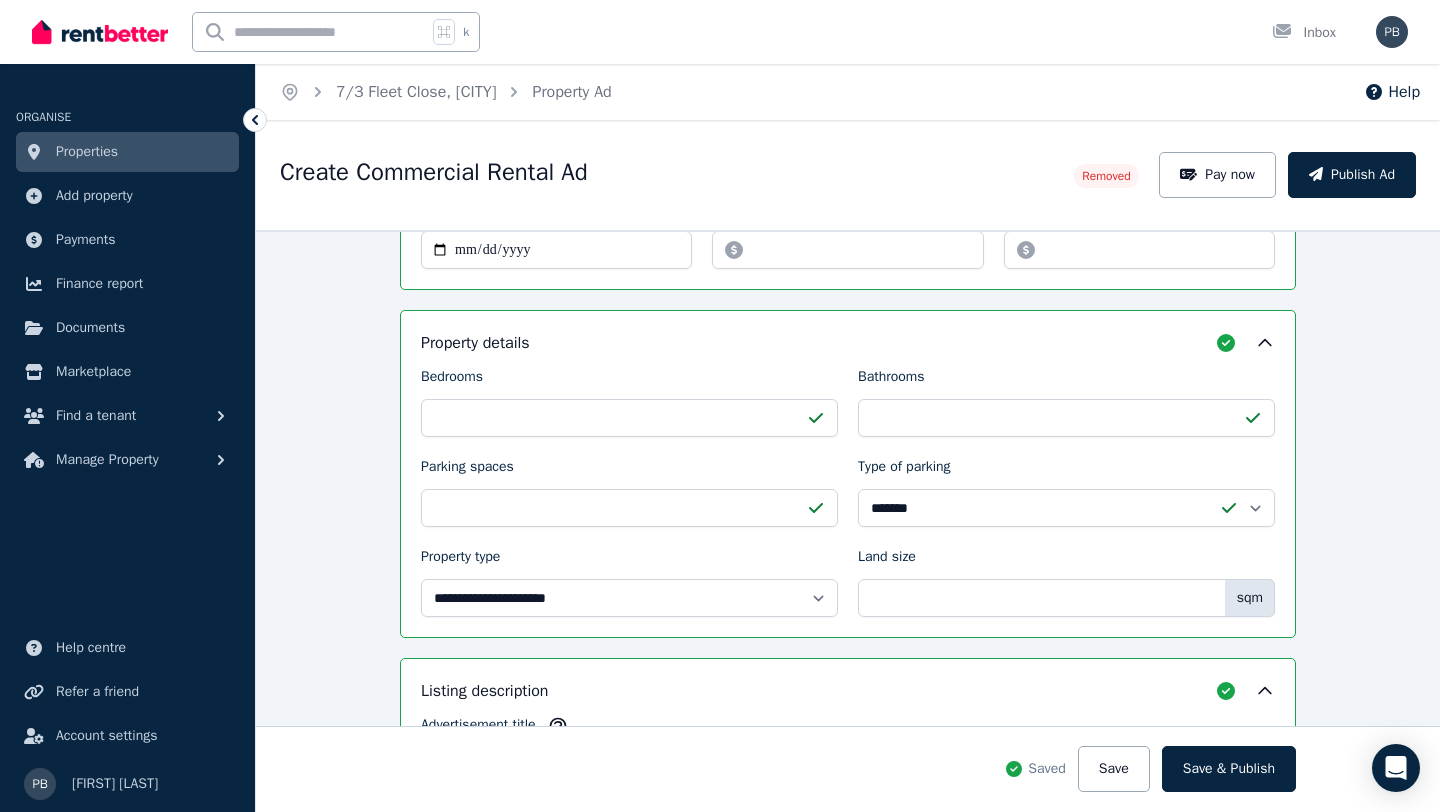 click 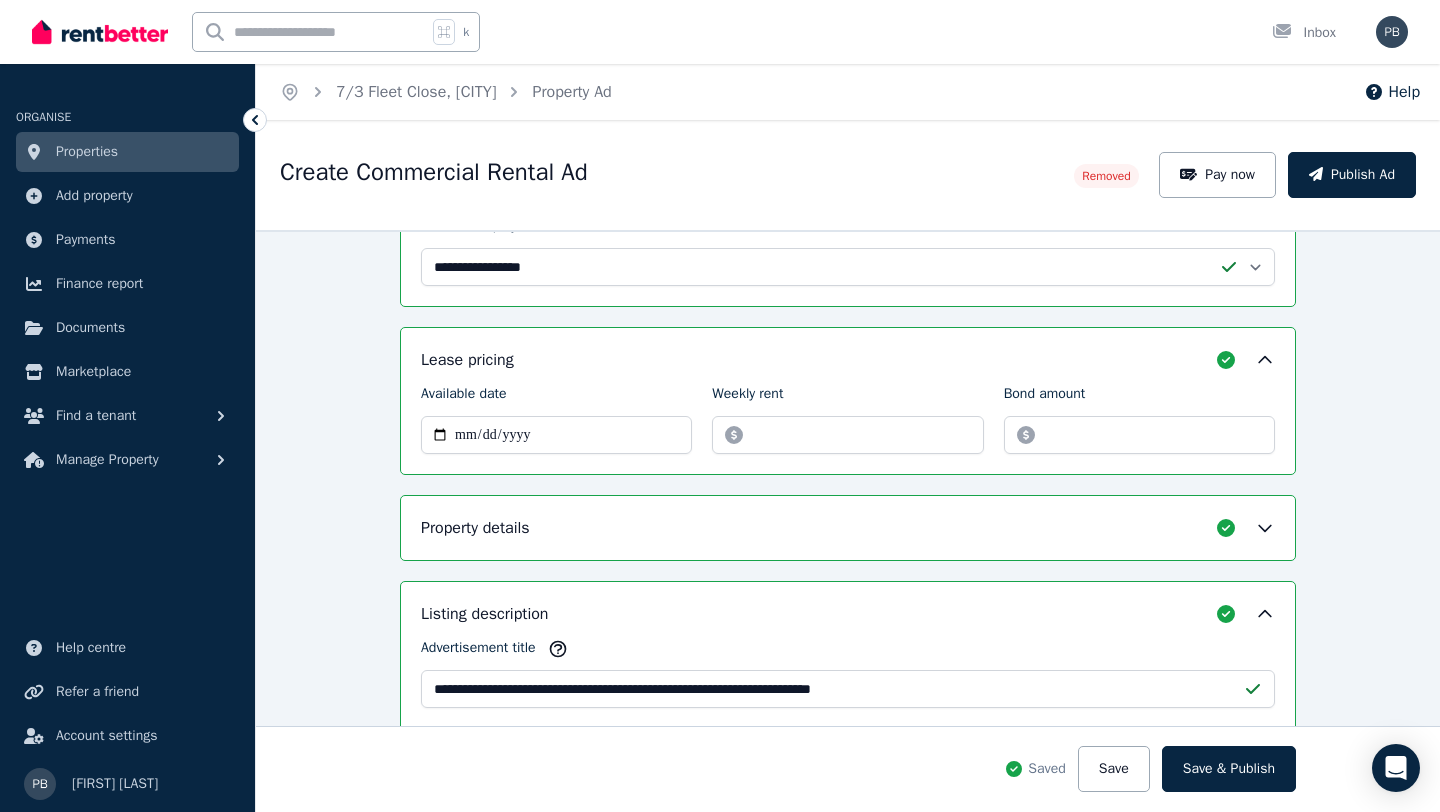 scroll, scrollTop: 537, scrollLeft: 0, axis: vertical 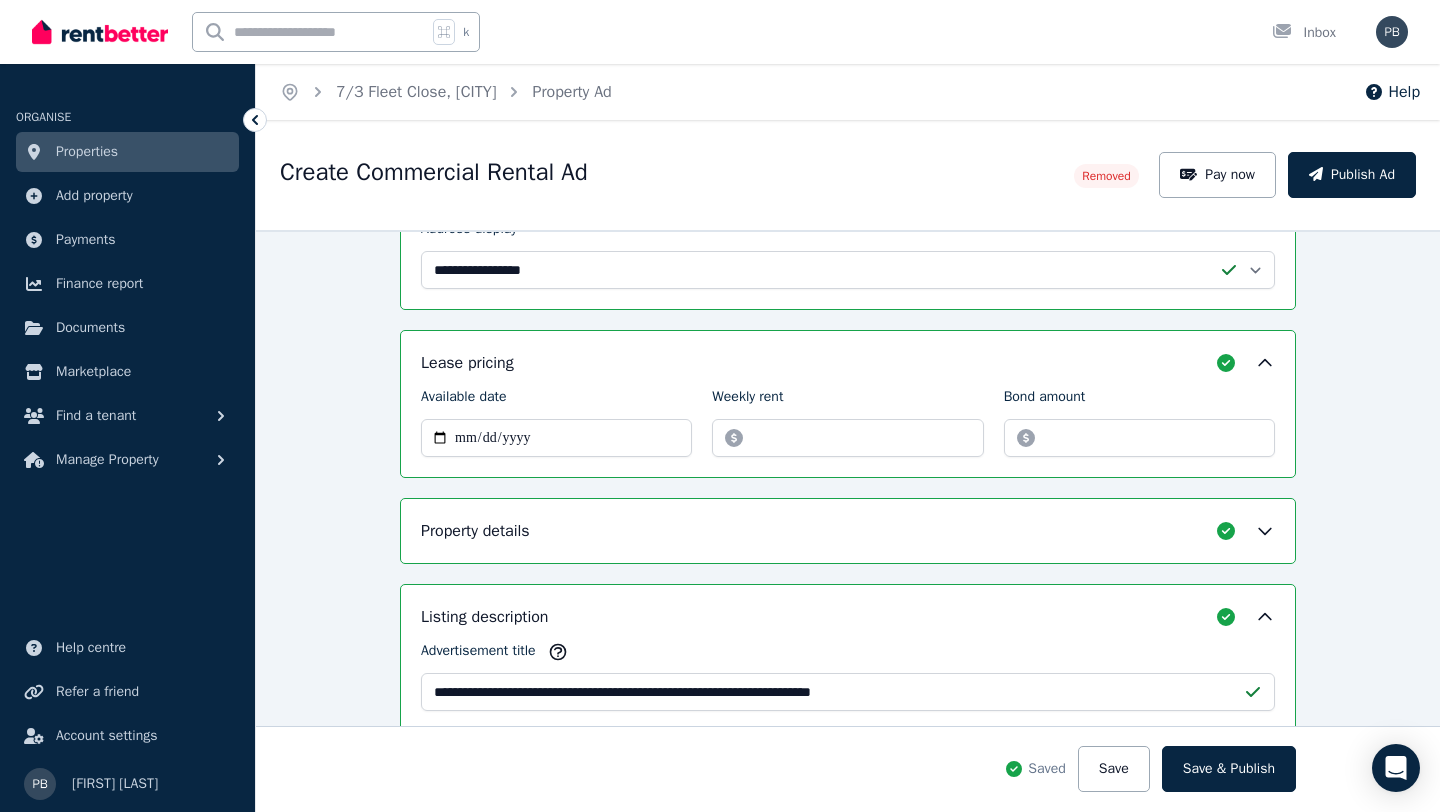 click 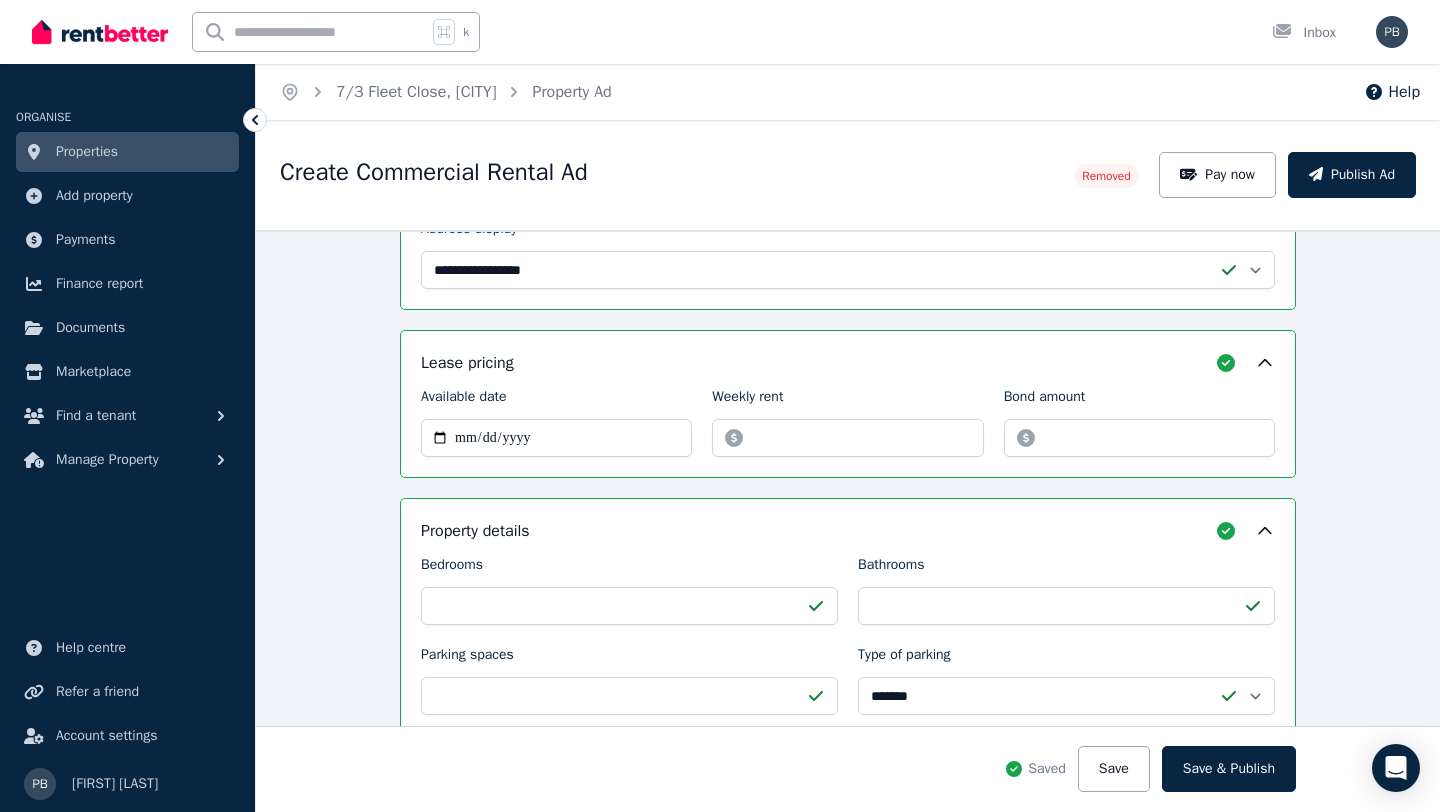 click 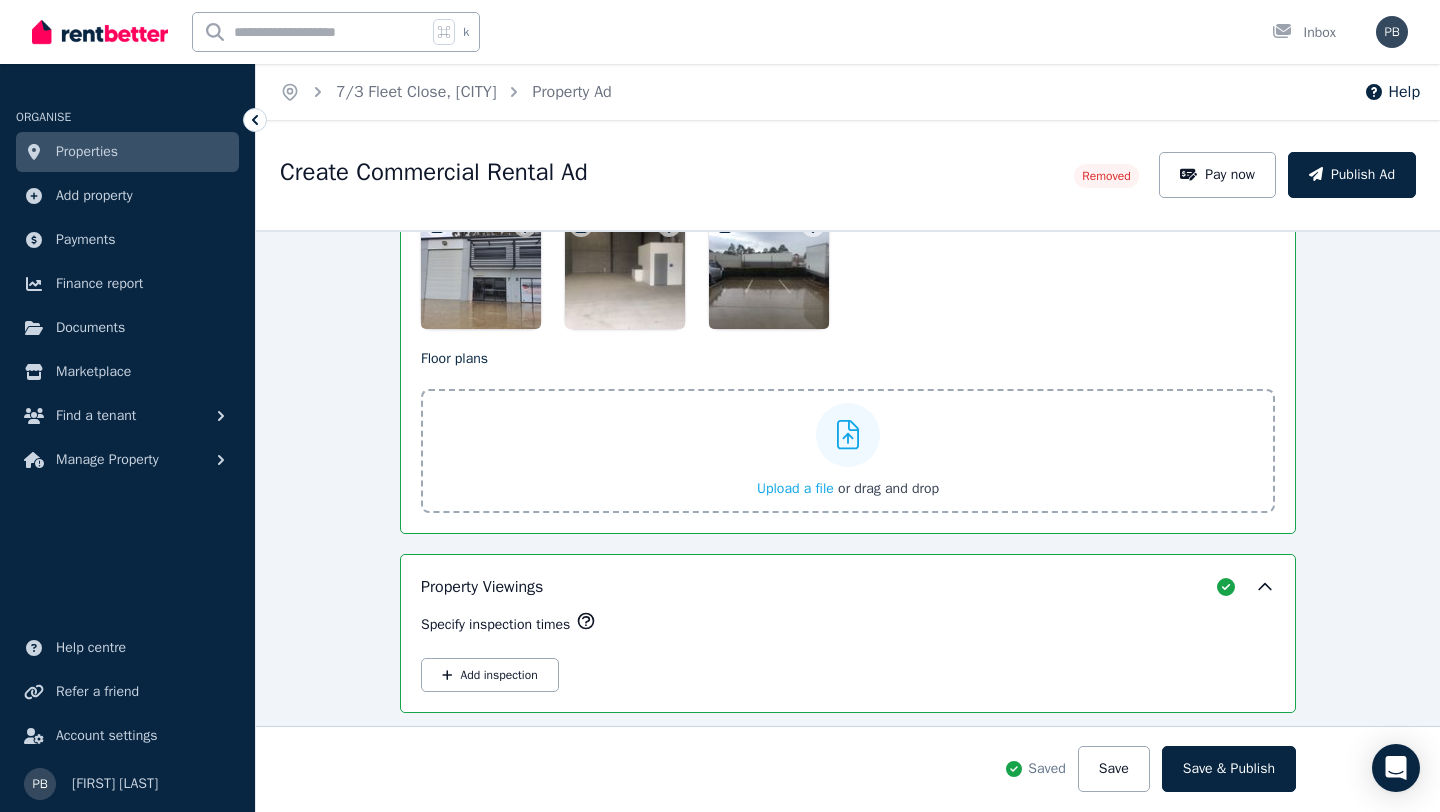 scroll, scrollTop: 2391, scrollLeft: 0, axis: vertical 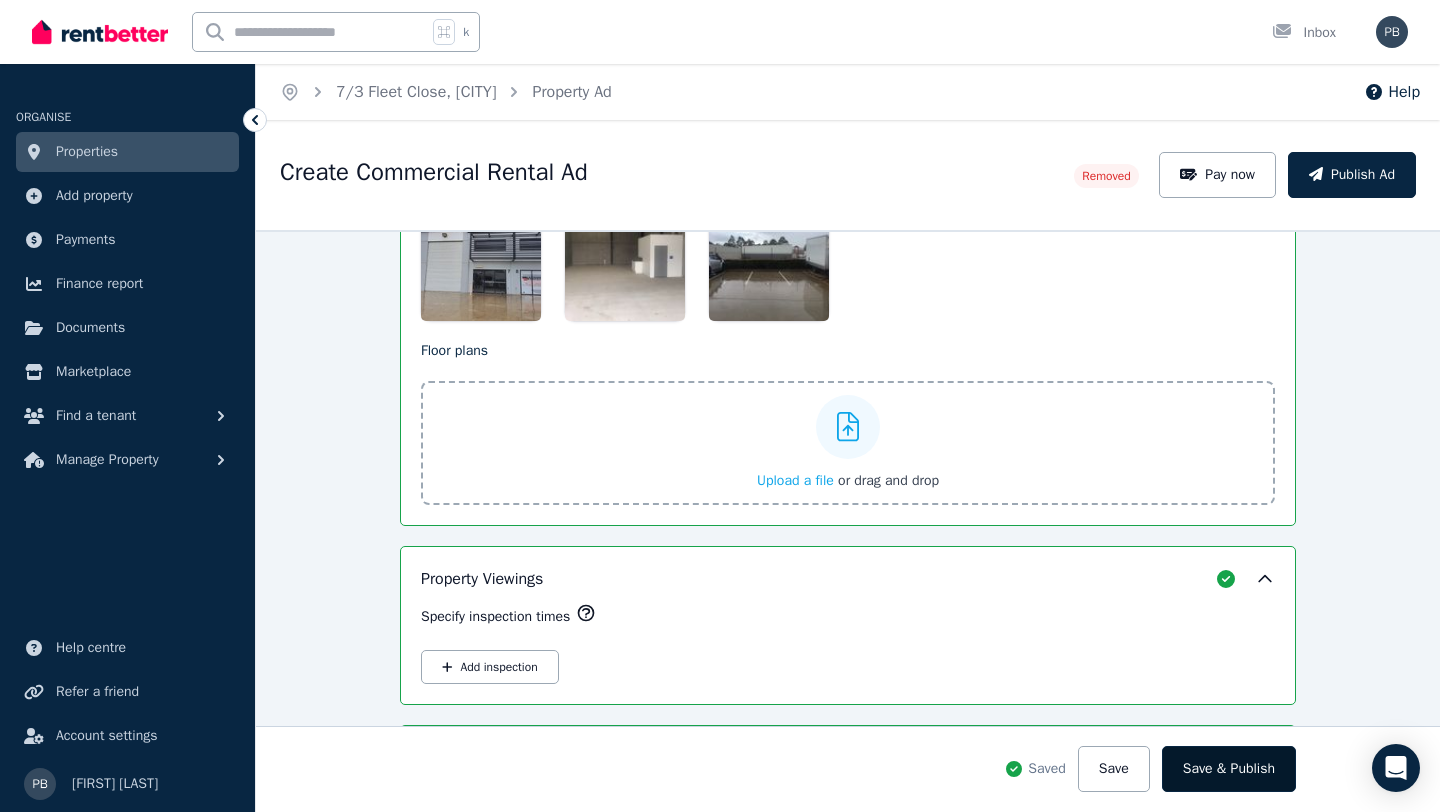 click on "Save & Publish" at bounding box center [1229, 769] 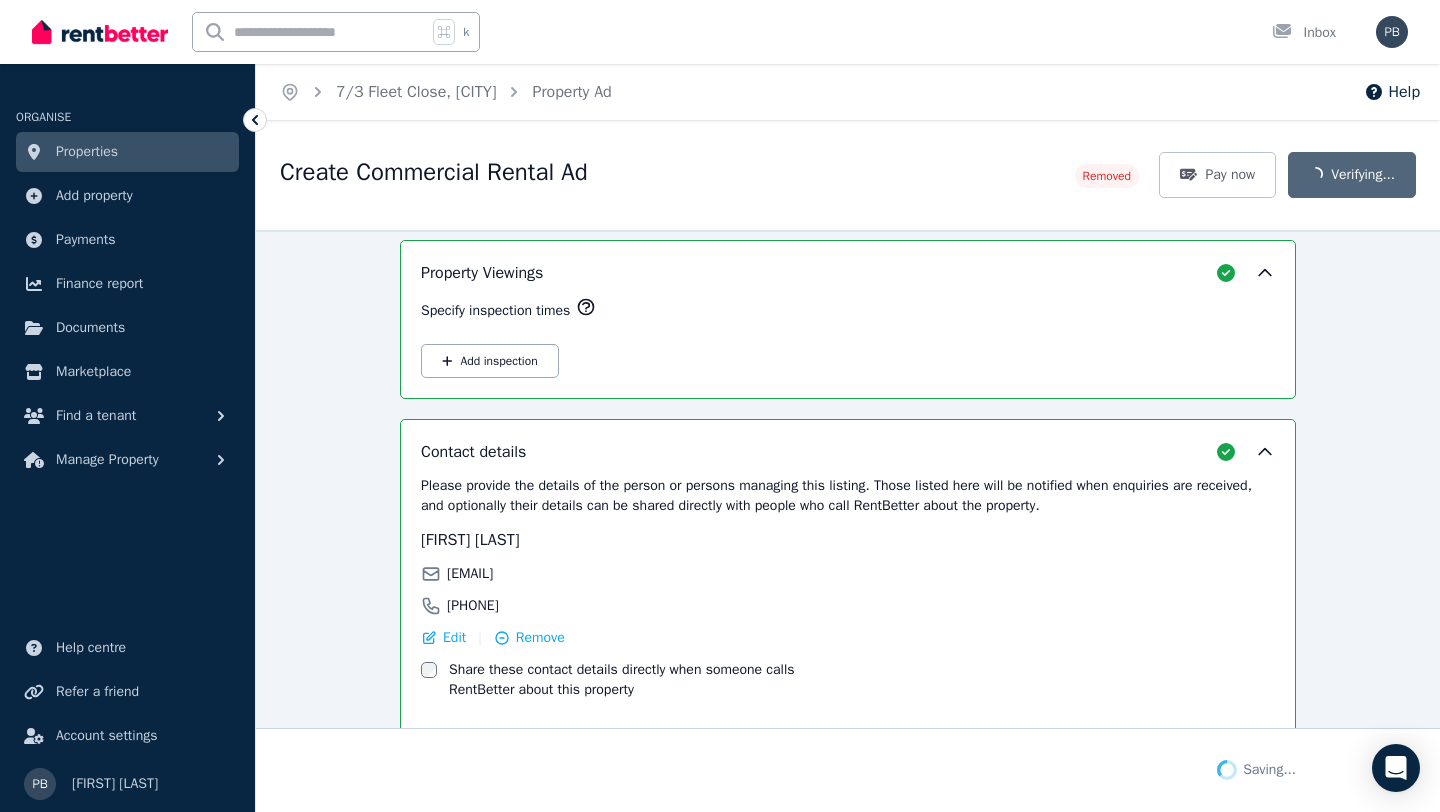 select on "**********" 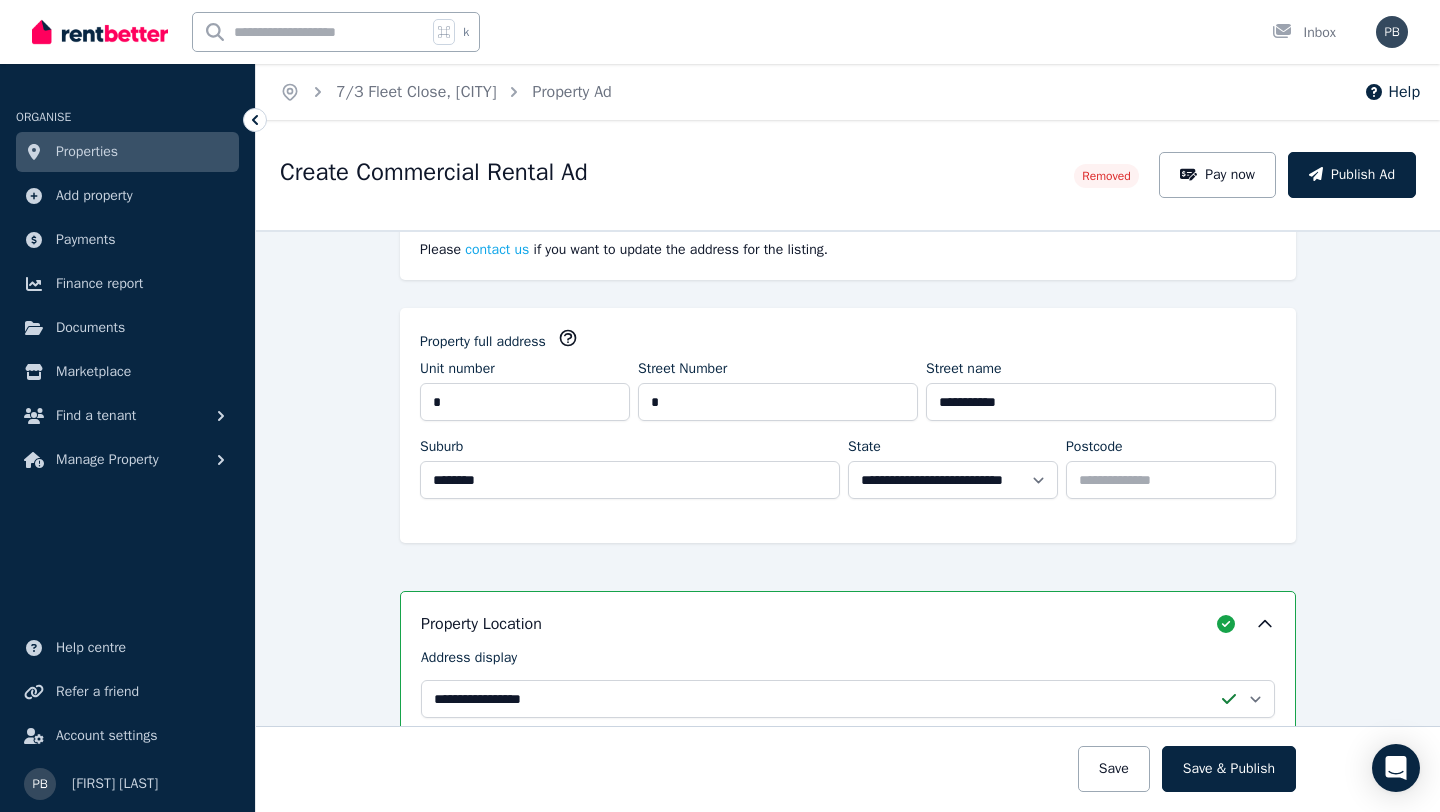 scroll, scrollTop: 86, scrollLeft: 0, axis: vertical 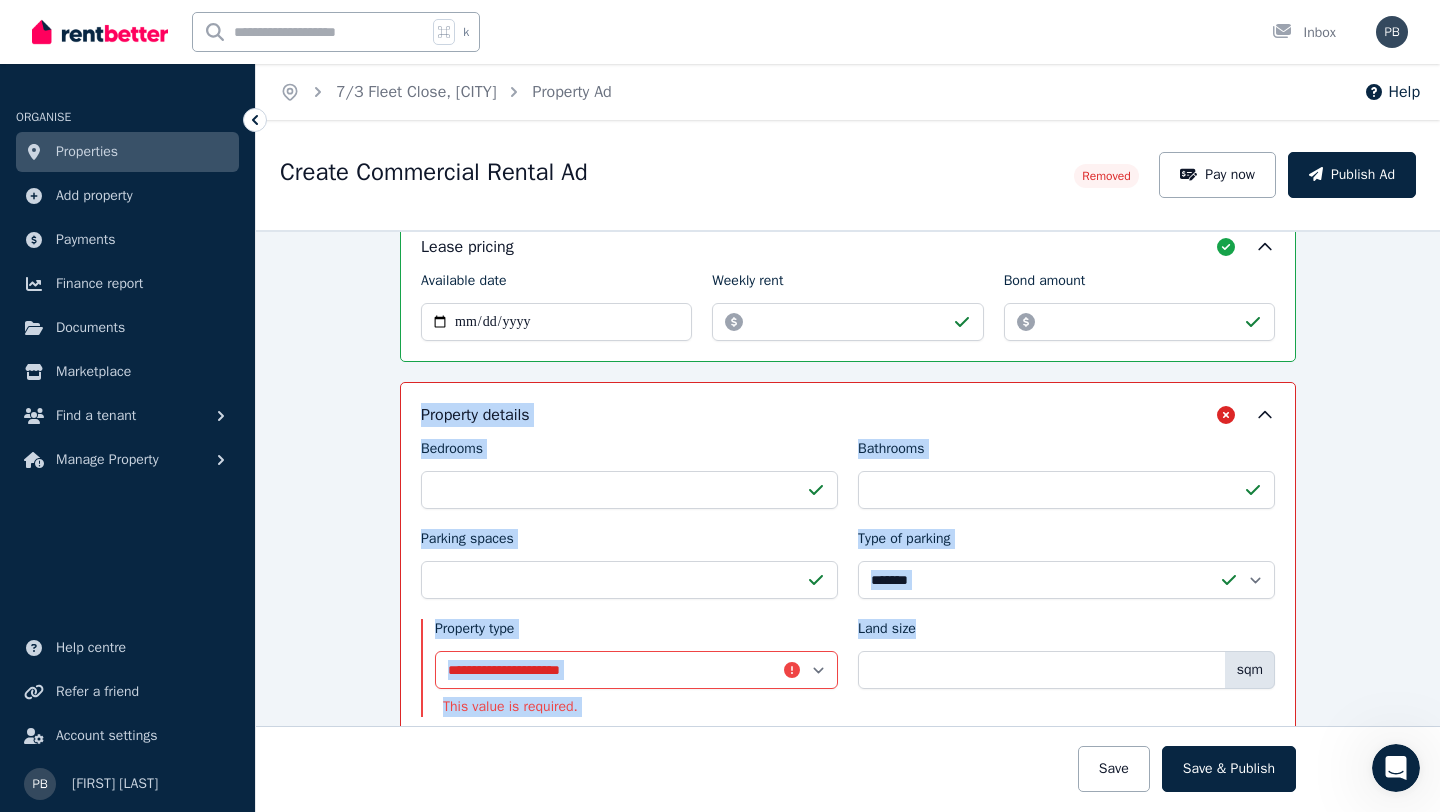 drag, startPoint x: 399, startPoint y: 380, endPoint x: 1305, endPoint y: 706, distance: 962.8666 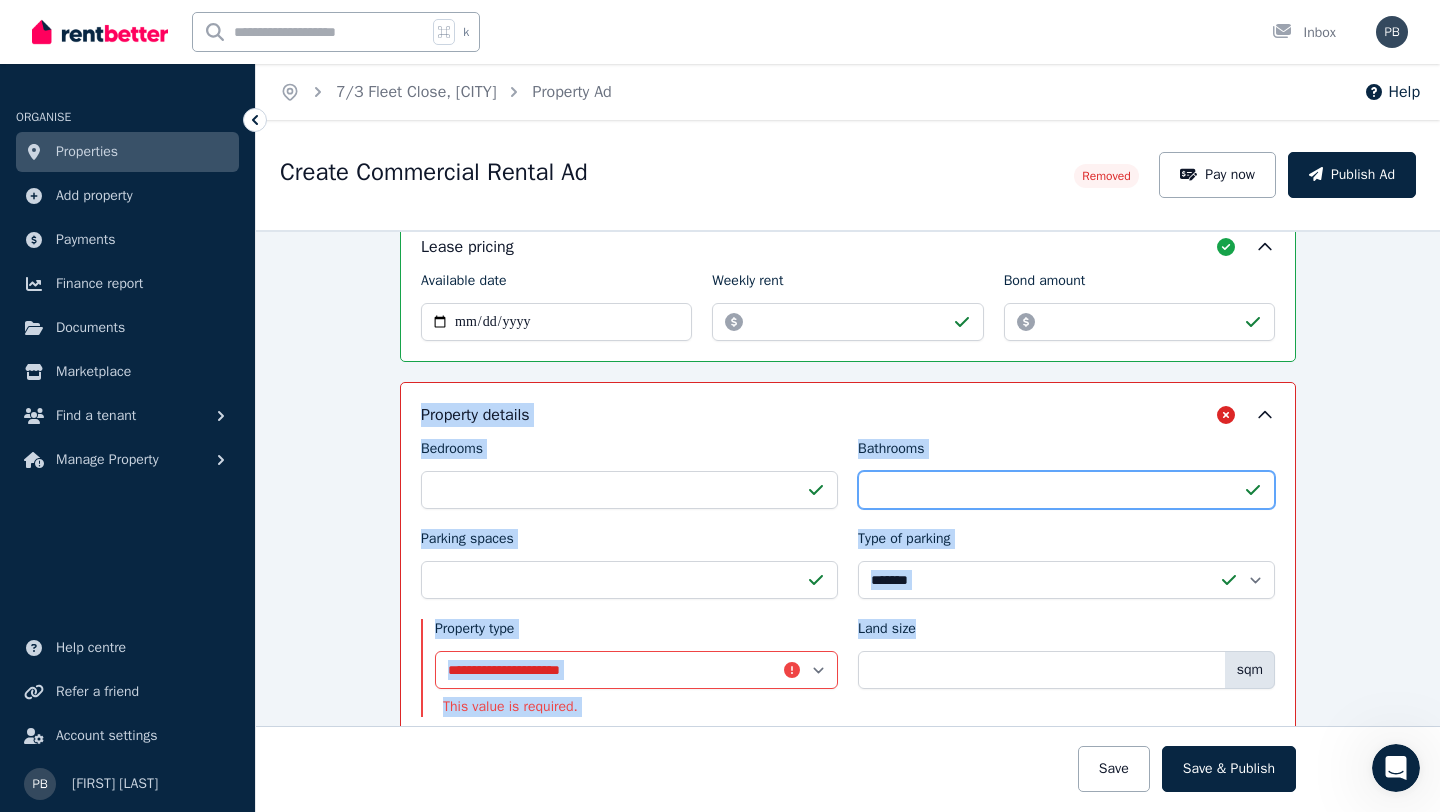 click on "*" at bounding box center (1066, 490) 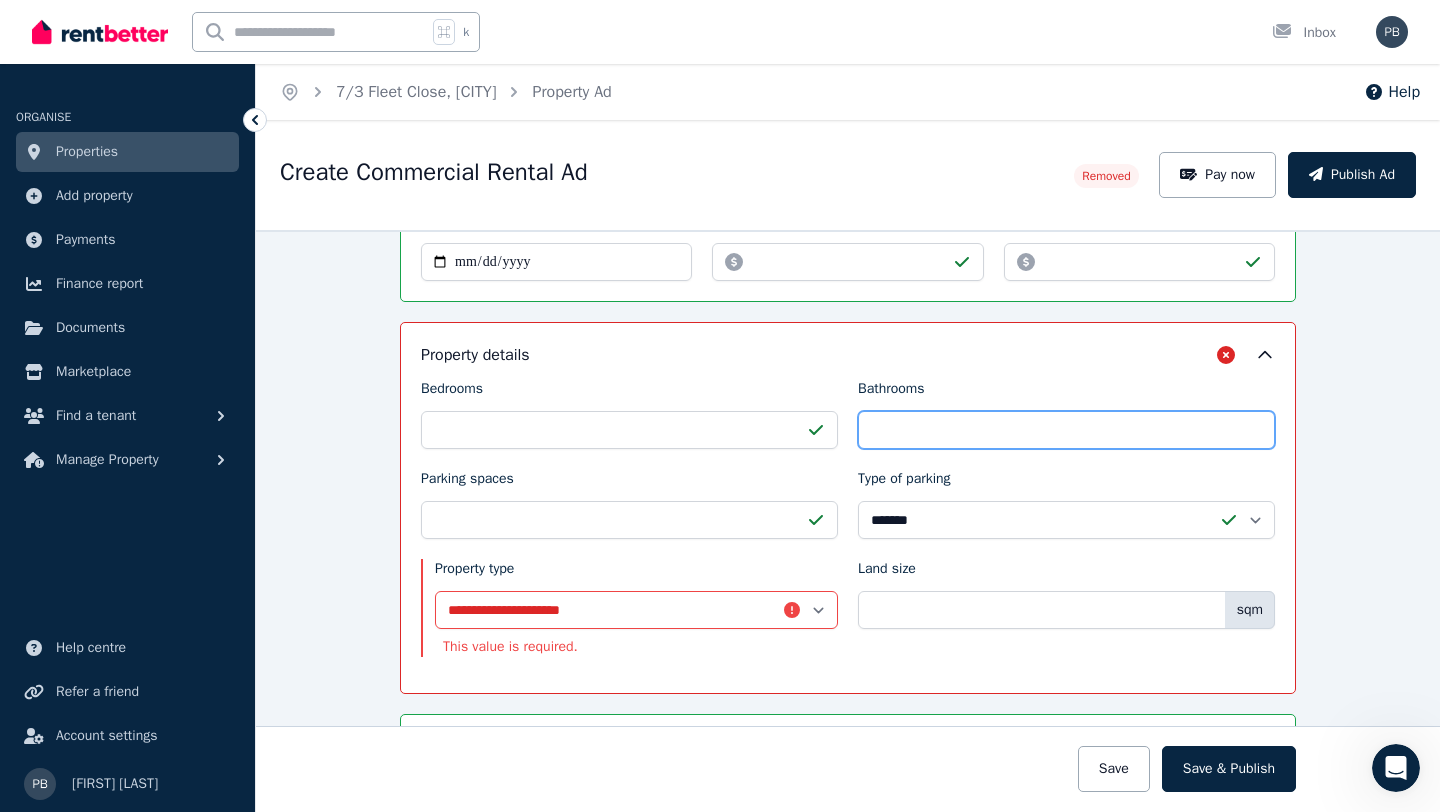 scroll, scrollTop: 714, scrollLeft: 0, axis: vertical 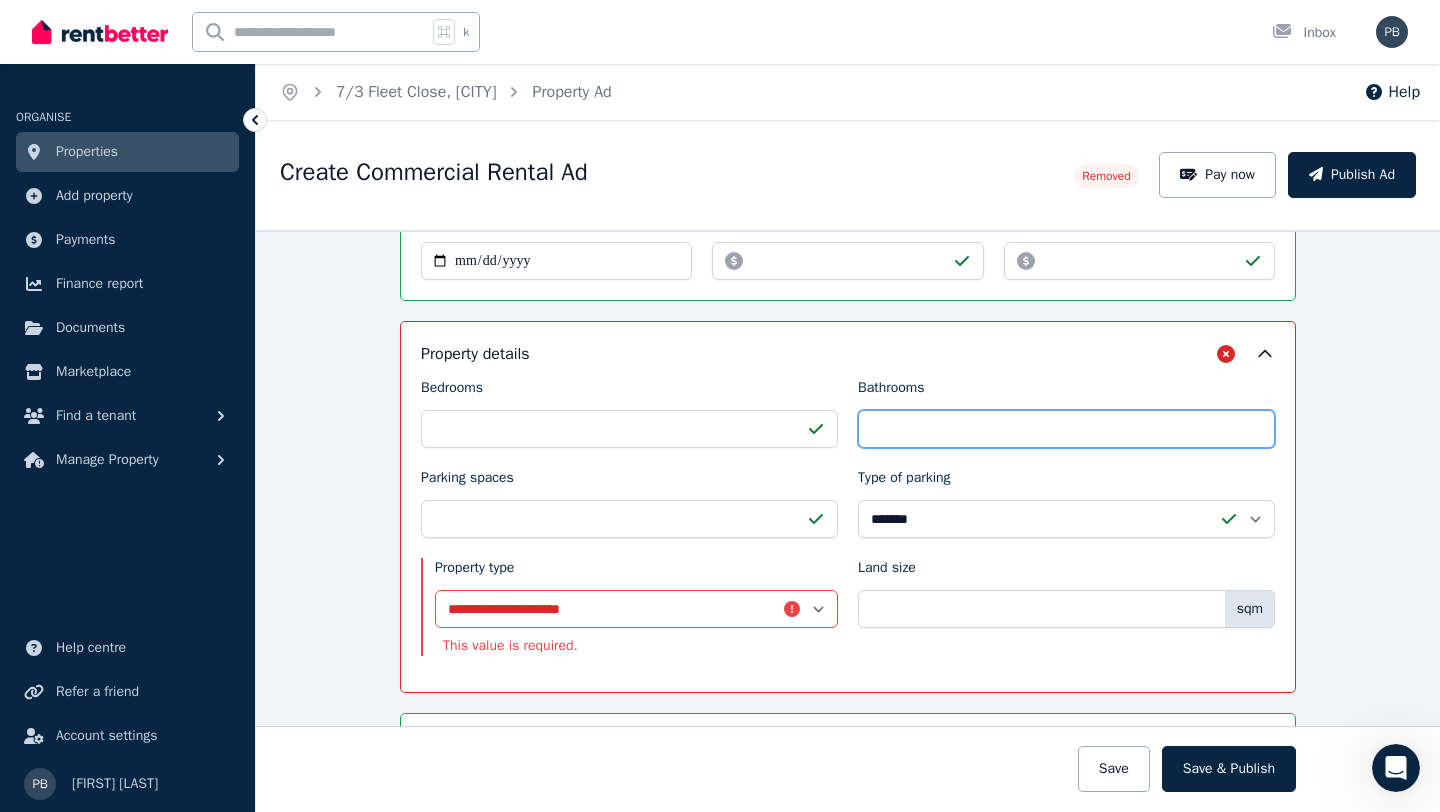 type 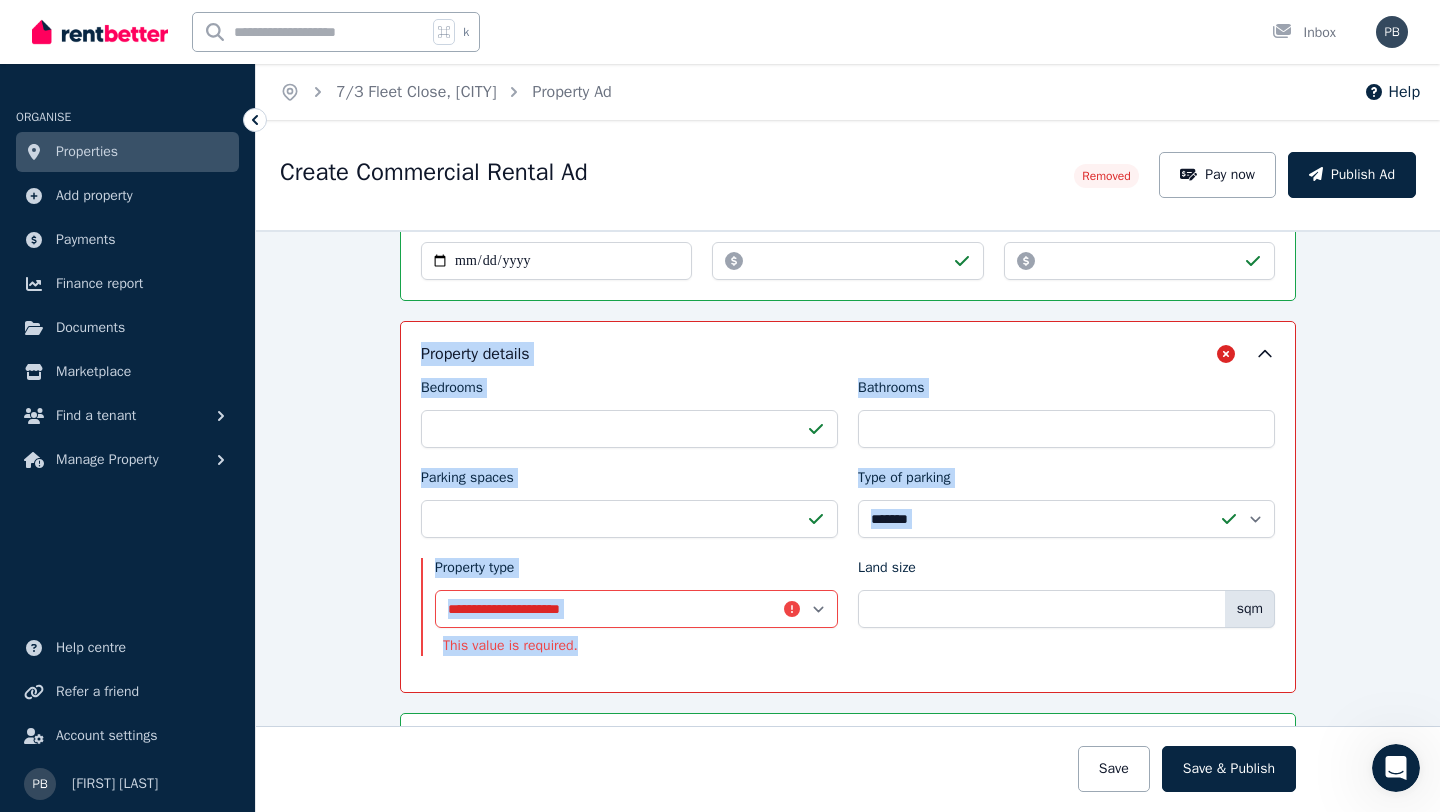 drag, startPoint x: 642, startPoint y: 647, endPoint x: 401, endPoint y: 350, distance: 382.47876 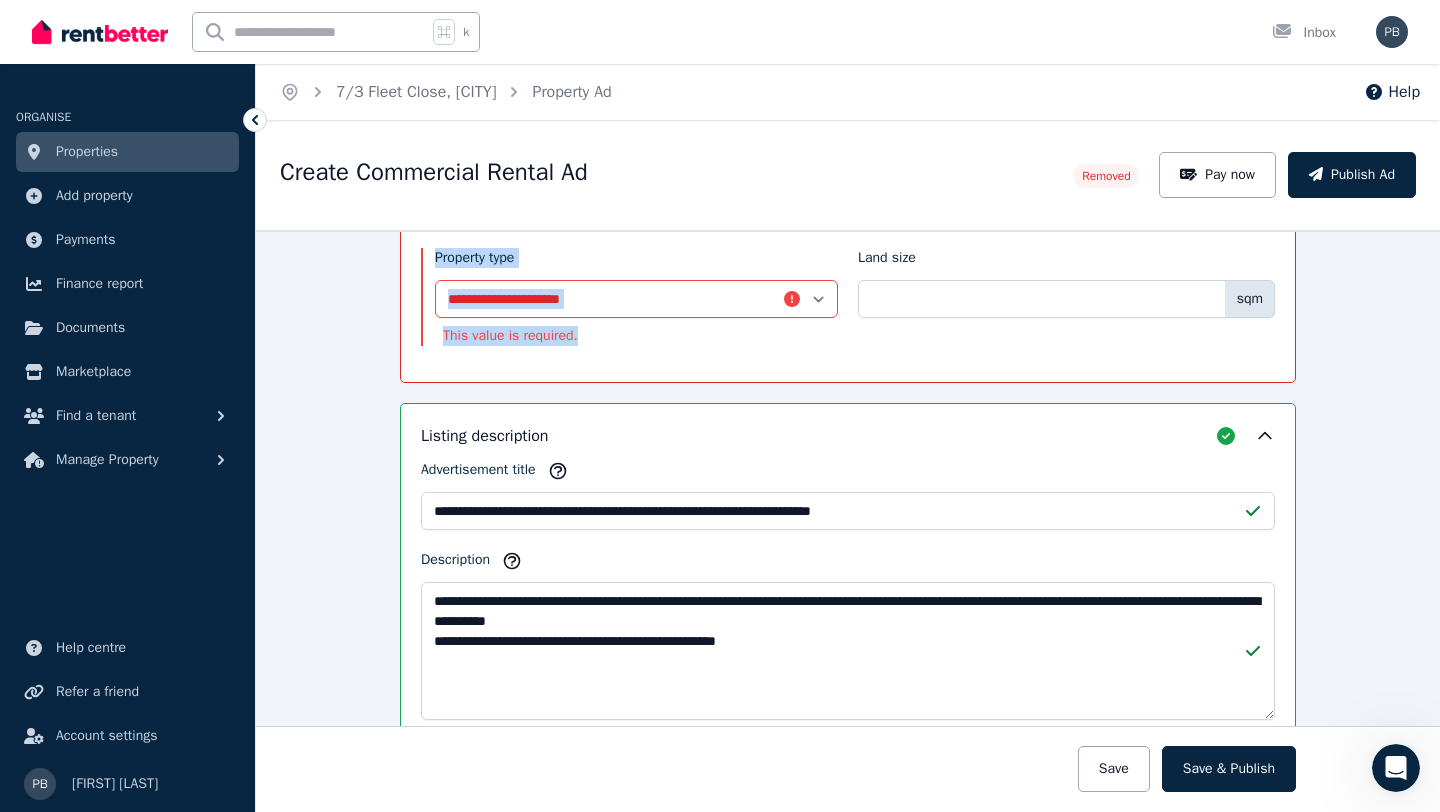 scroll, scrollTop: 1032, scrollLeft: 0, axis: vertical 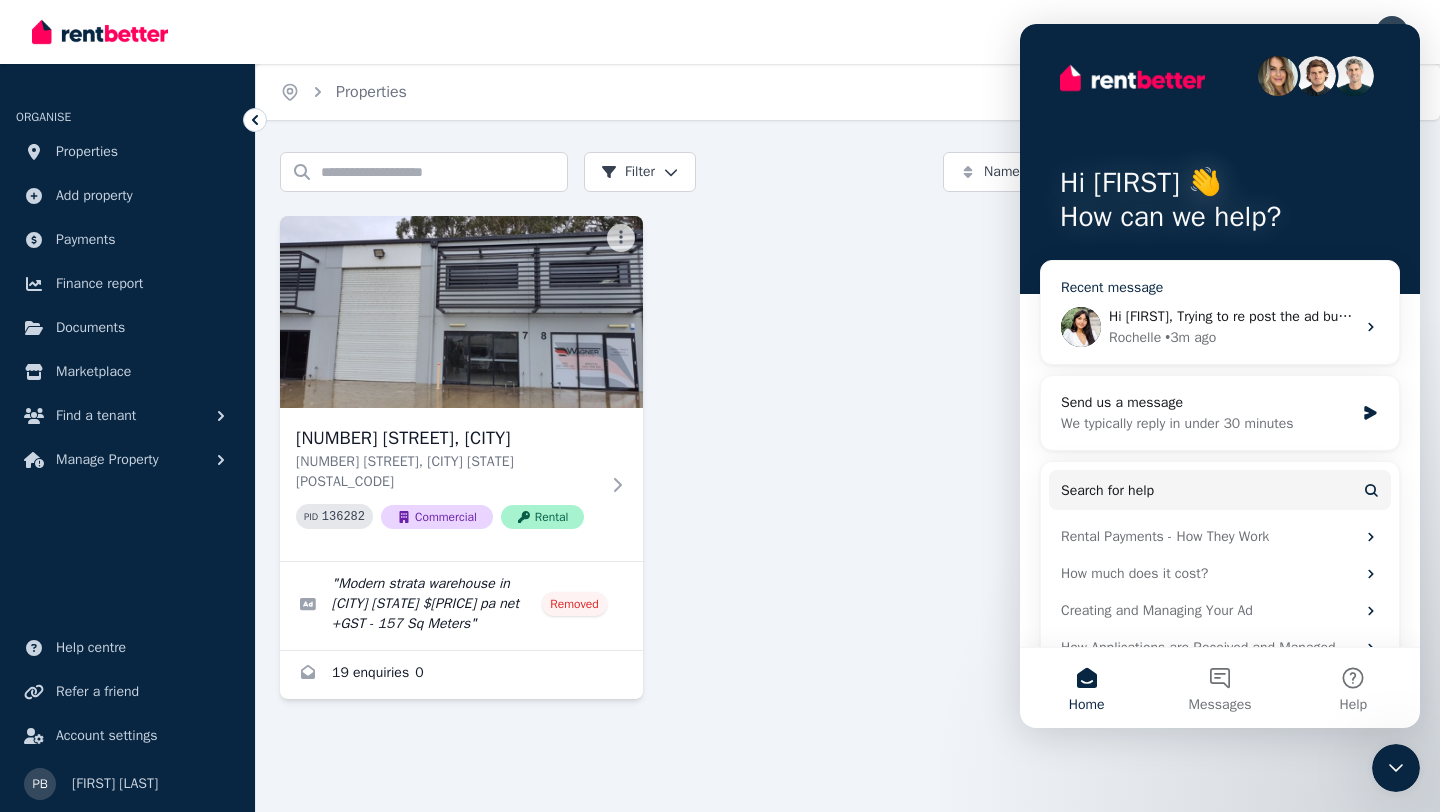 click 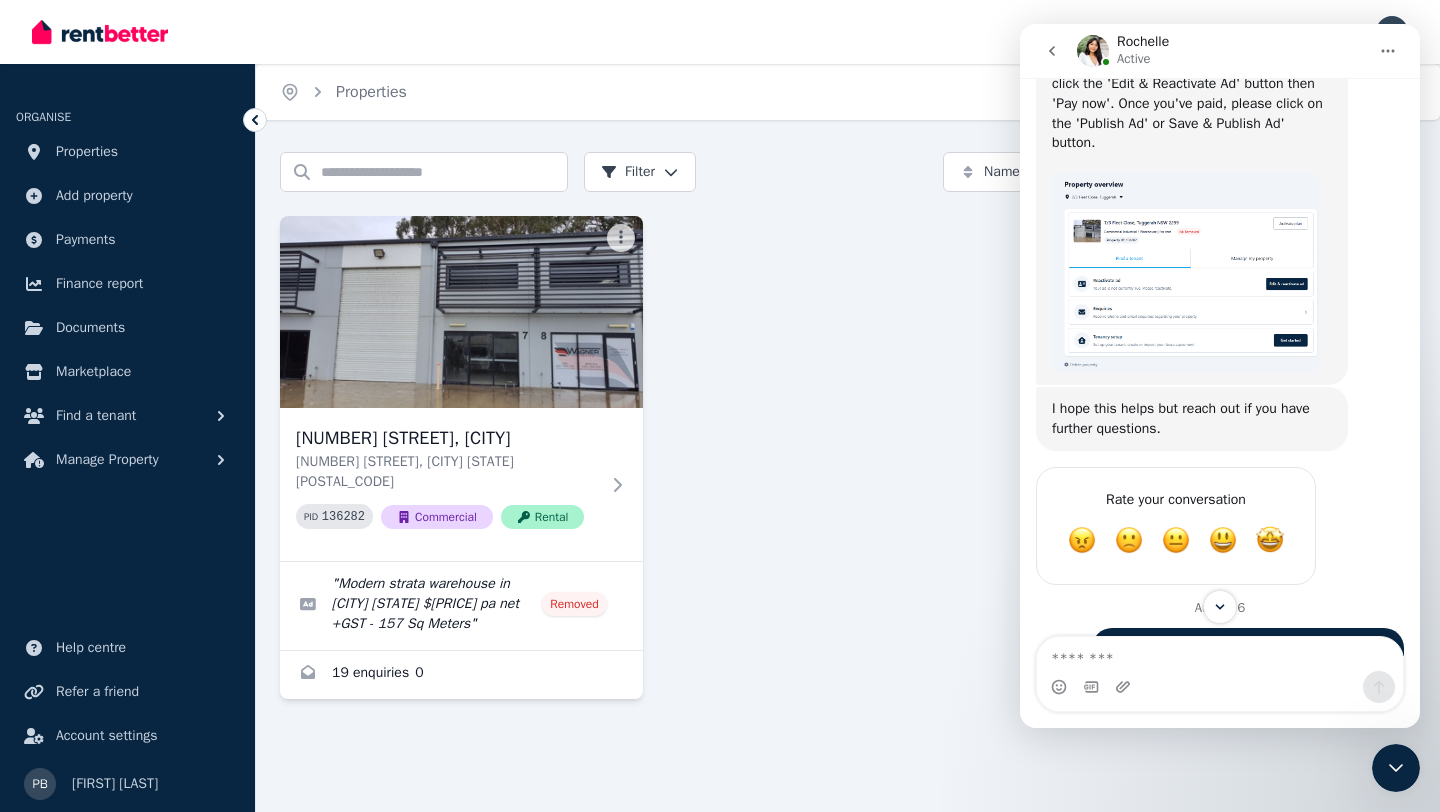scroll, scrollTop: 1651, scrollLeft: 0, axis: vertical 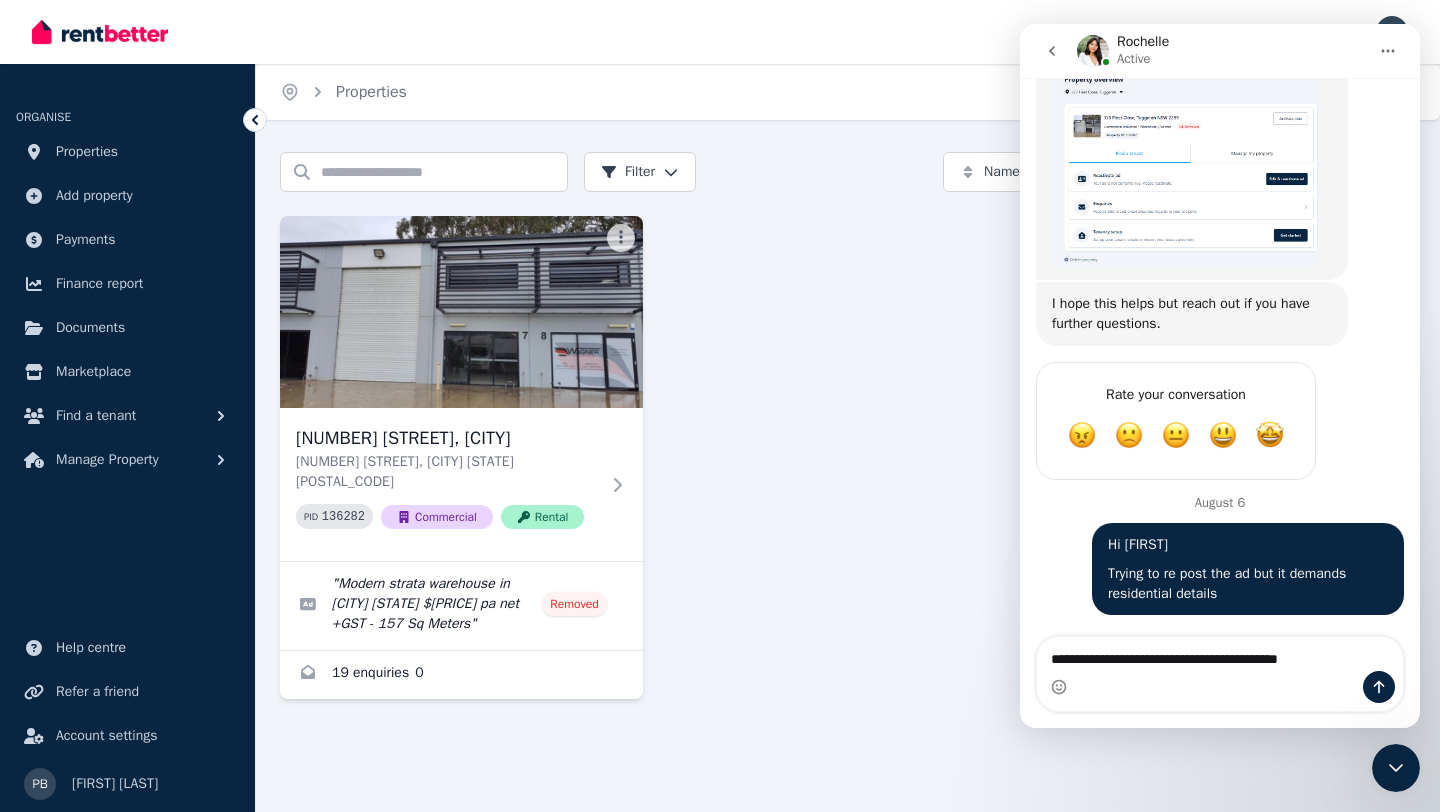 type on "**********" 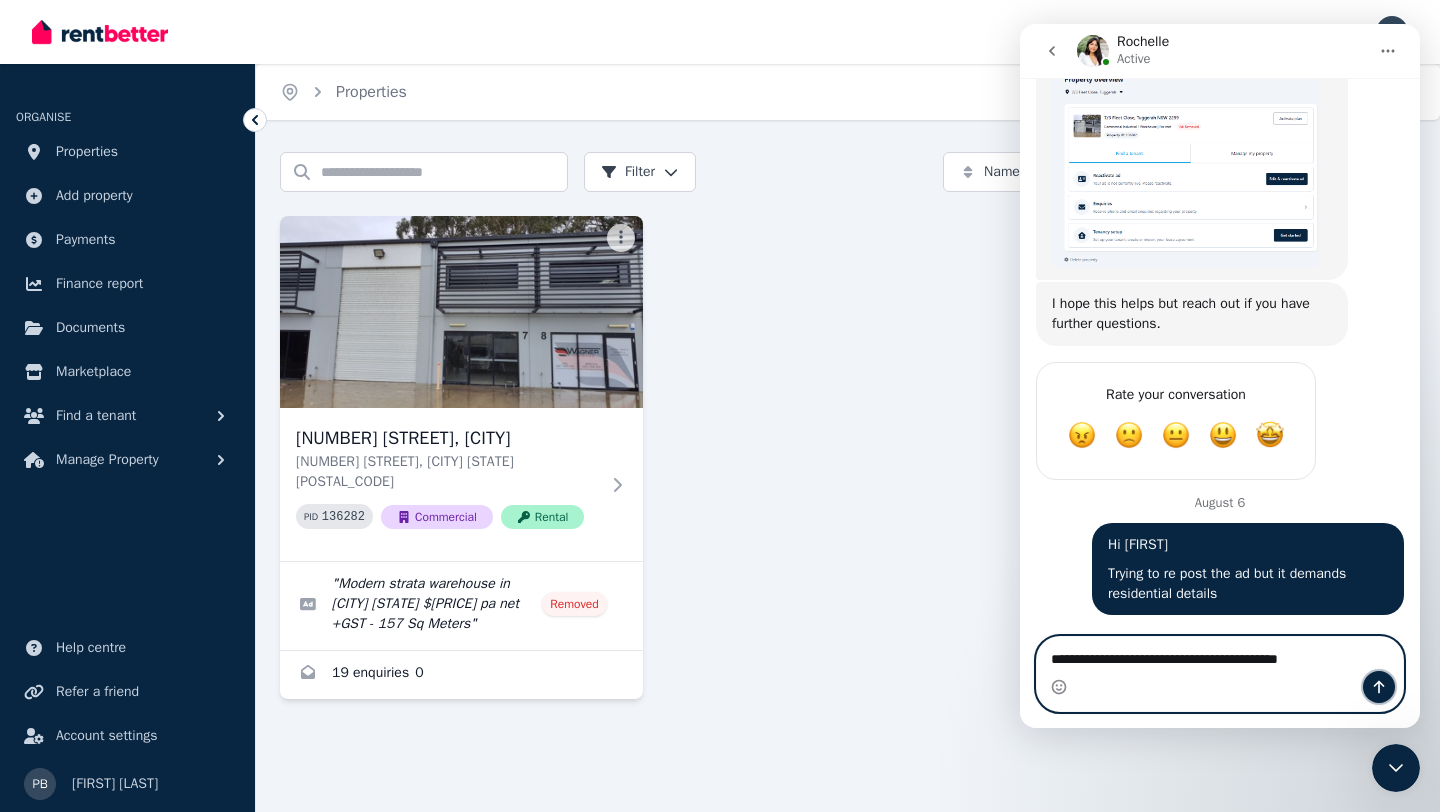 click at bounding box center (1379, 687) 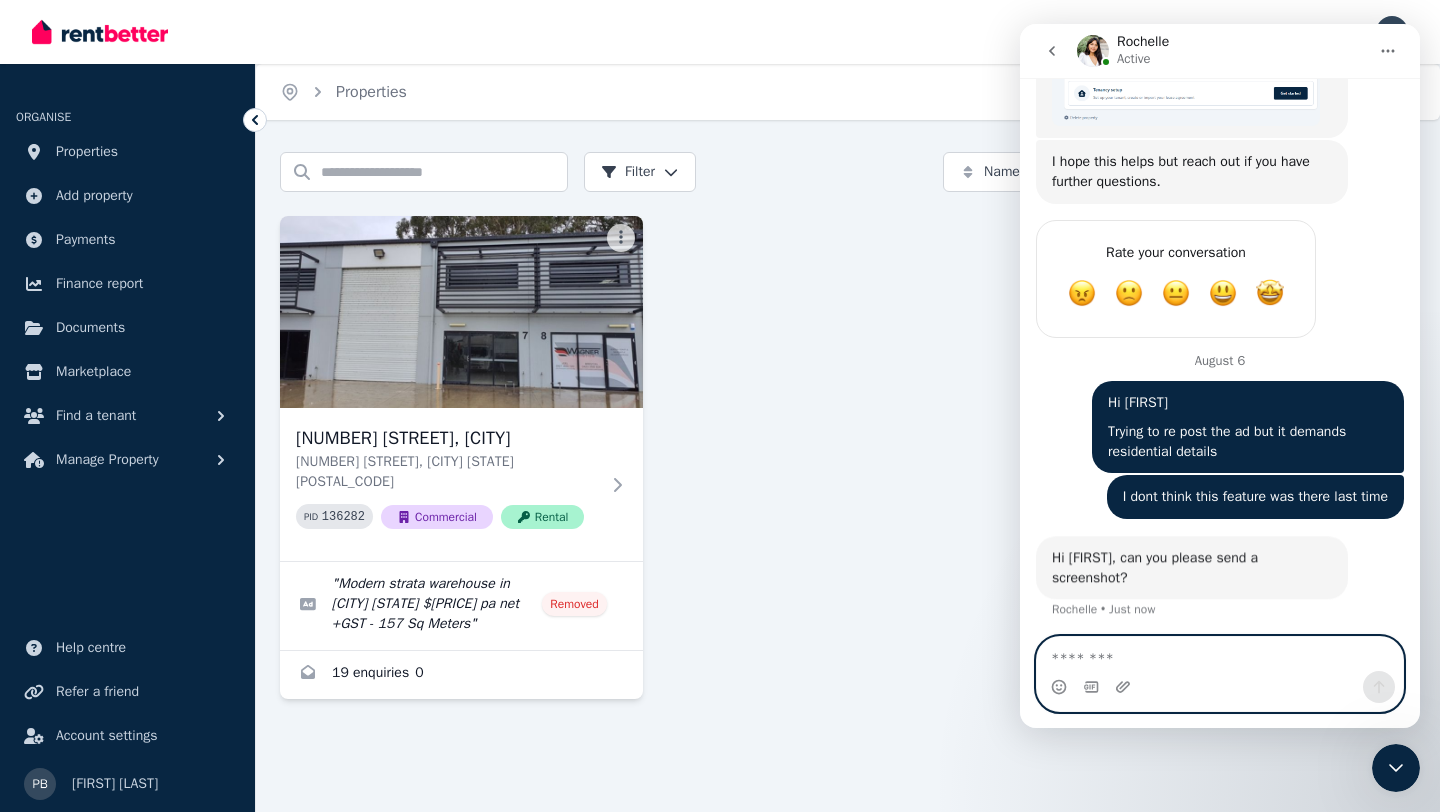 scroll, scrollTop: 1796, scrollLeft: 0, axis: vertical 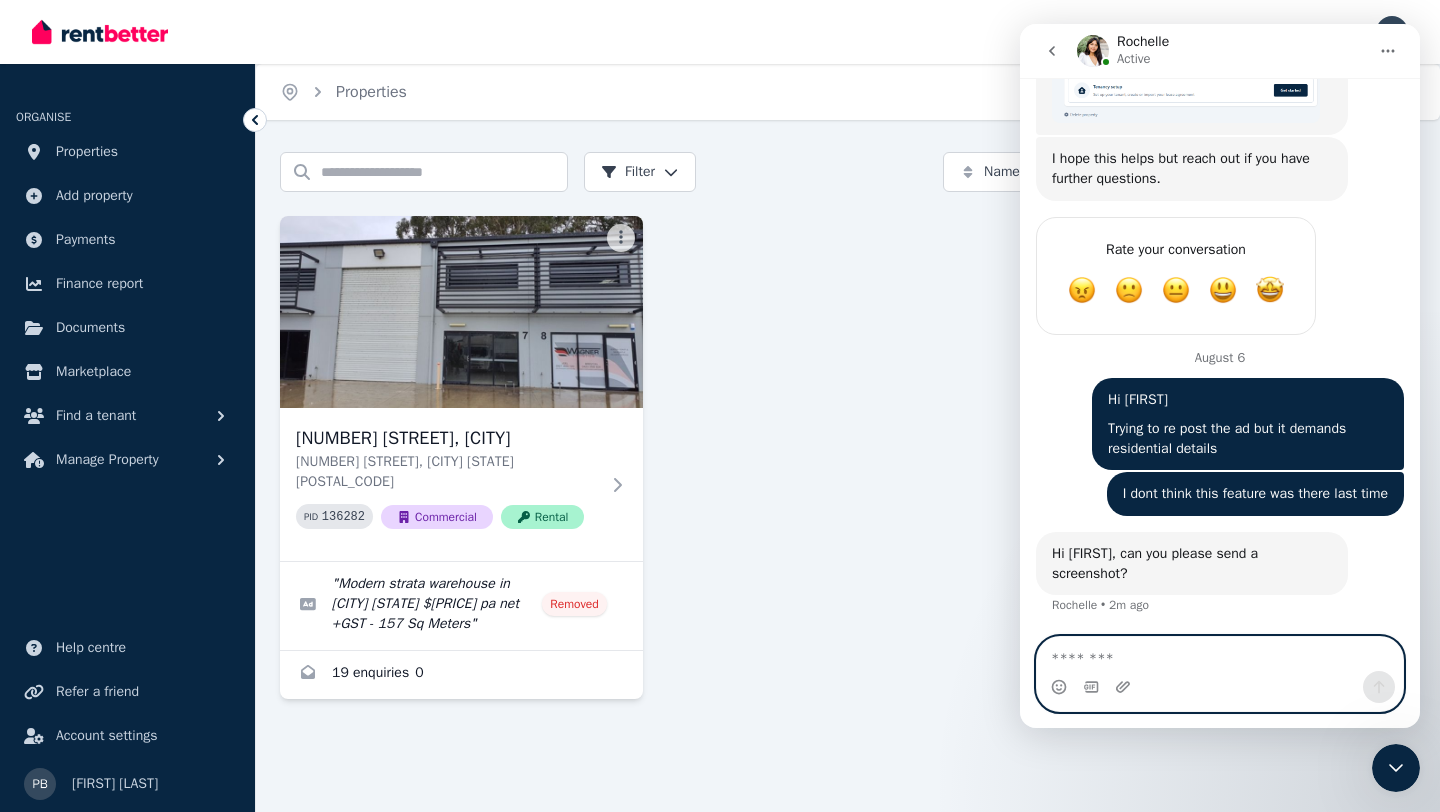 click at bounding box center [1220, 654] 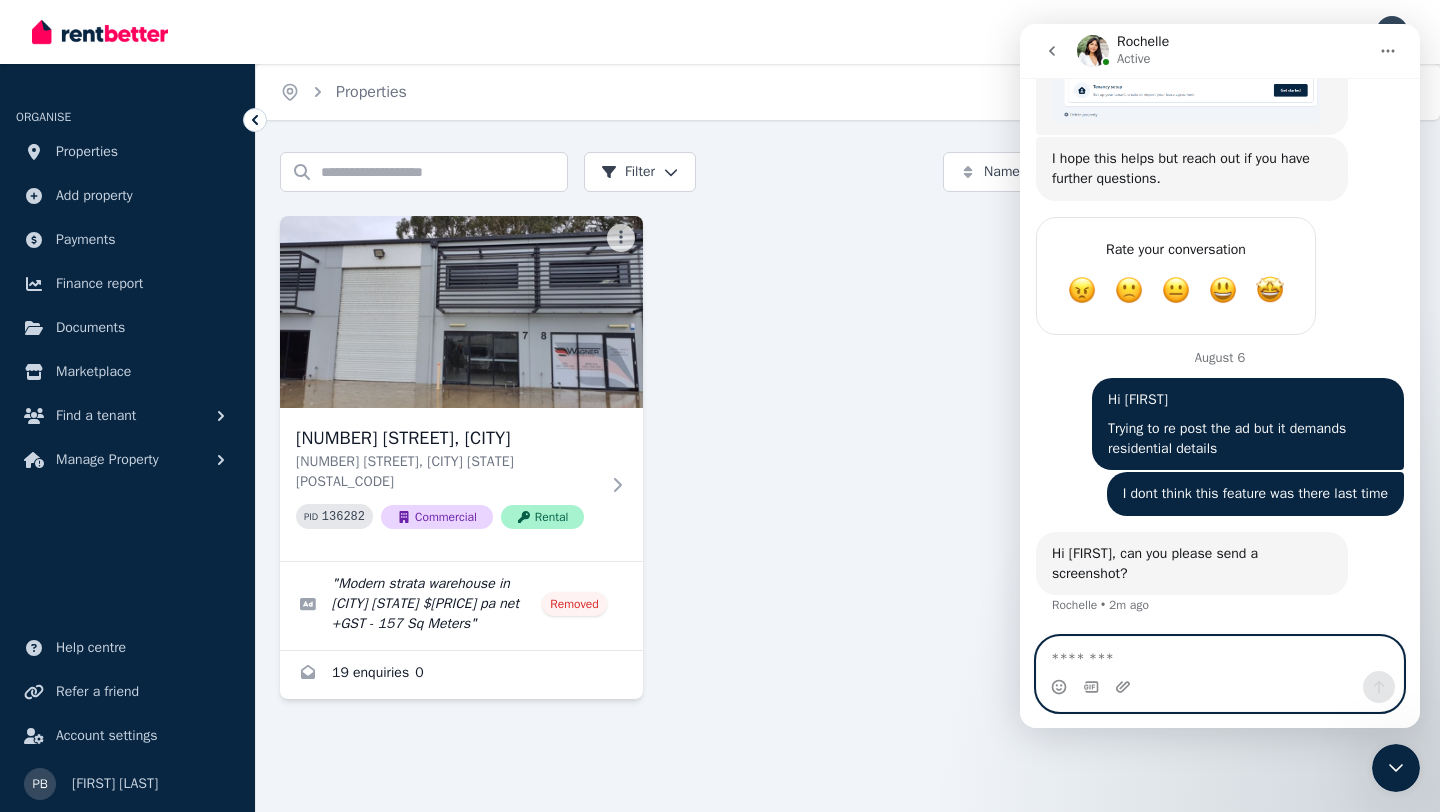 paste on "**********" 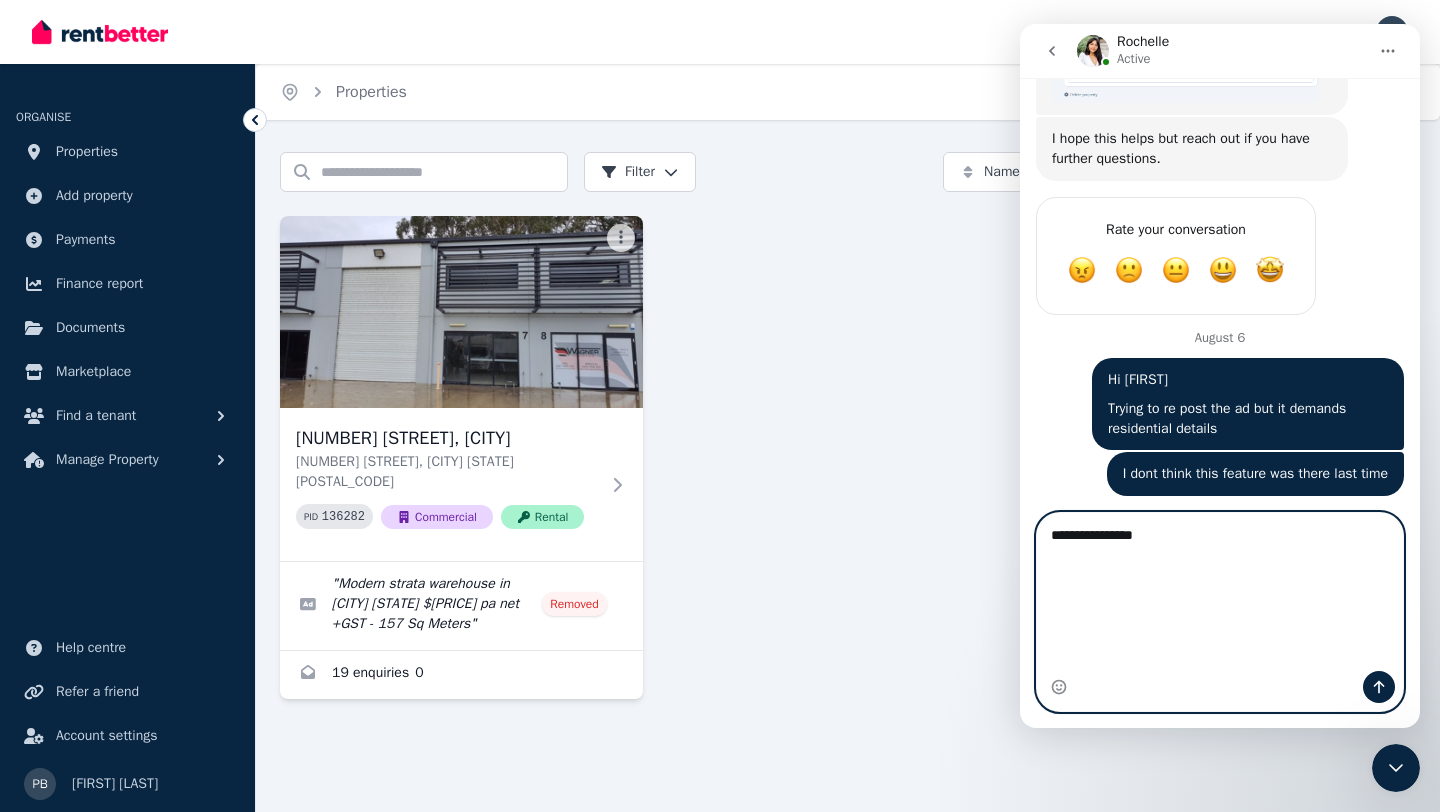 scroll, scrollTop: 152, scrollLeft: 0, axis: vertical 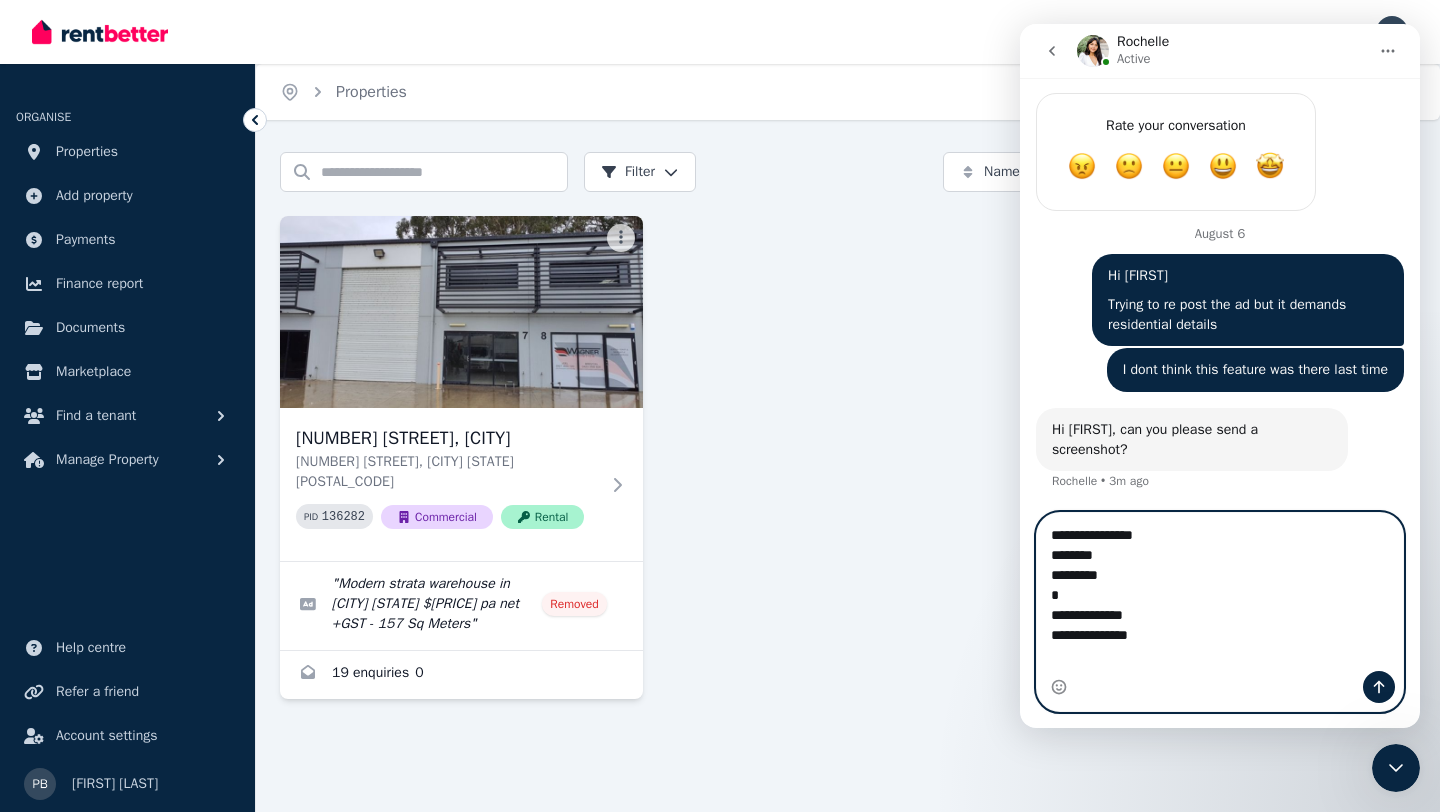 type on "**********" 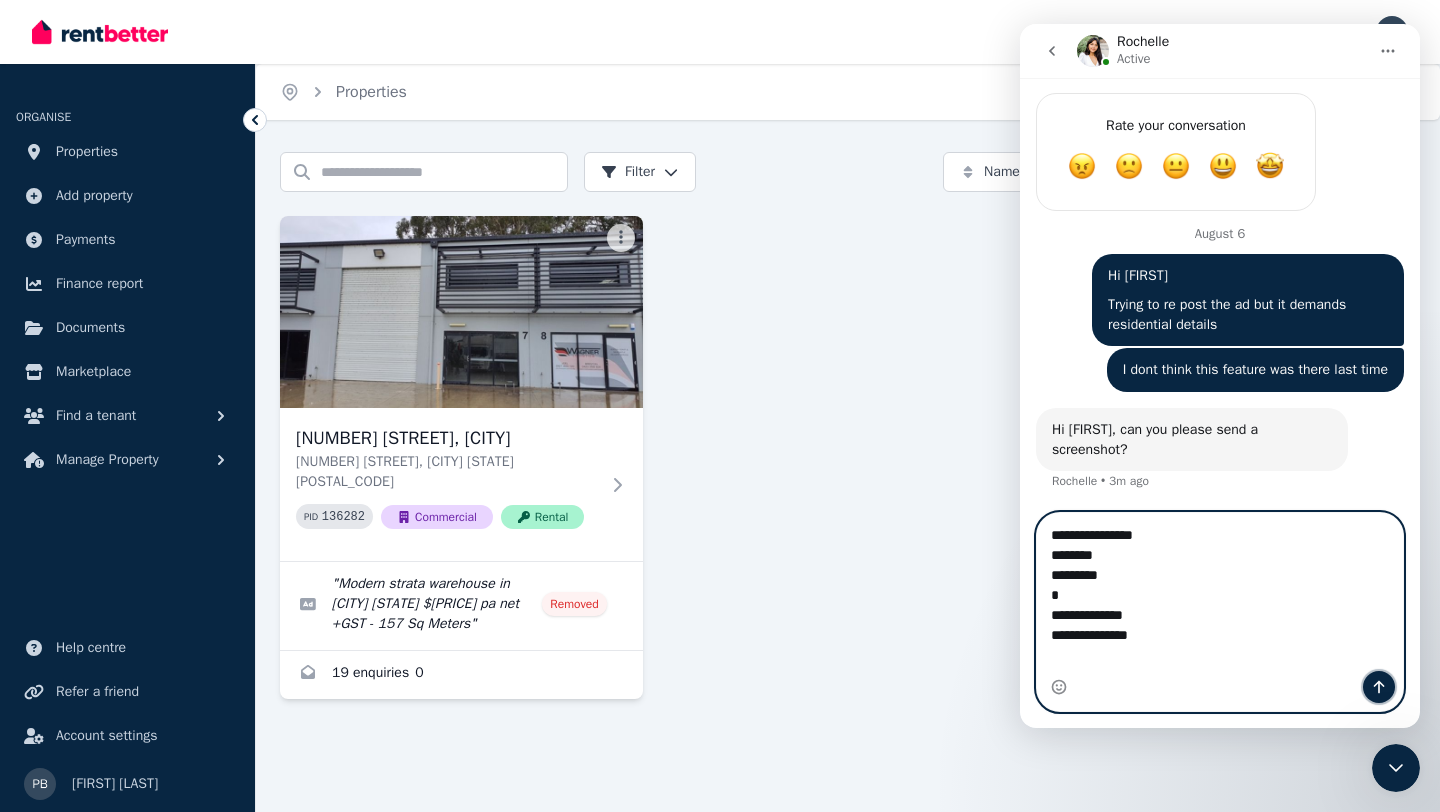 click 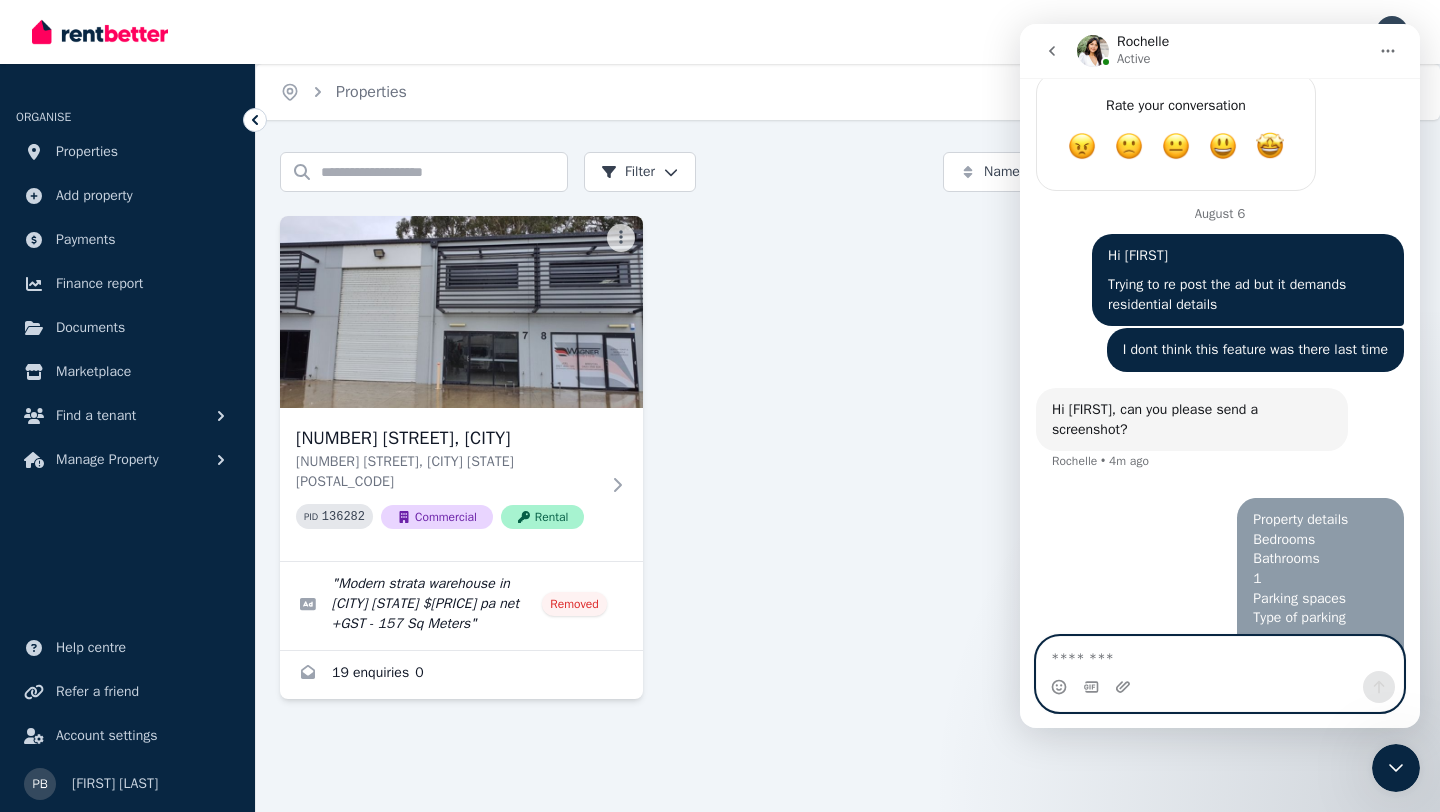 scroll, scrollTop: 0, scrollLeft: 0, axis: both 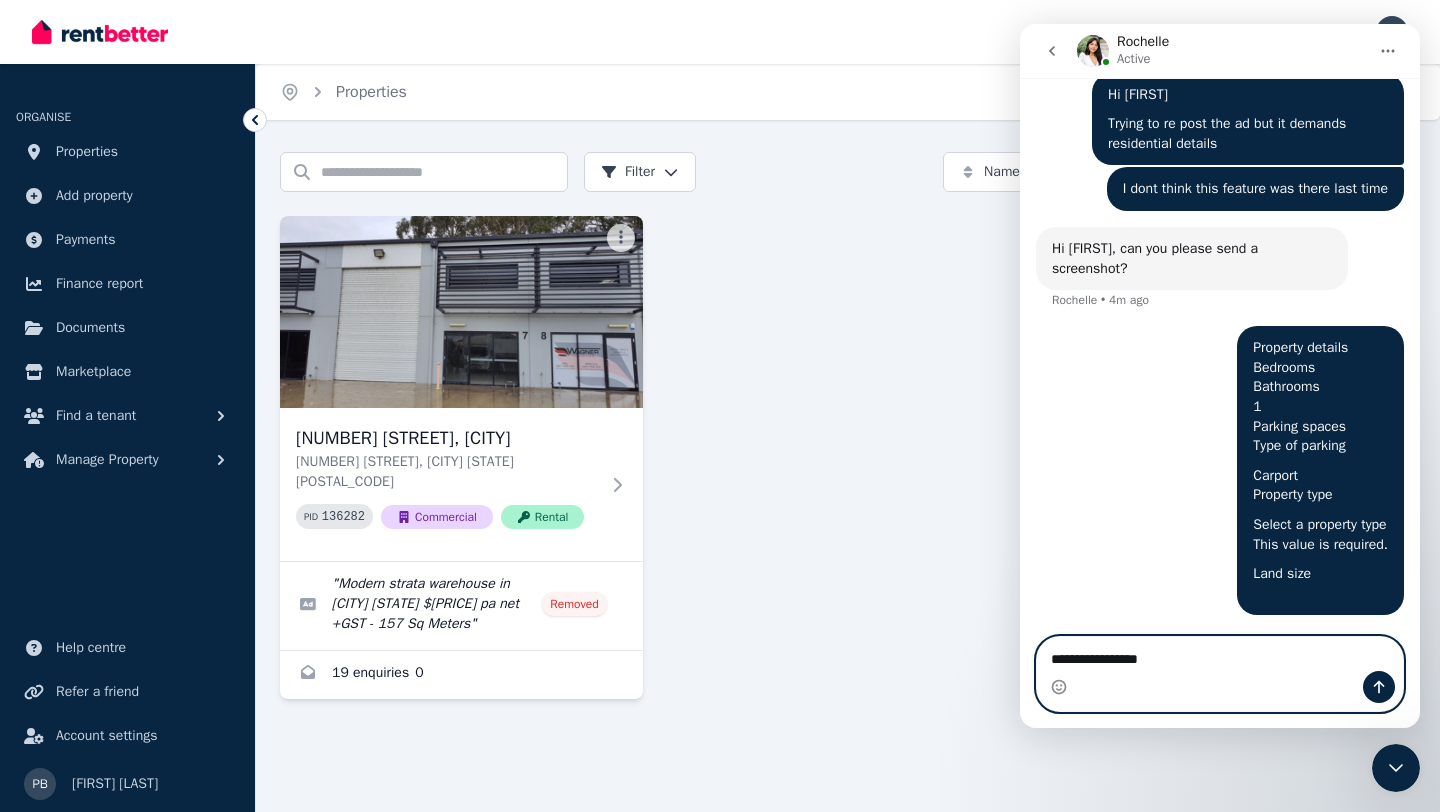 type on "**********" 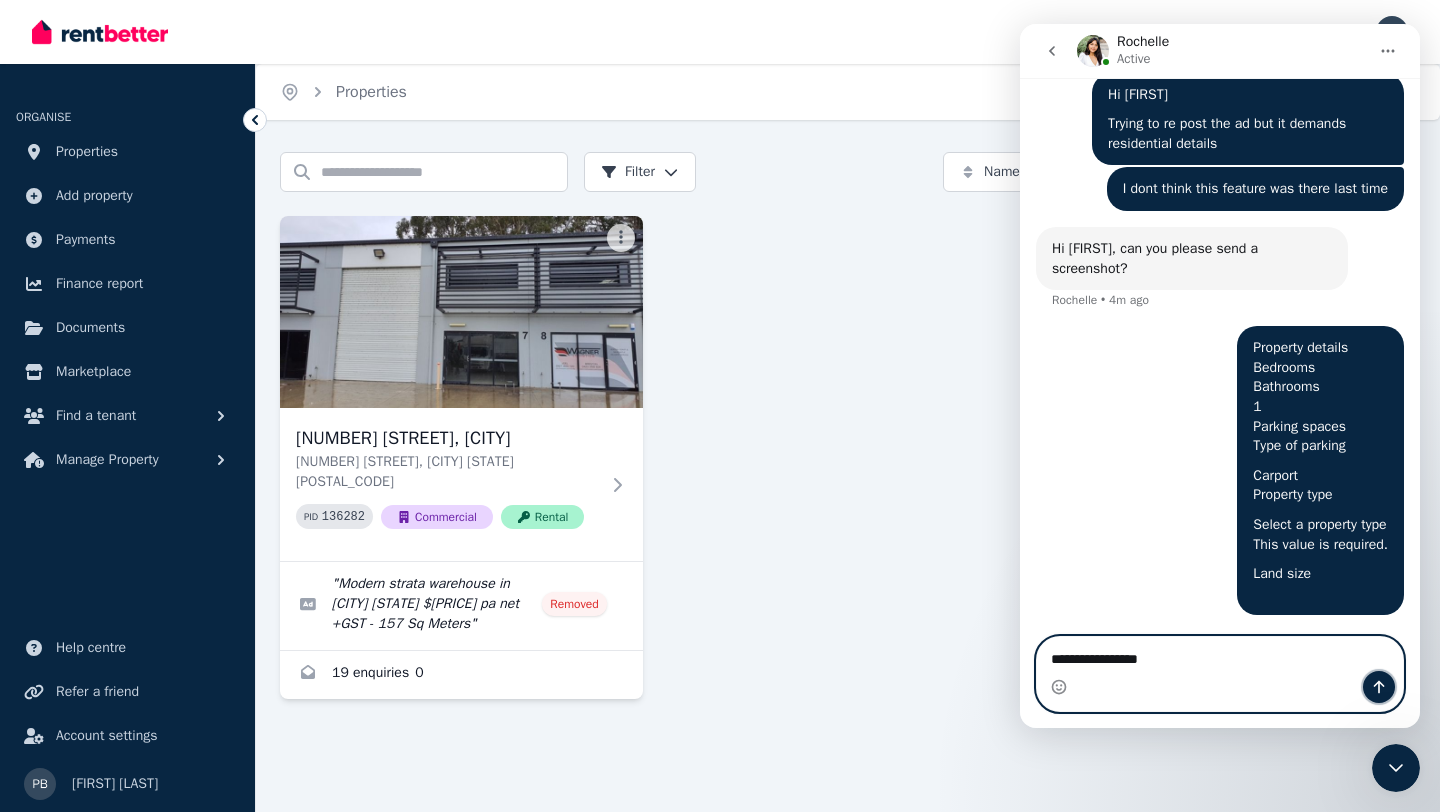 click 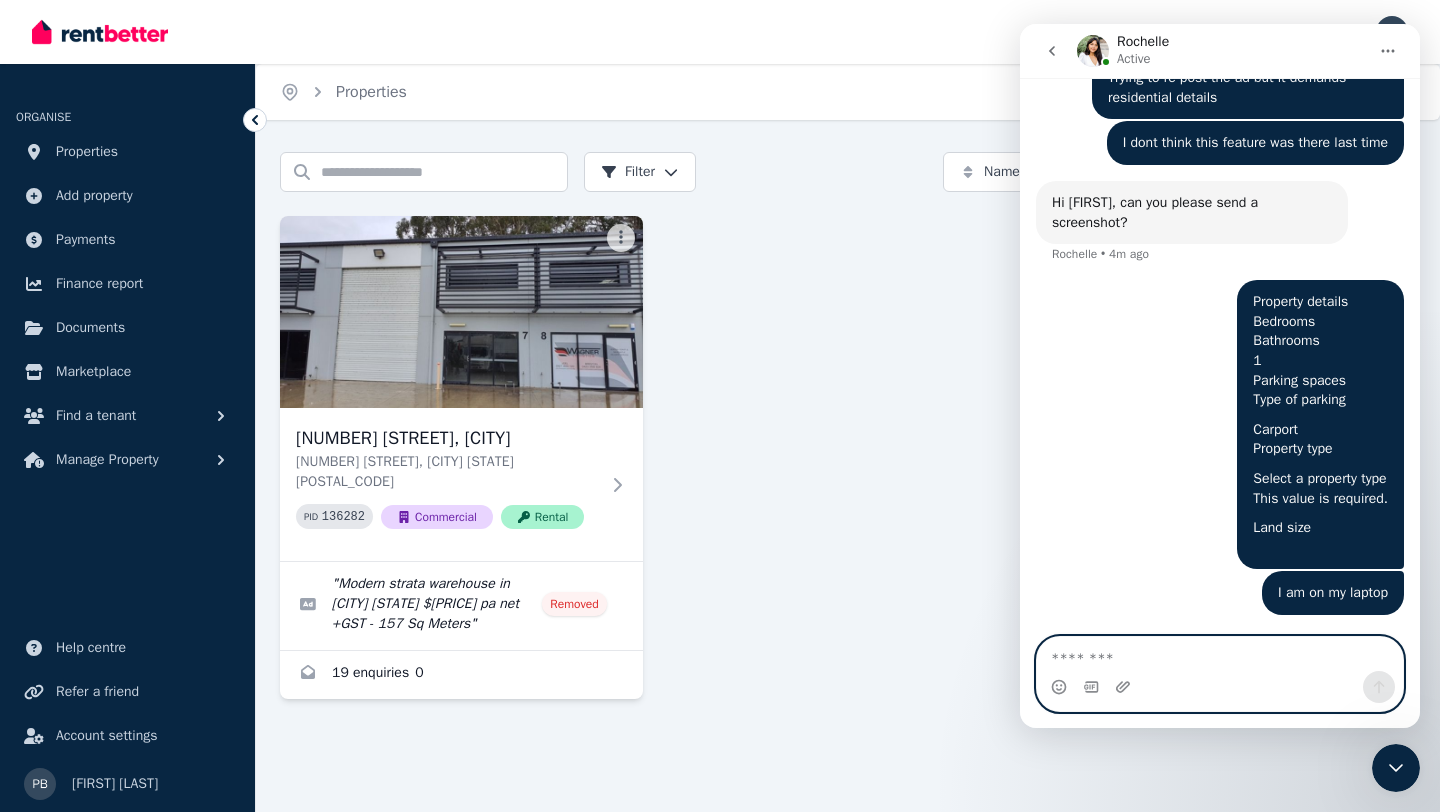 scroll, scrollTop: 2146, scrollLeft: 0, axis: vertical 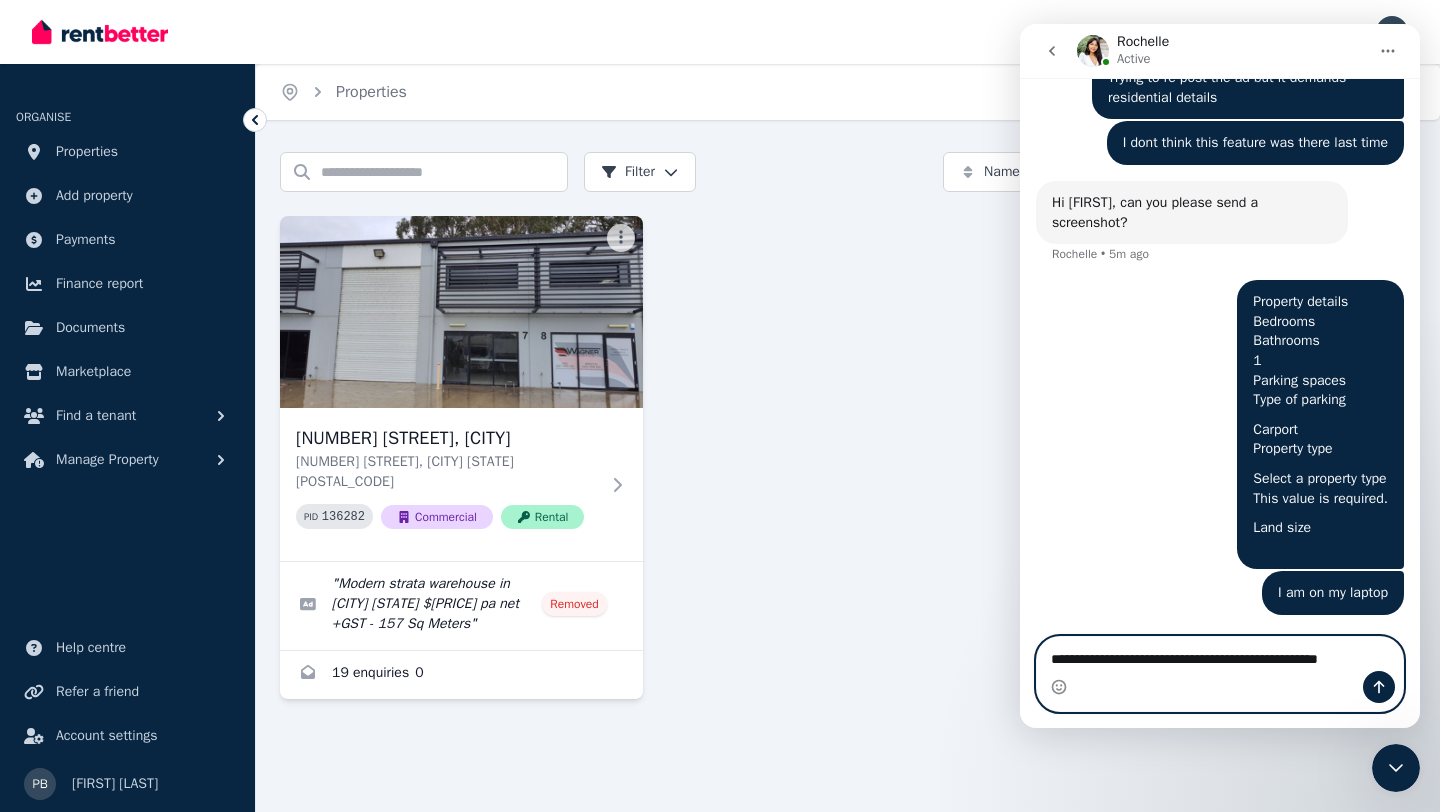 type on "**********" 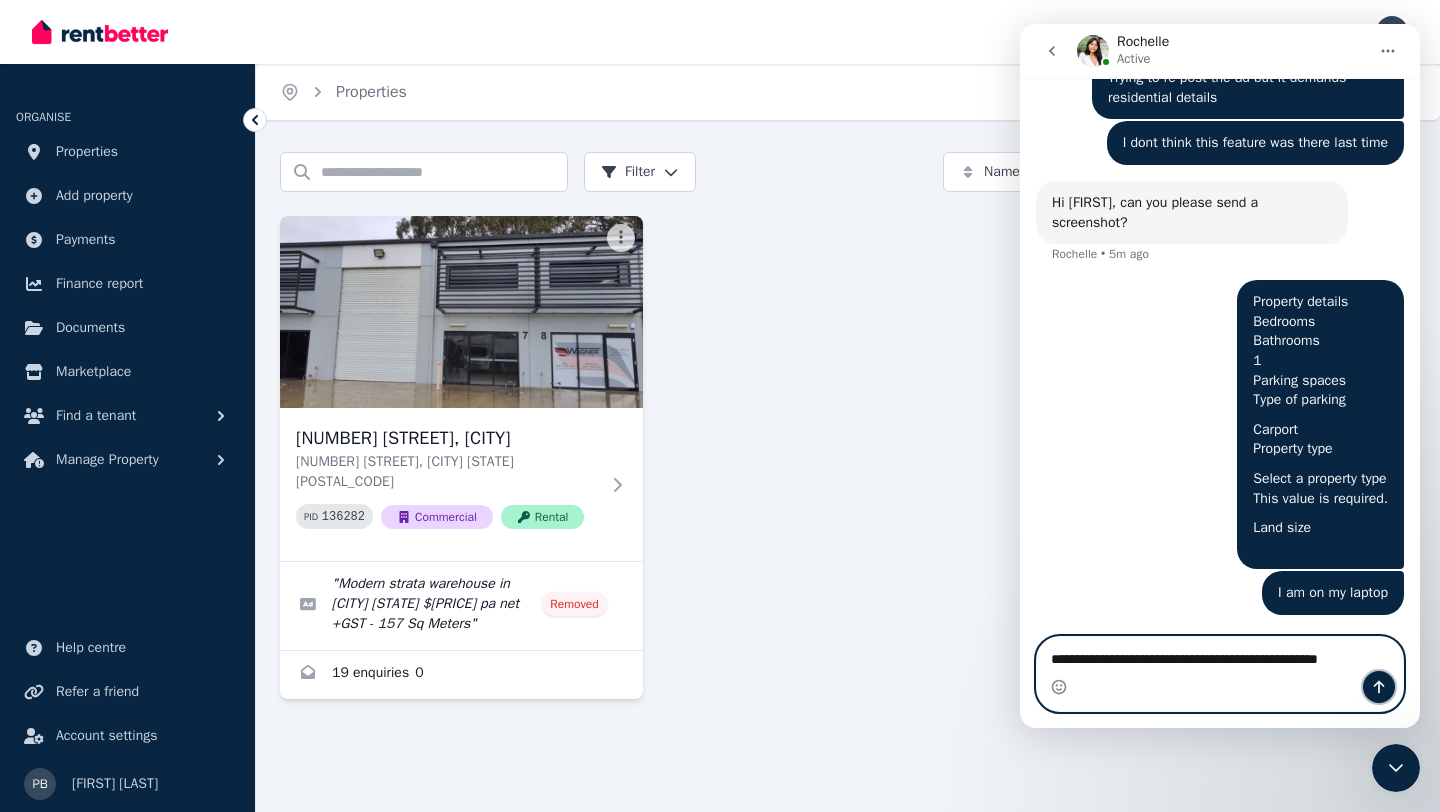 click 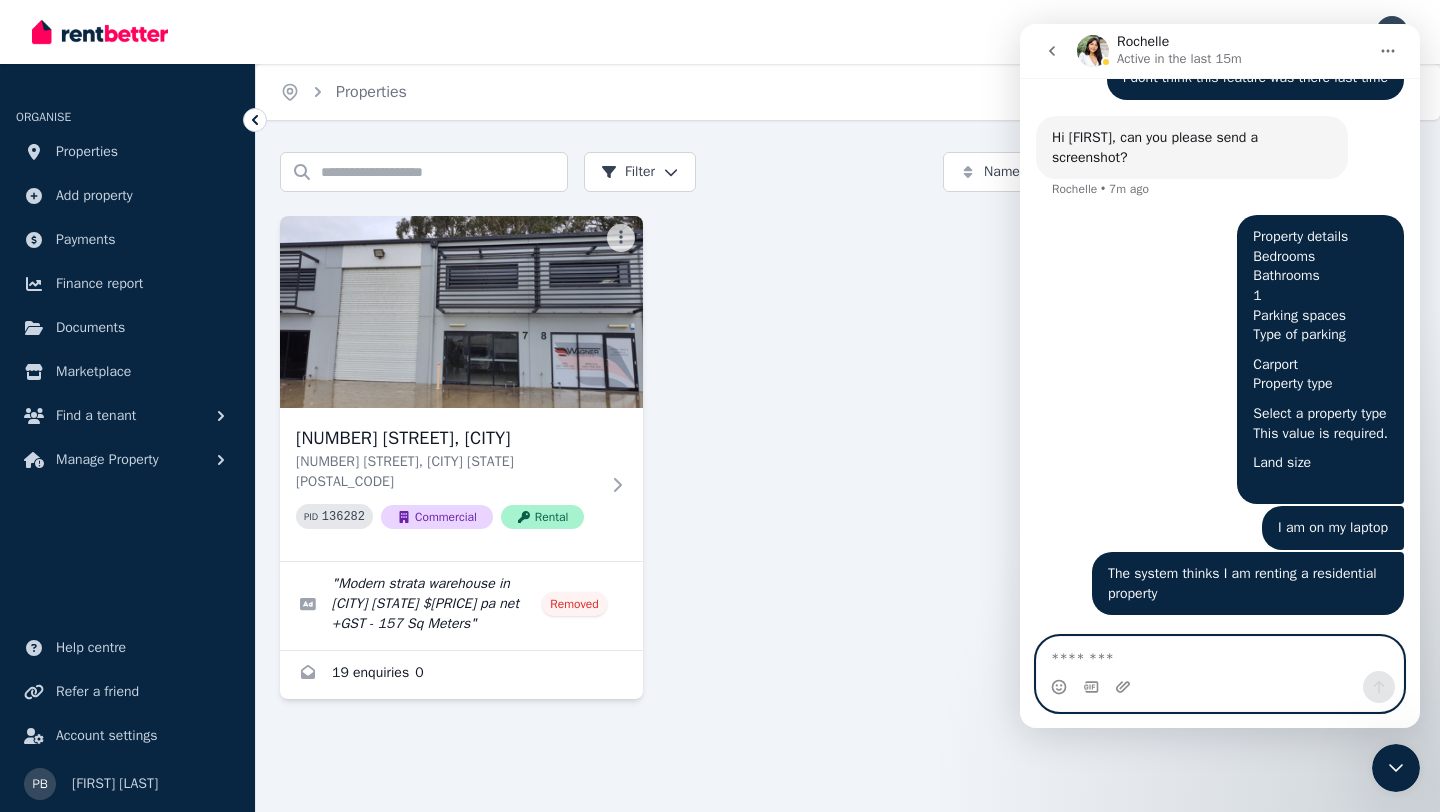 scroll, scrollTop: 2211, scrollLeft: 0, axis: vertical 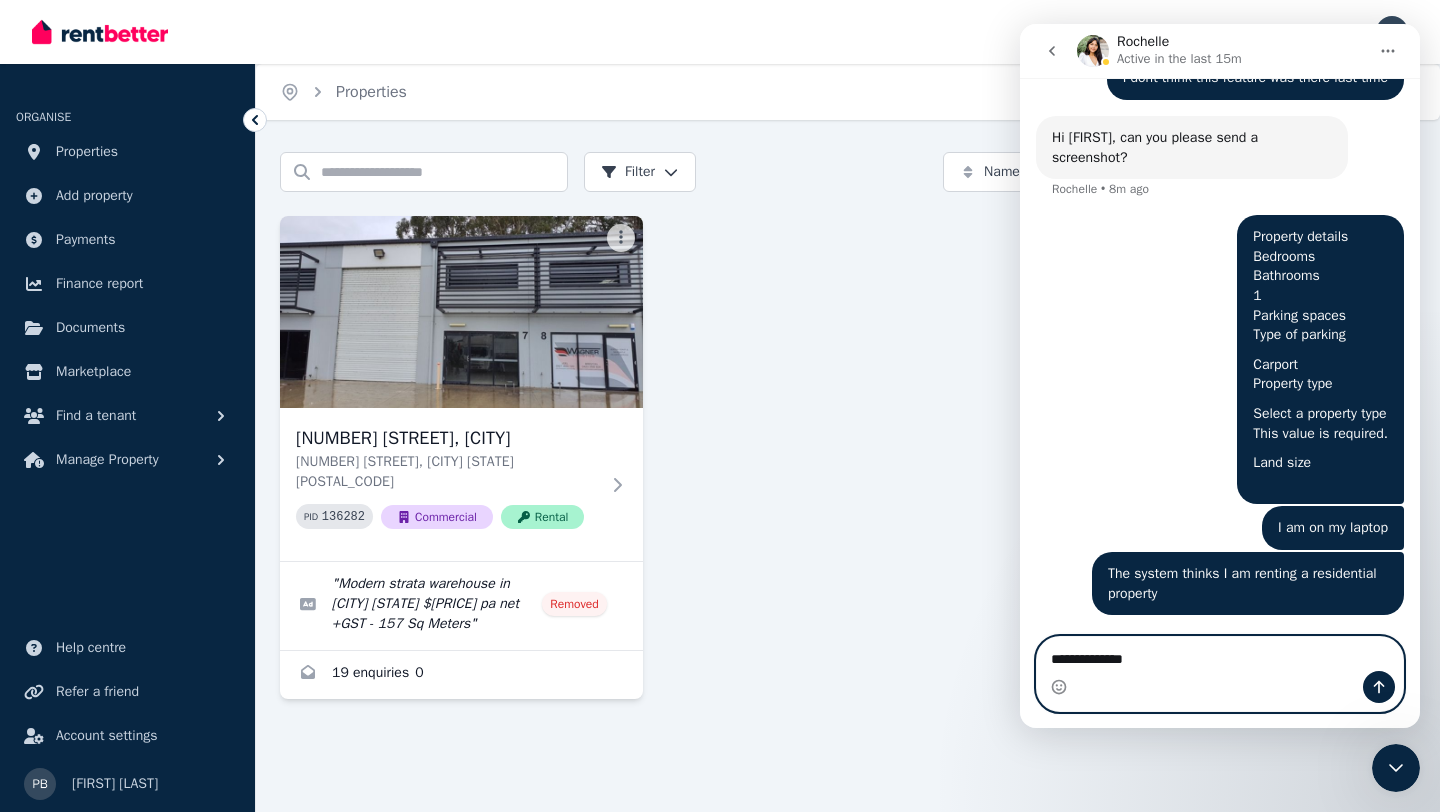 type on "**********" 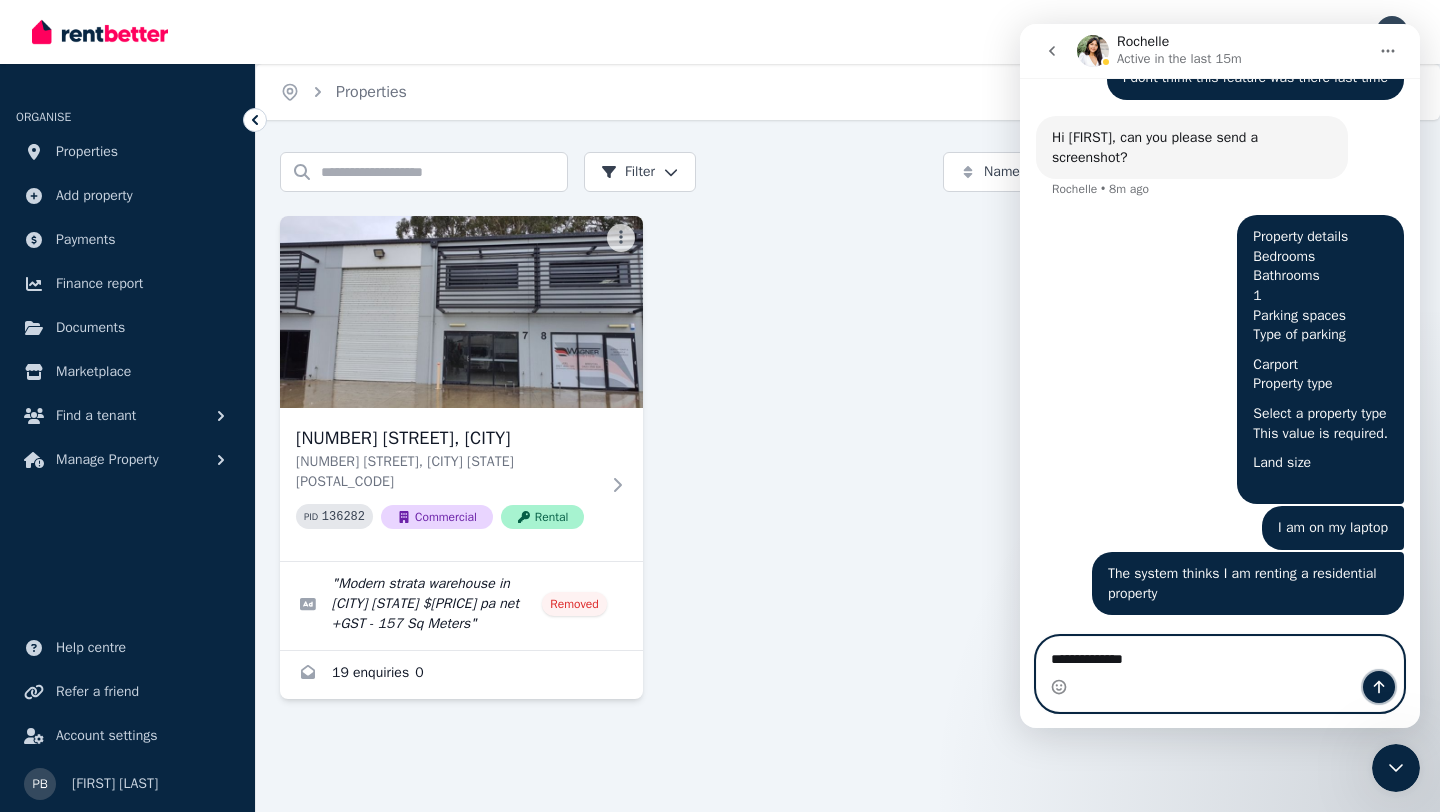 click 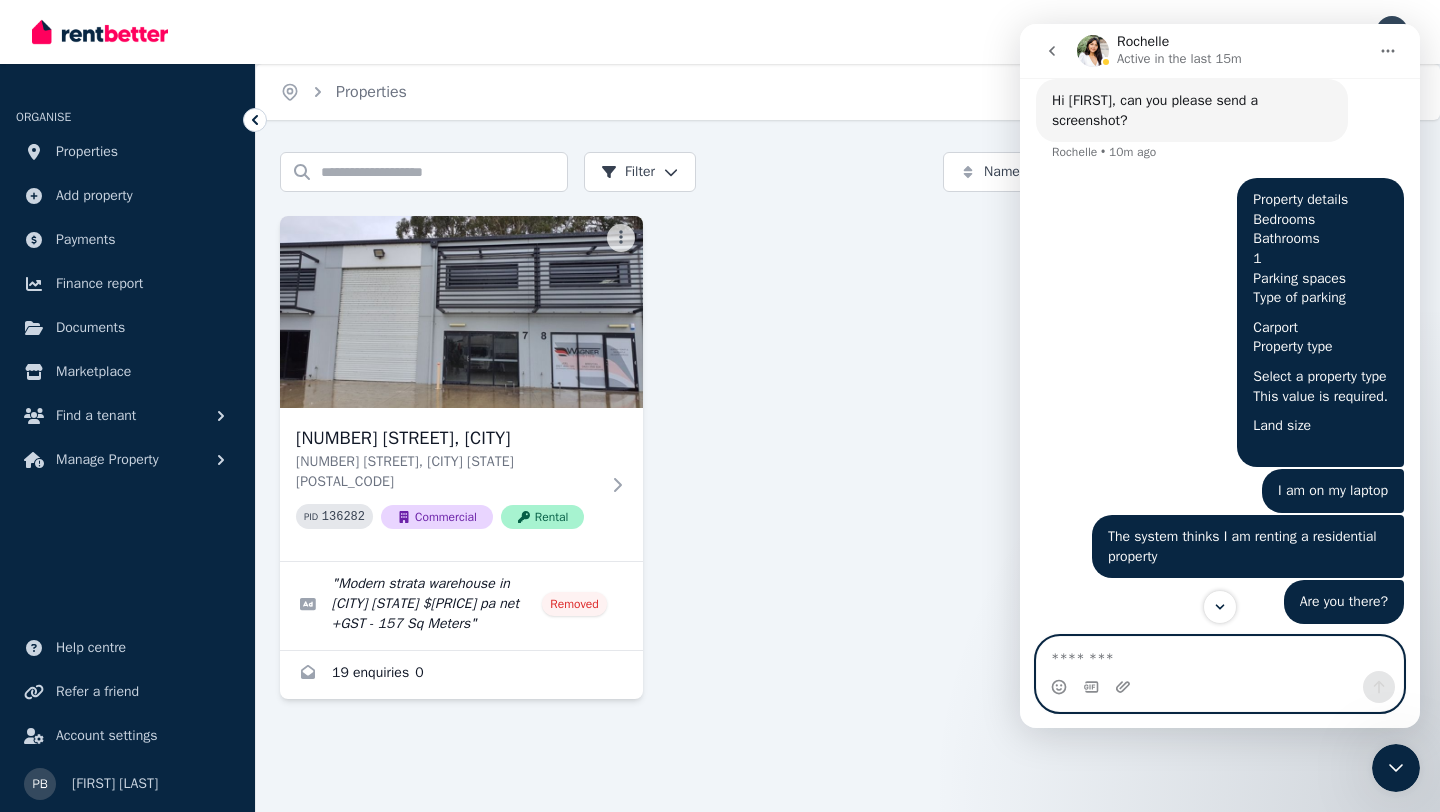 scroll, scrollTop: 2257, scrollLeft: 0, axis: vertical 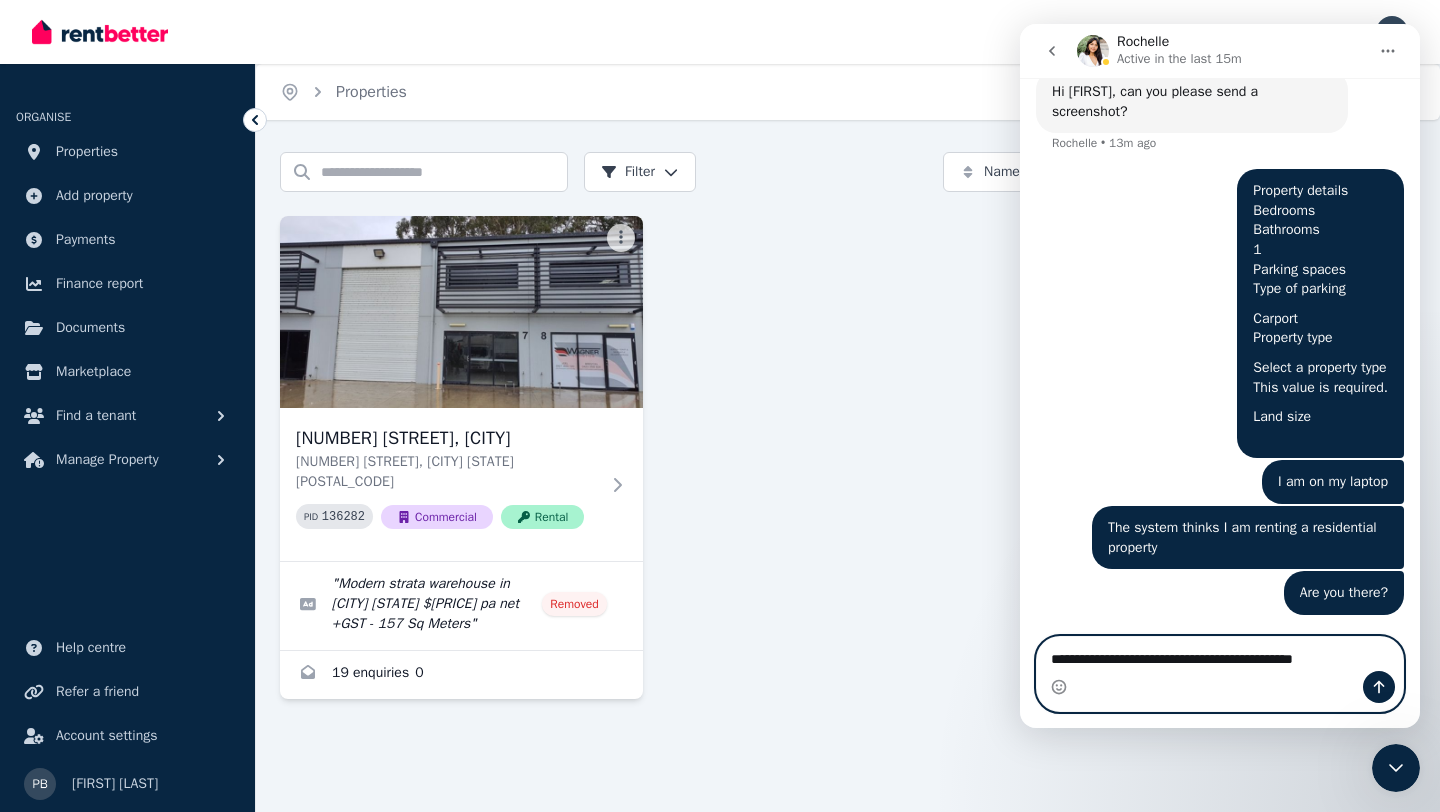 type on "**********" 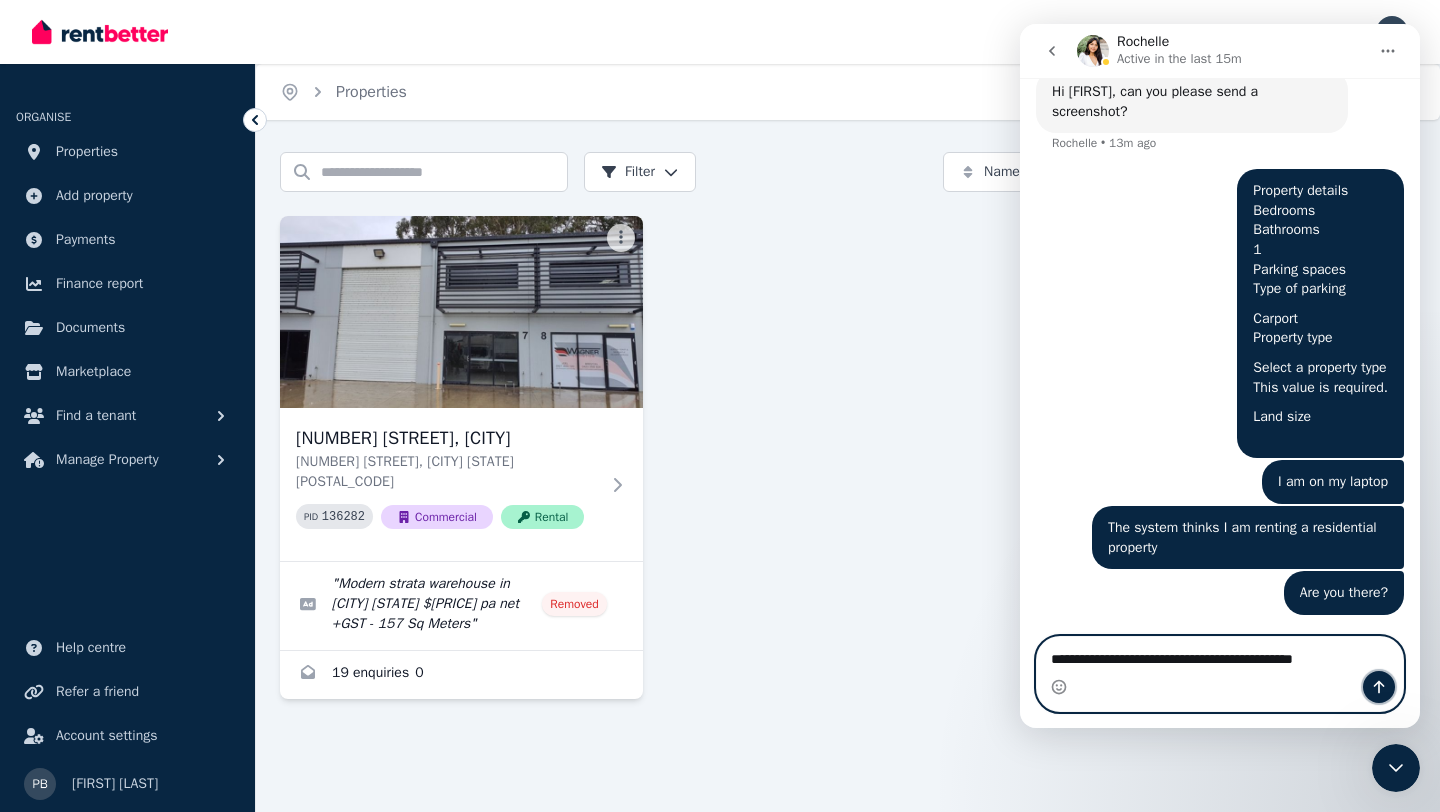 click 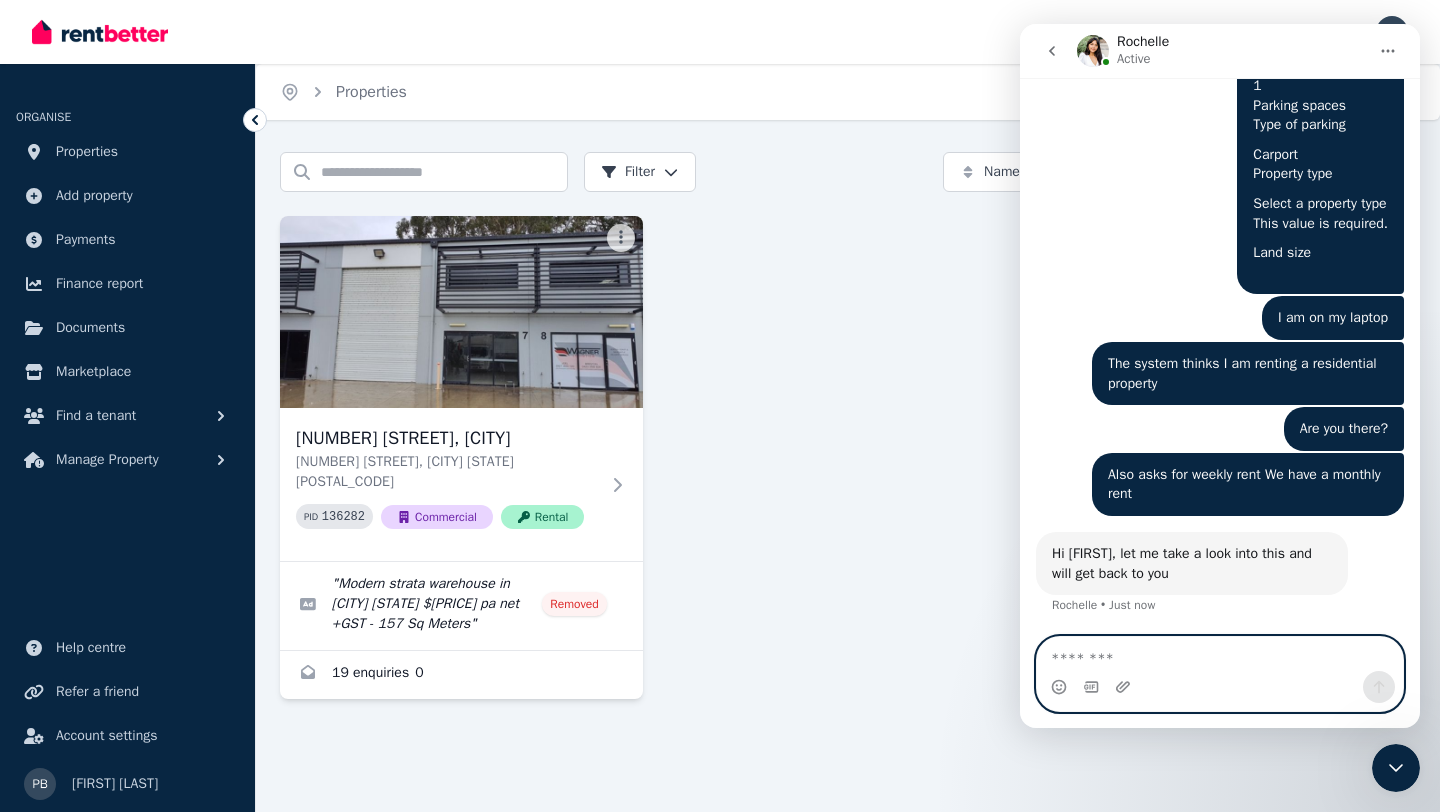 scroll, scrollTop: 2401, scrollLeft: 0, axis: vertical 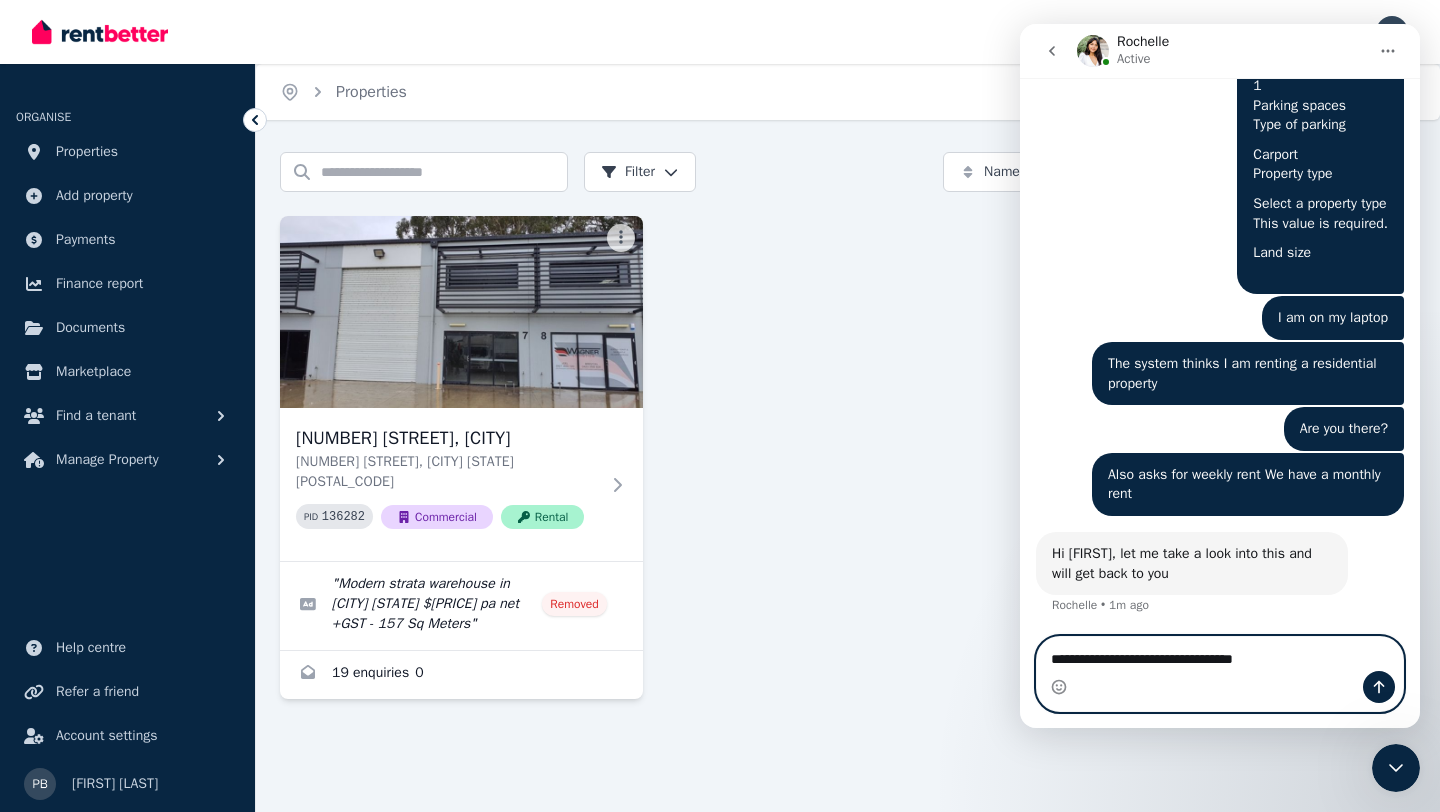 type on "**********" 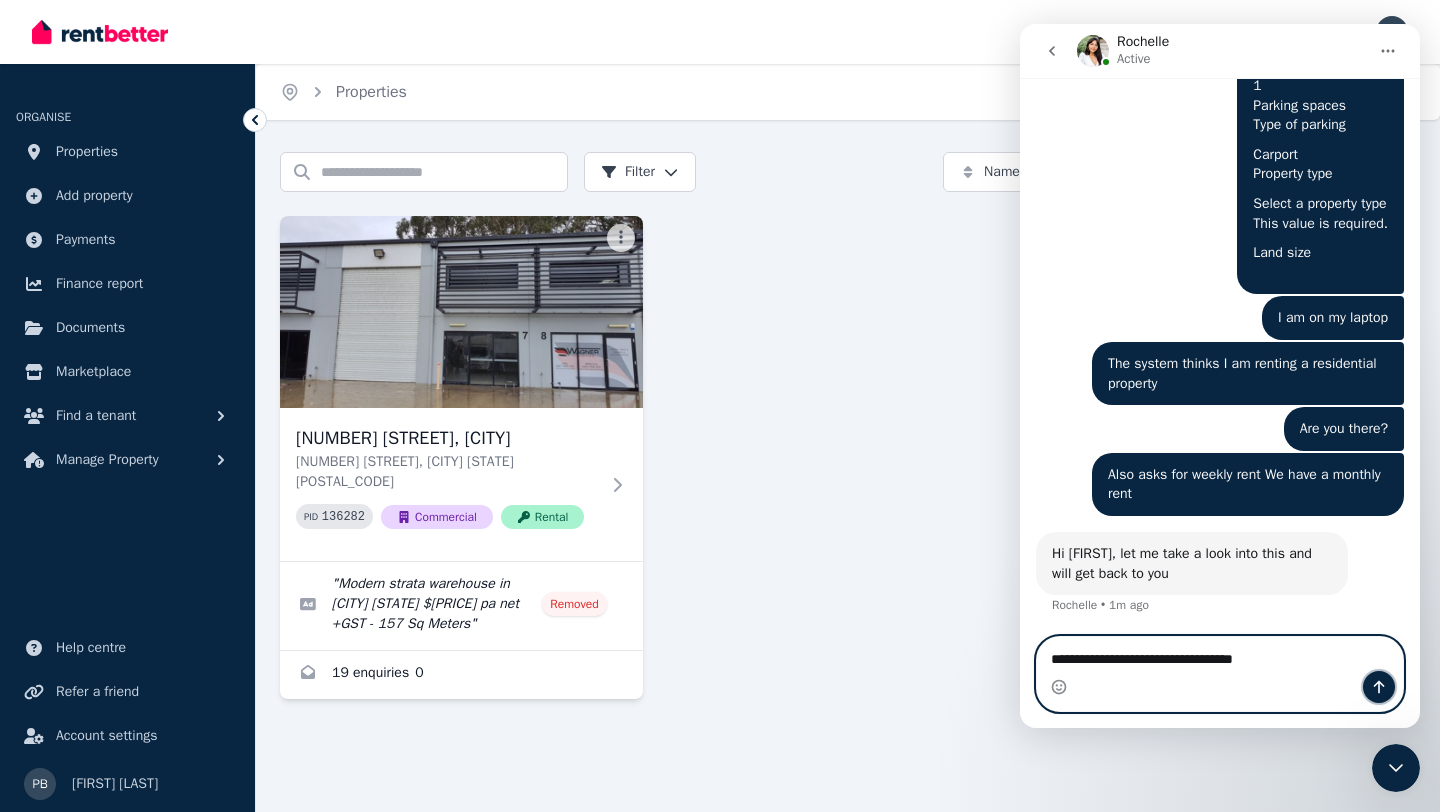 click 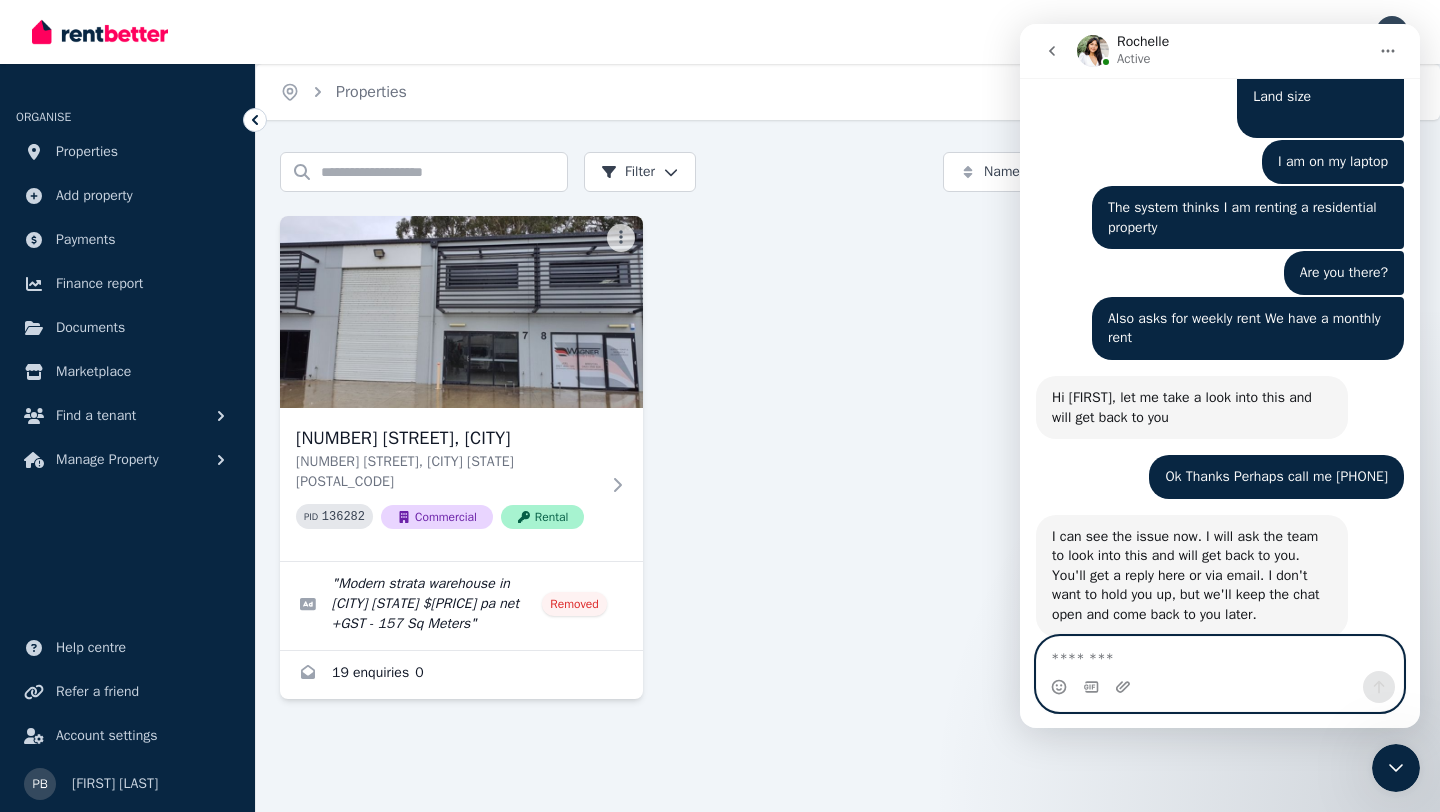 scroll, scrollTop: 2599, scrollLeft: 0, axis: vertical 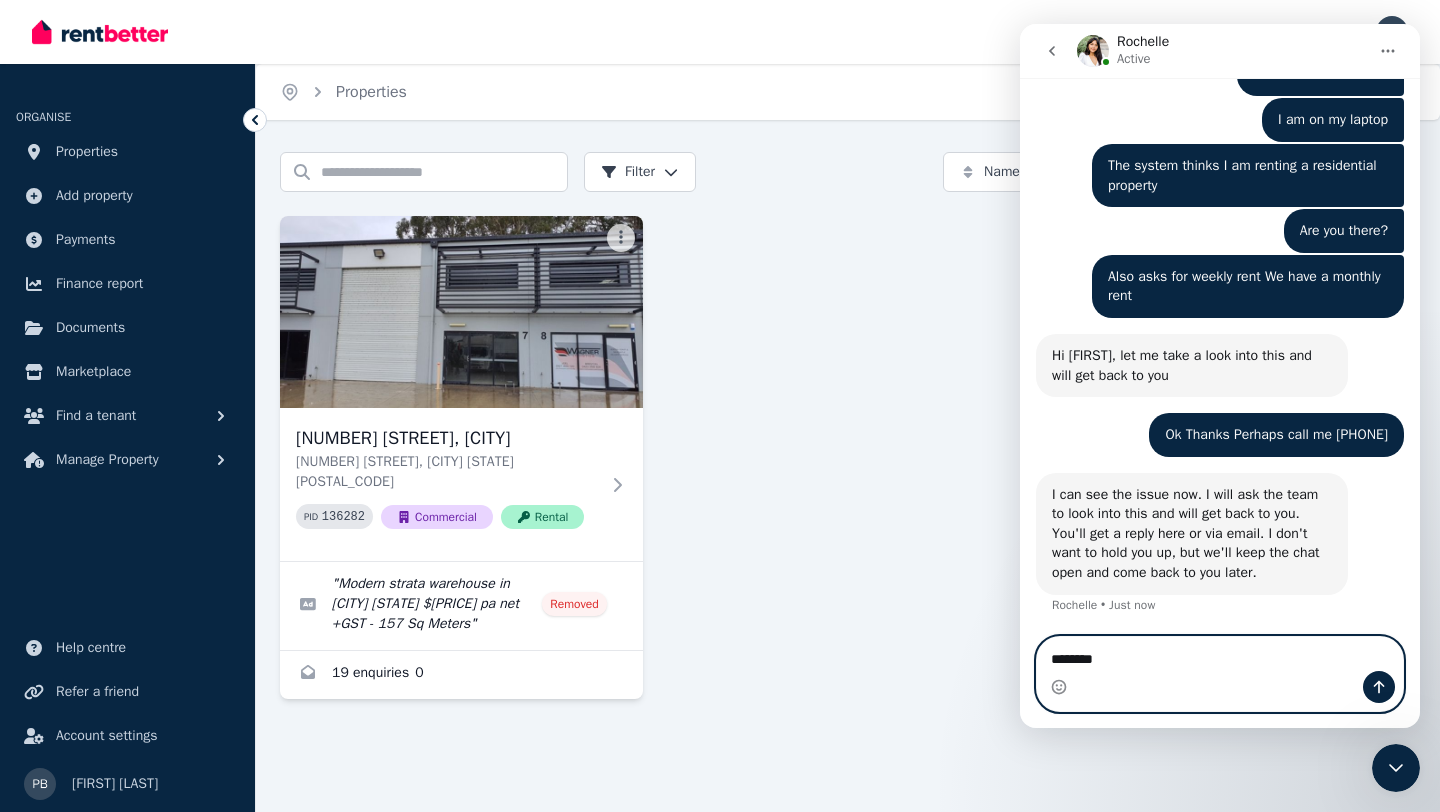 type on "*********" 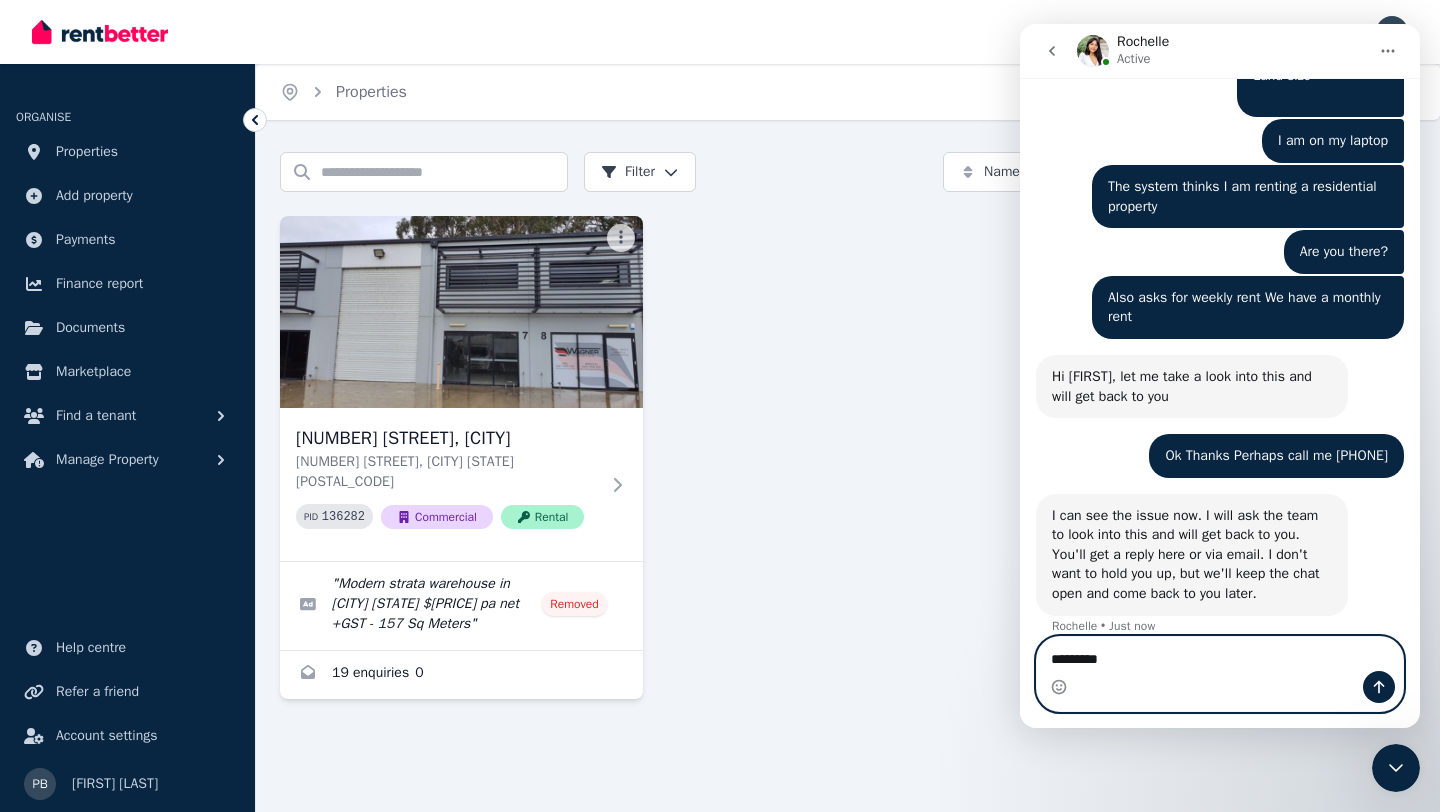 scroll, scrollTop: 2586, scrollLeft: 0, axis: vertical 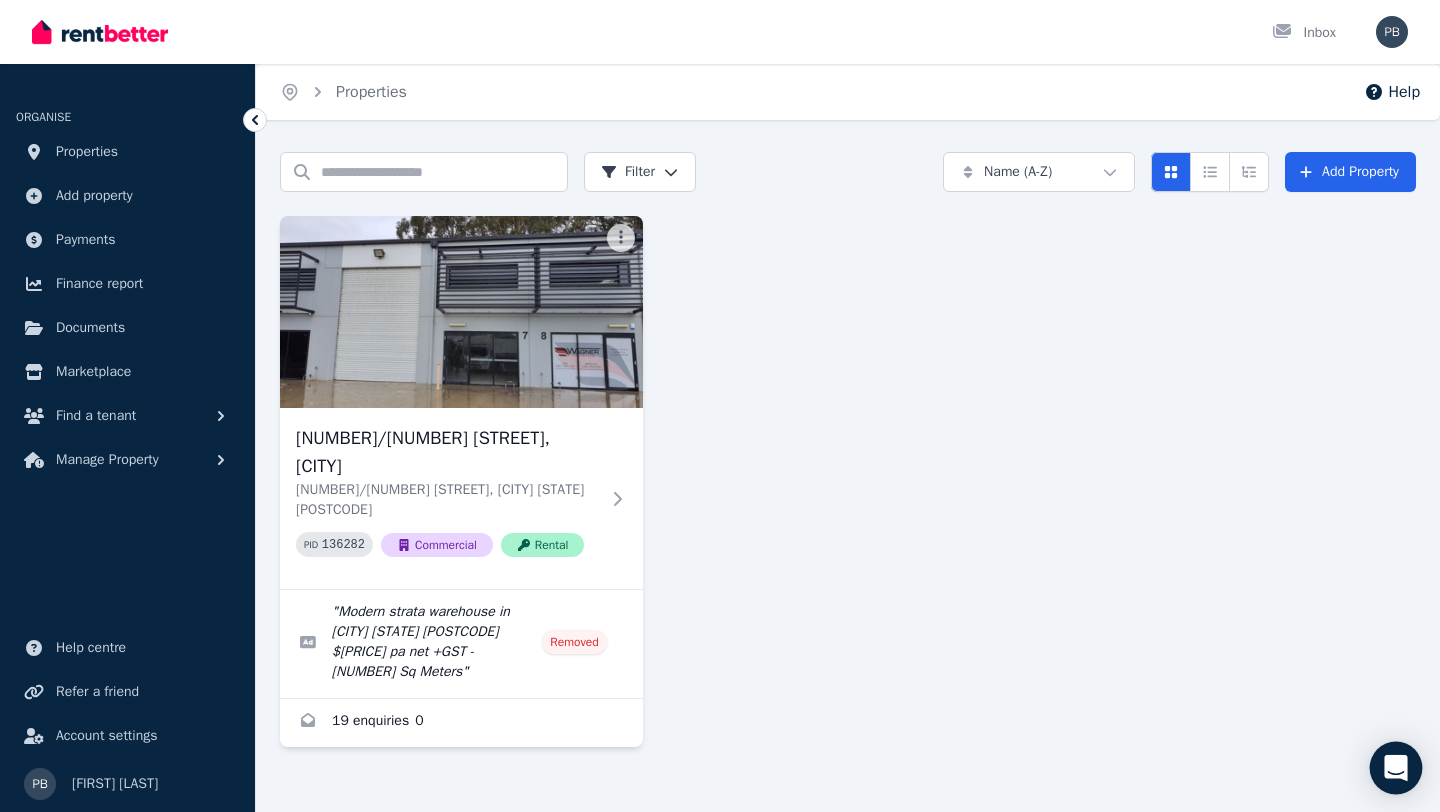 click 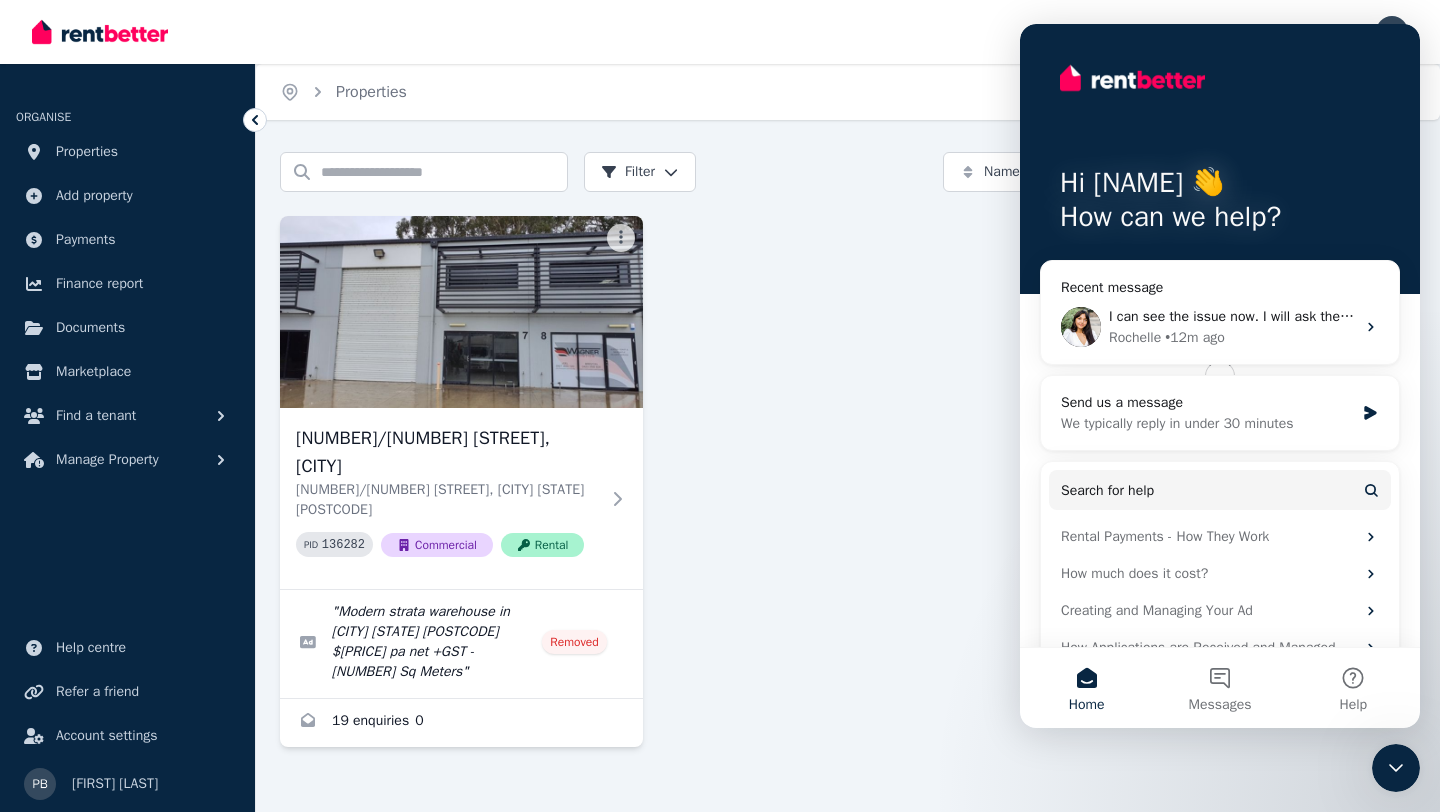 scroll, scrollTop: 0, scrollLeft: 0, axis: both 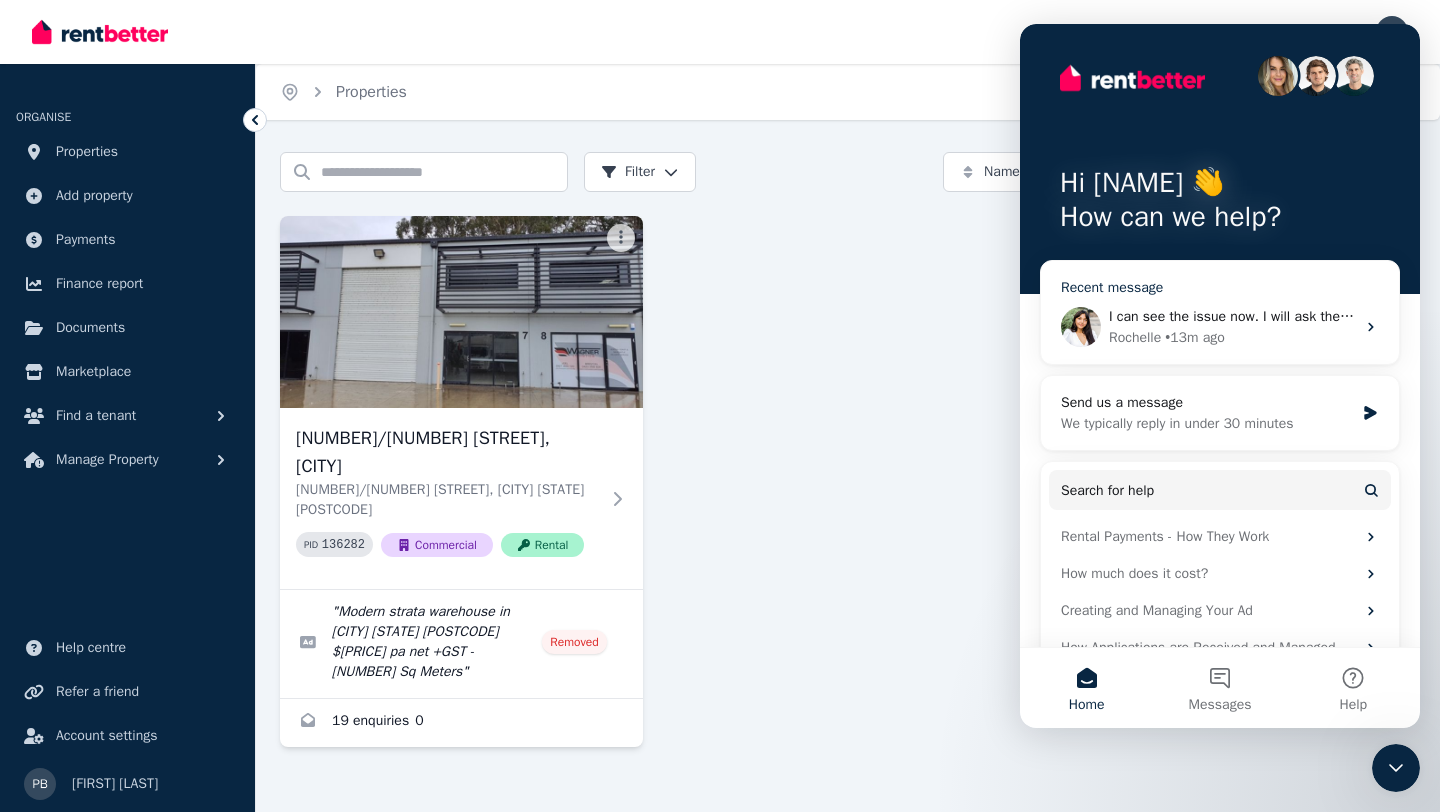 click 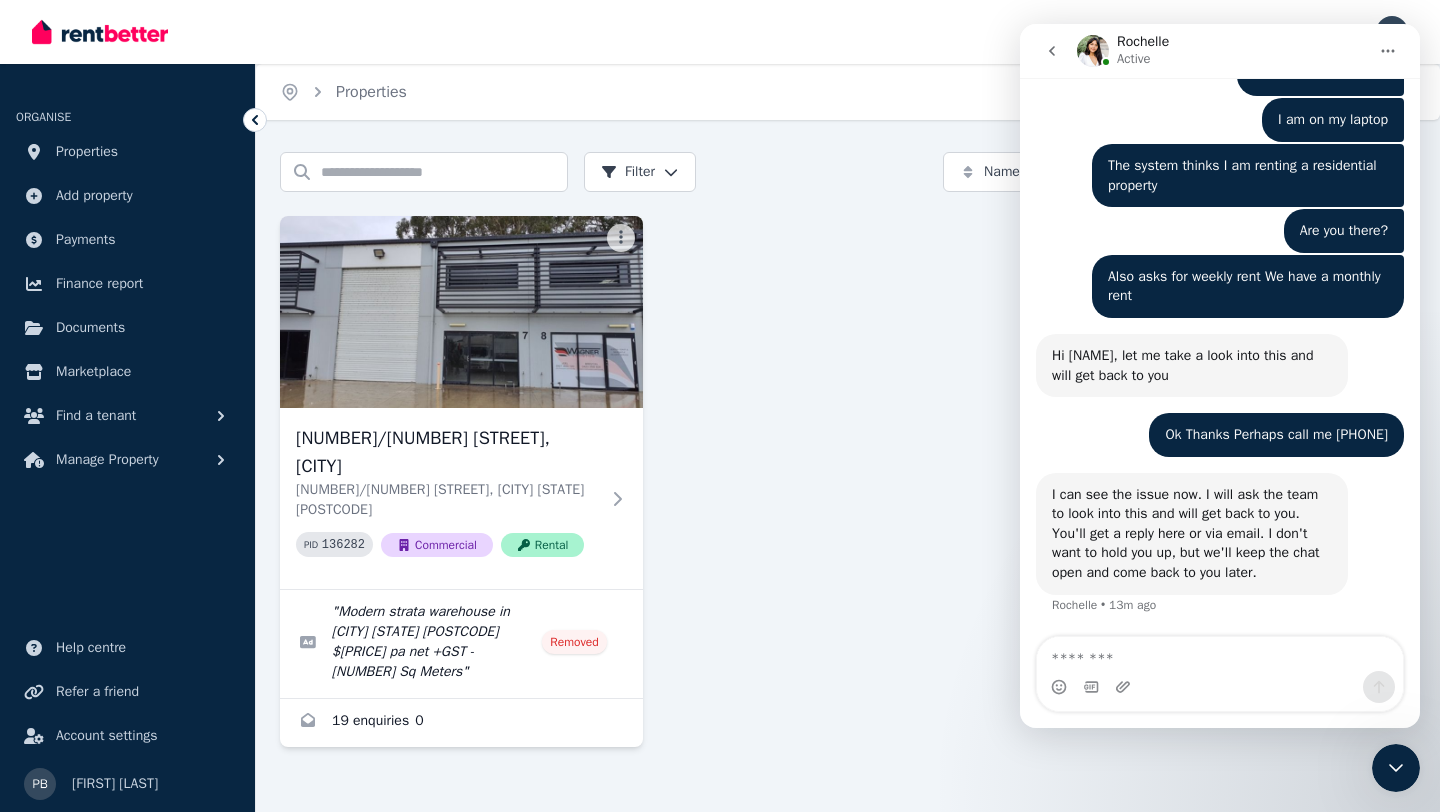 scroll, scrollTop: 2599, scrollLeft: 0, axis: vertical 